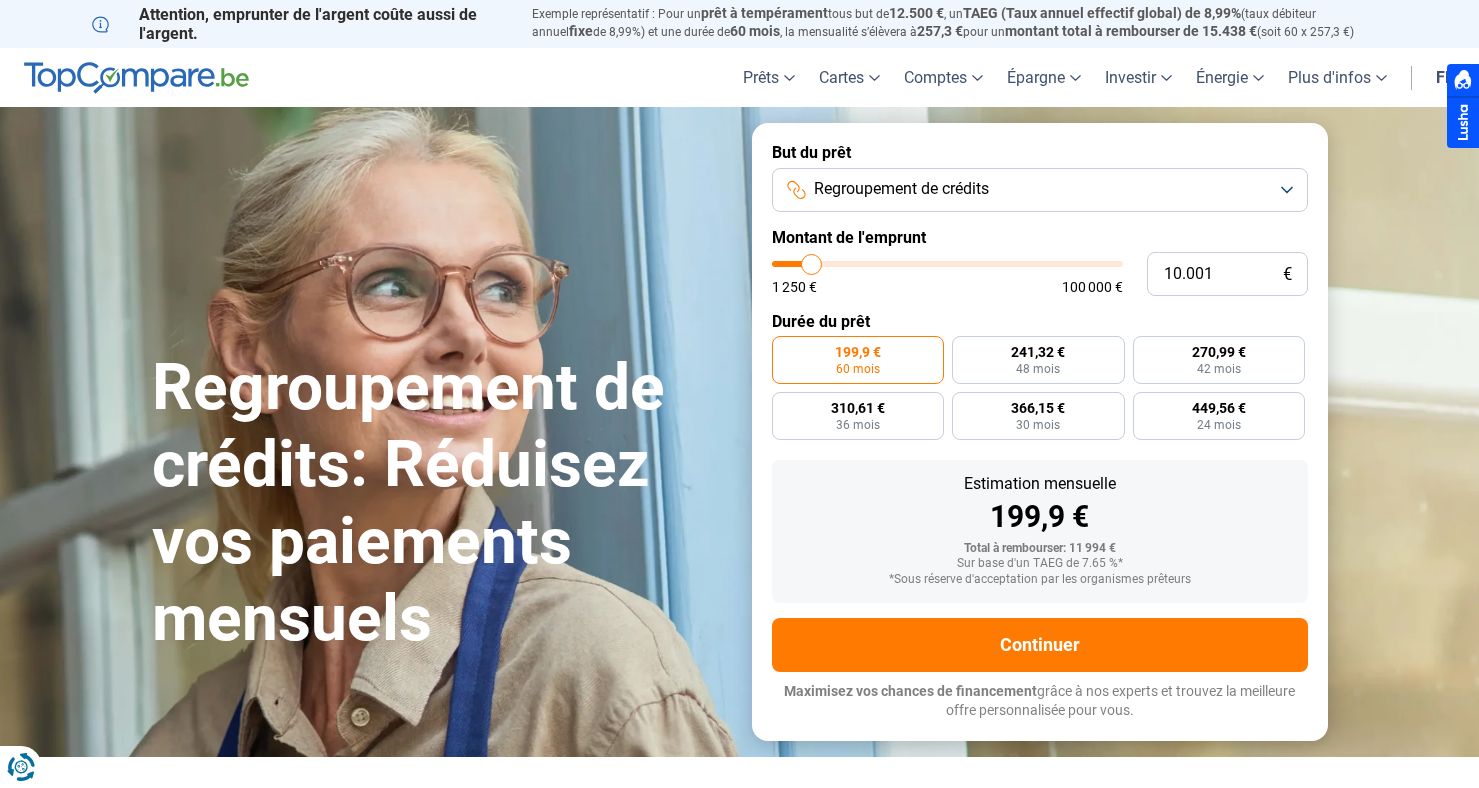 scroll, scrollTop: 0, scrollLeft: 0, axis: both 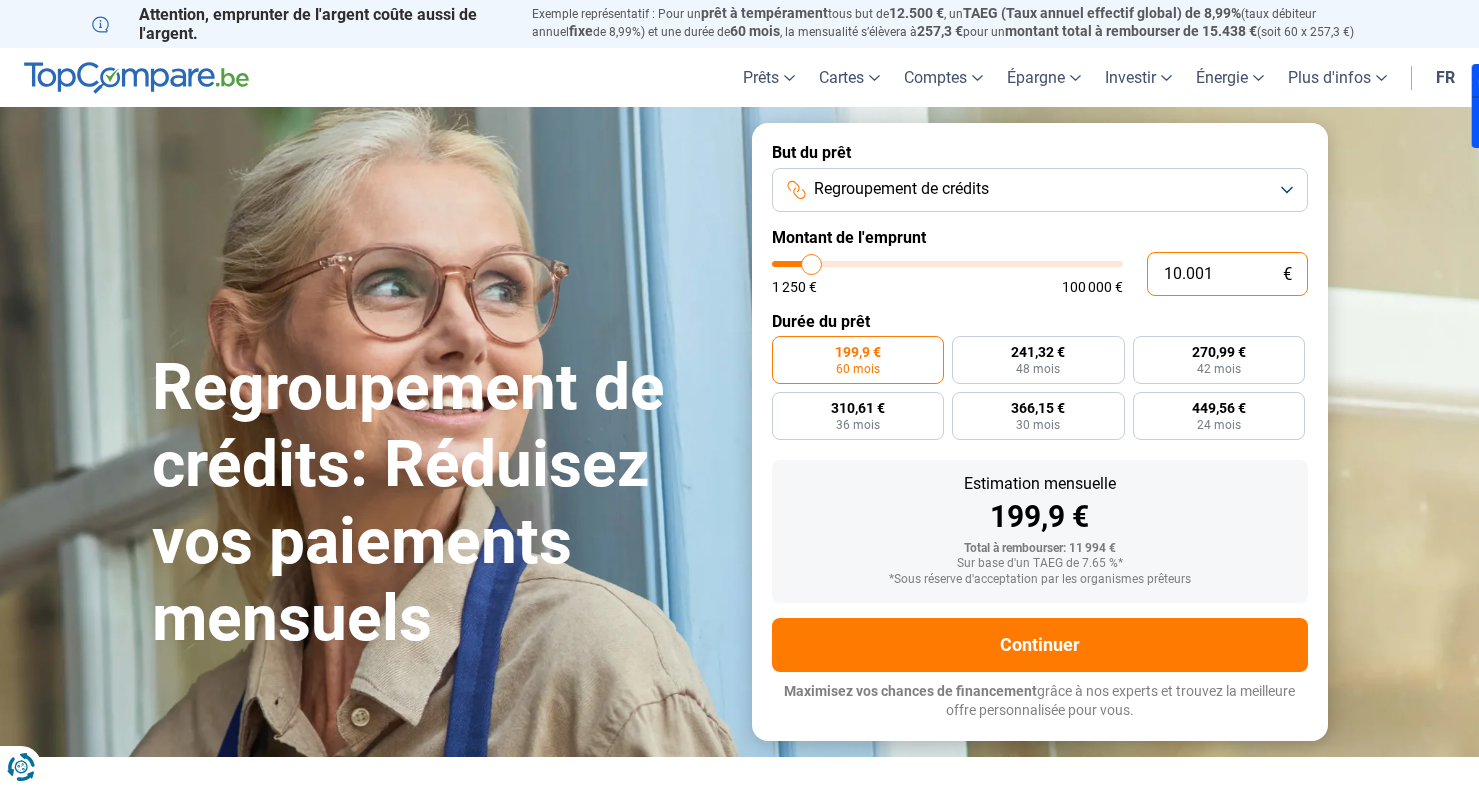 click on "10.001" at bounding box center (1227, 274) 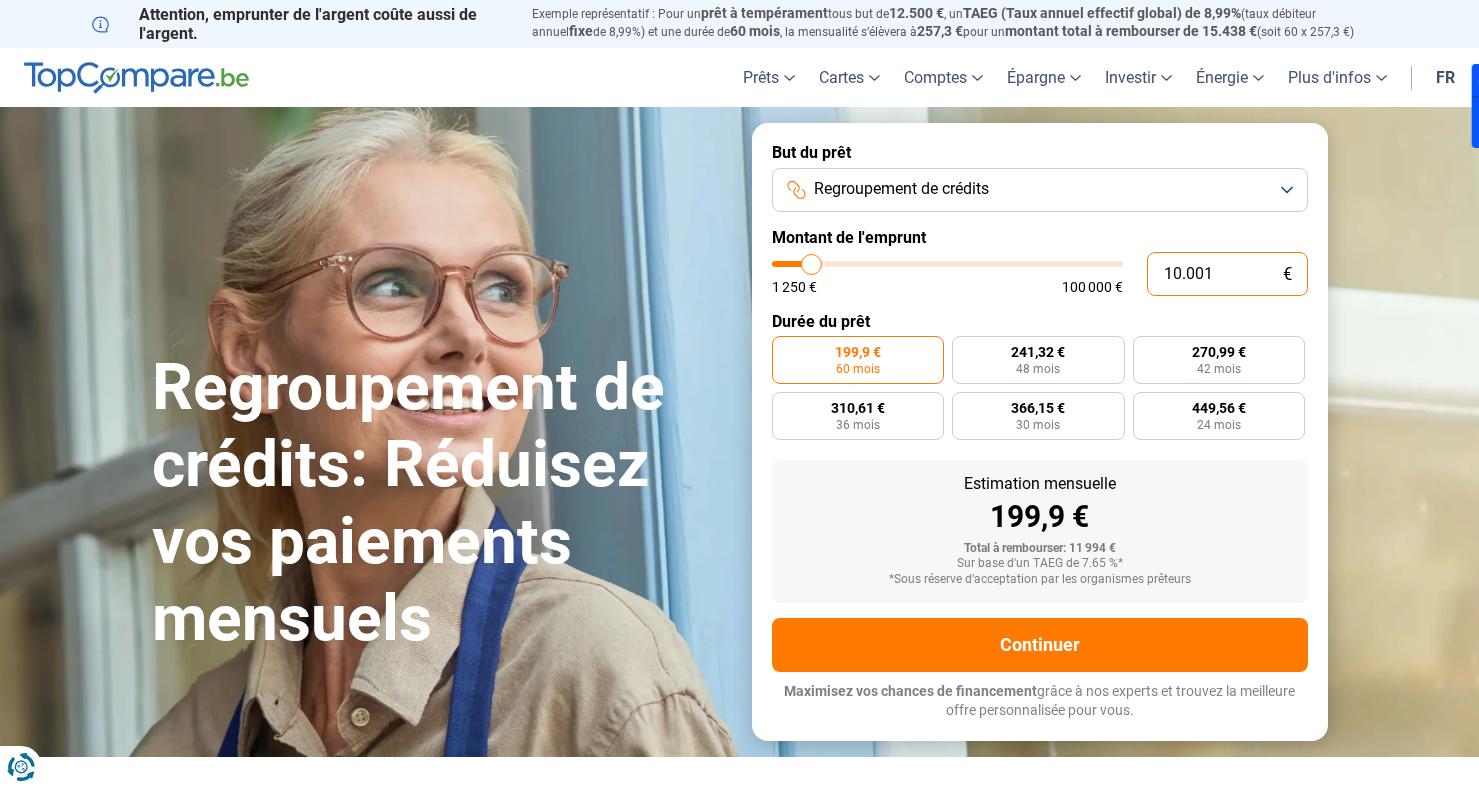 type on "2" 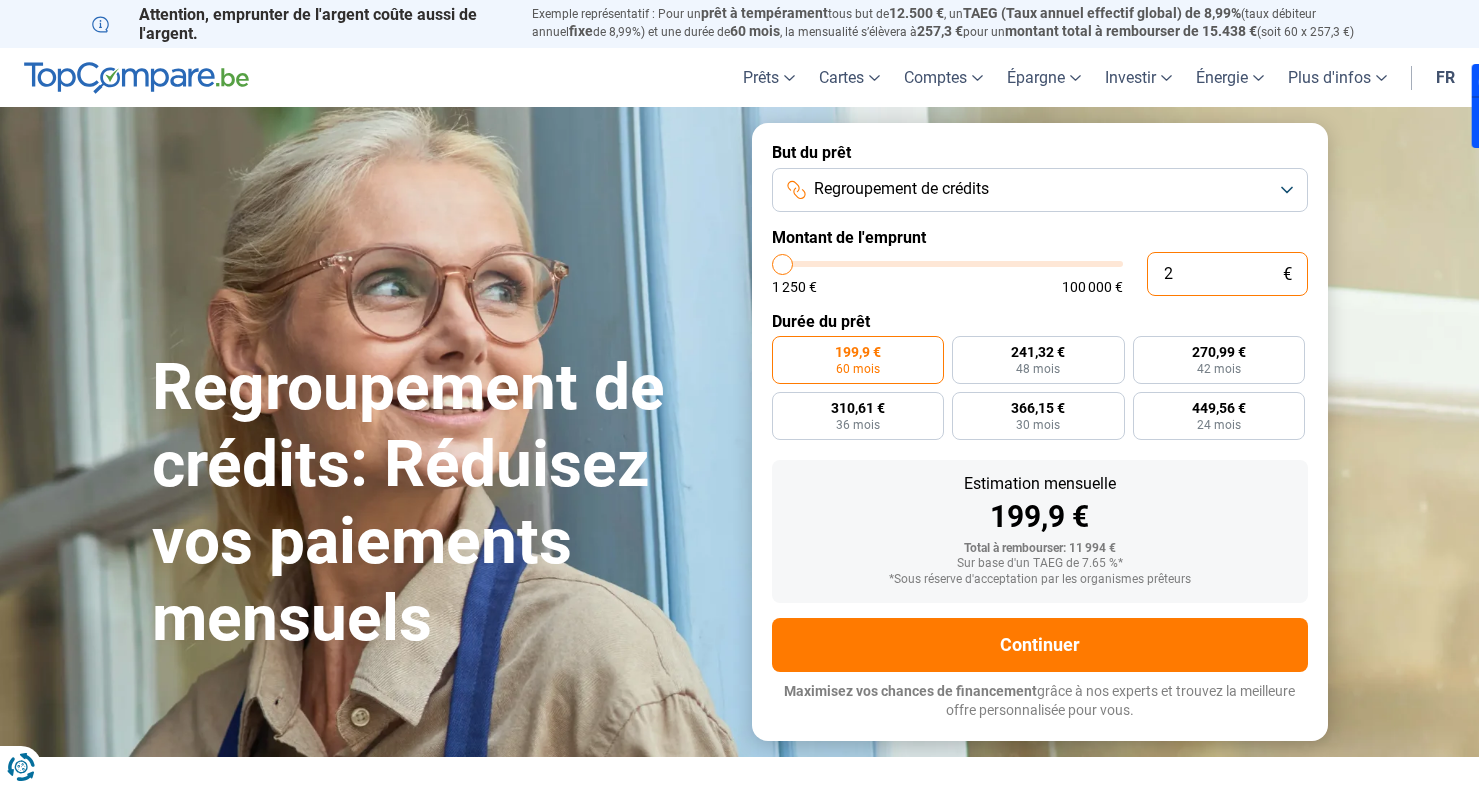 type on "20" 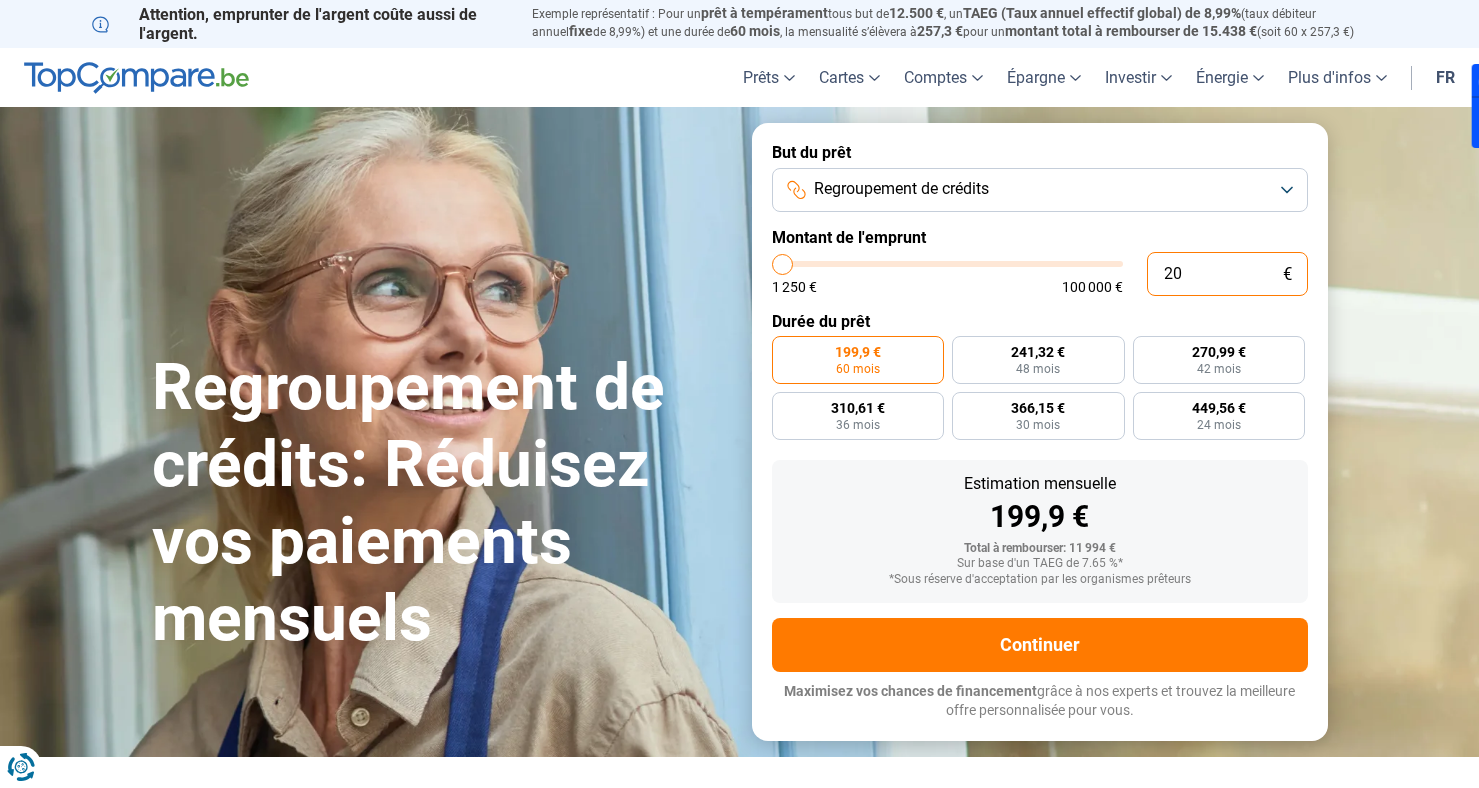 type on "200" 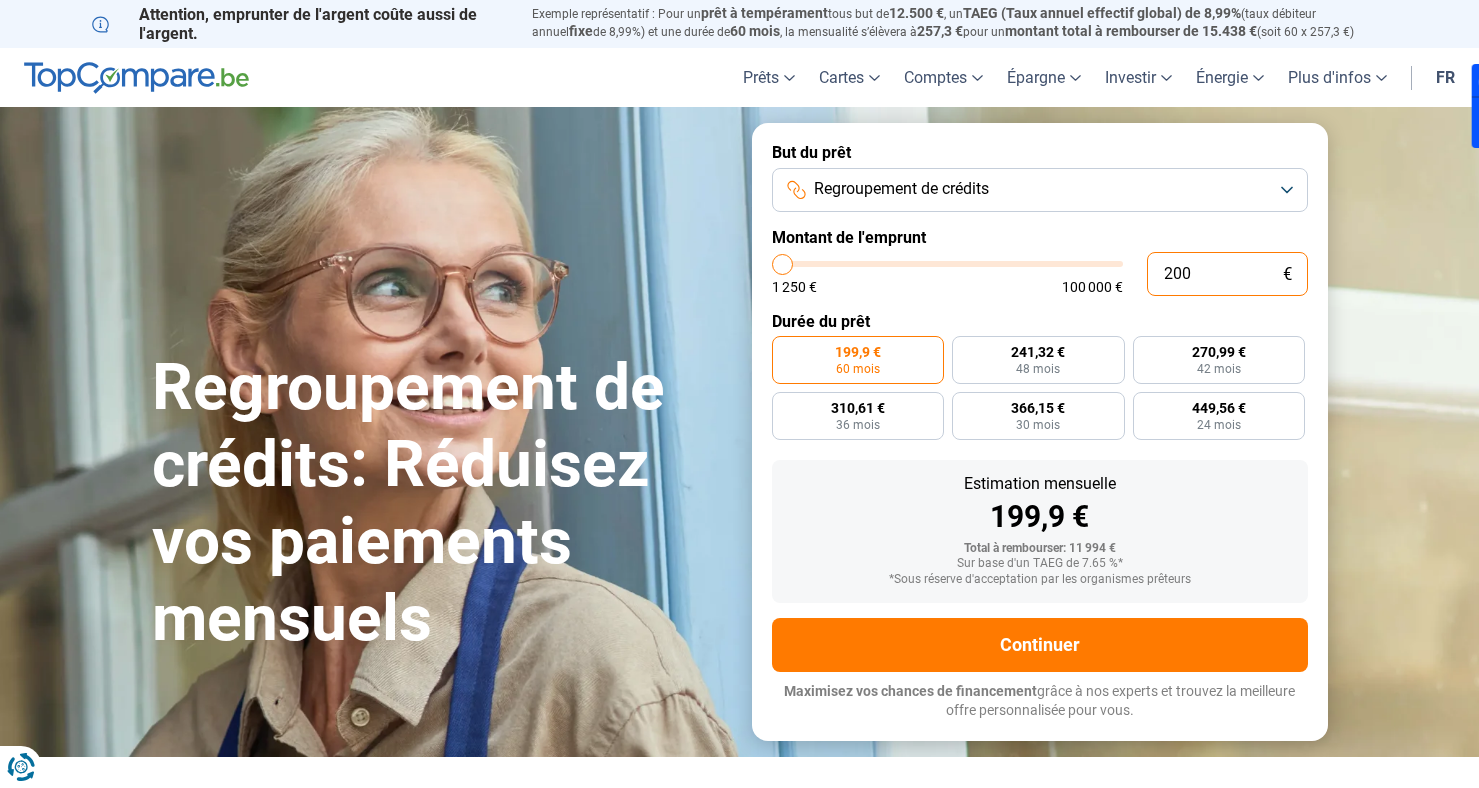 type on "2.000" 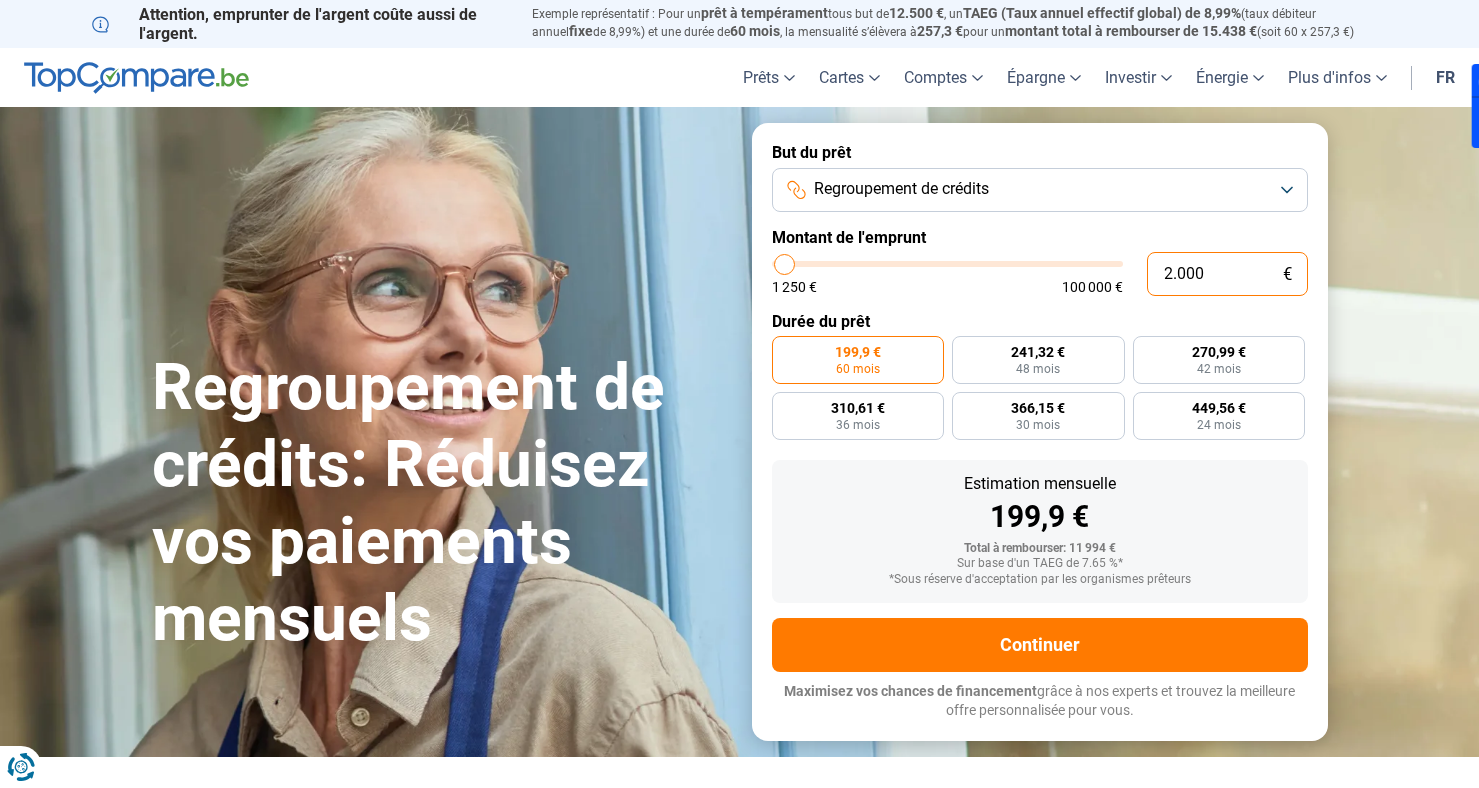 type on "20.000" 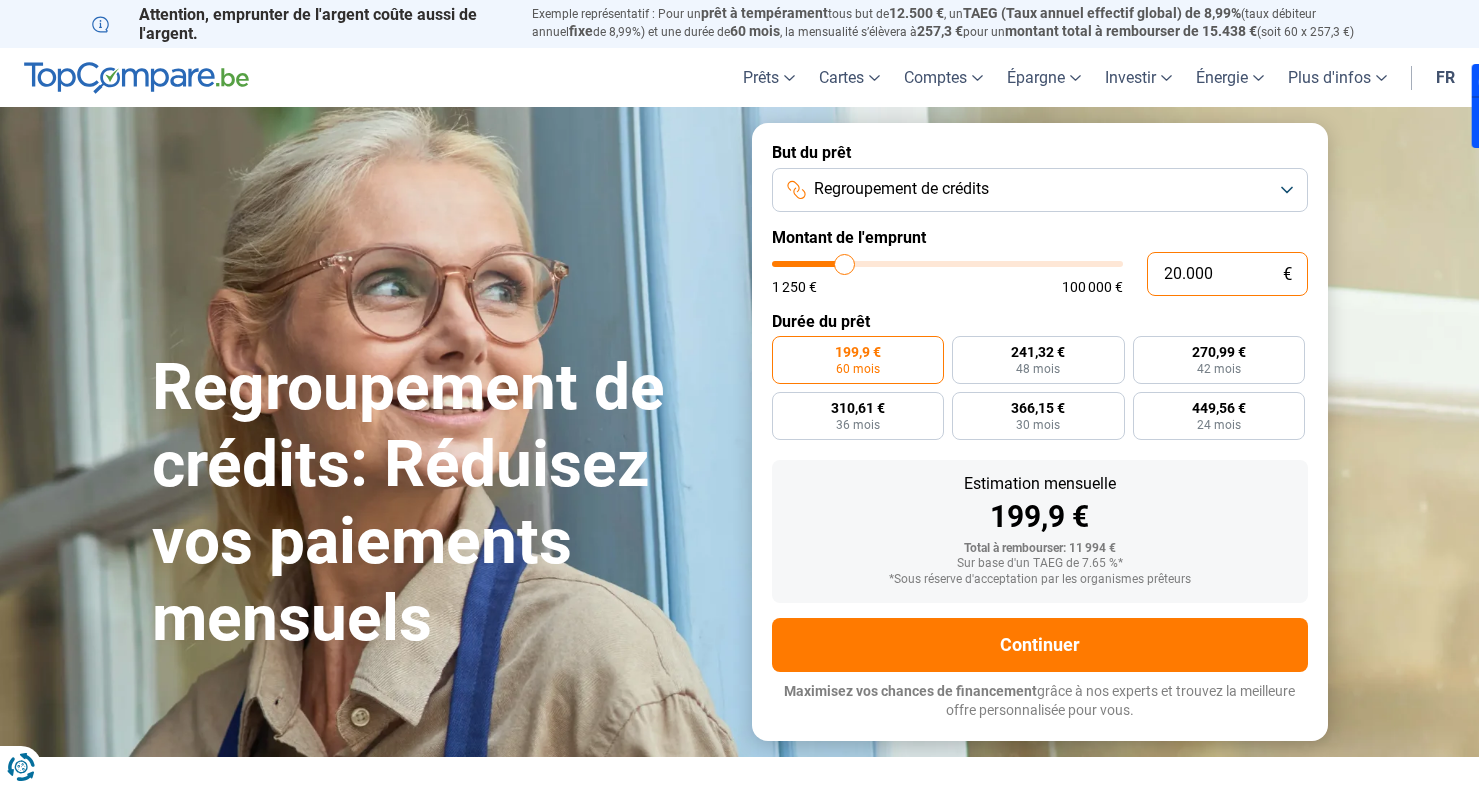 radio on "false" 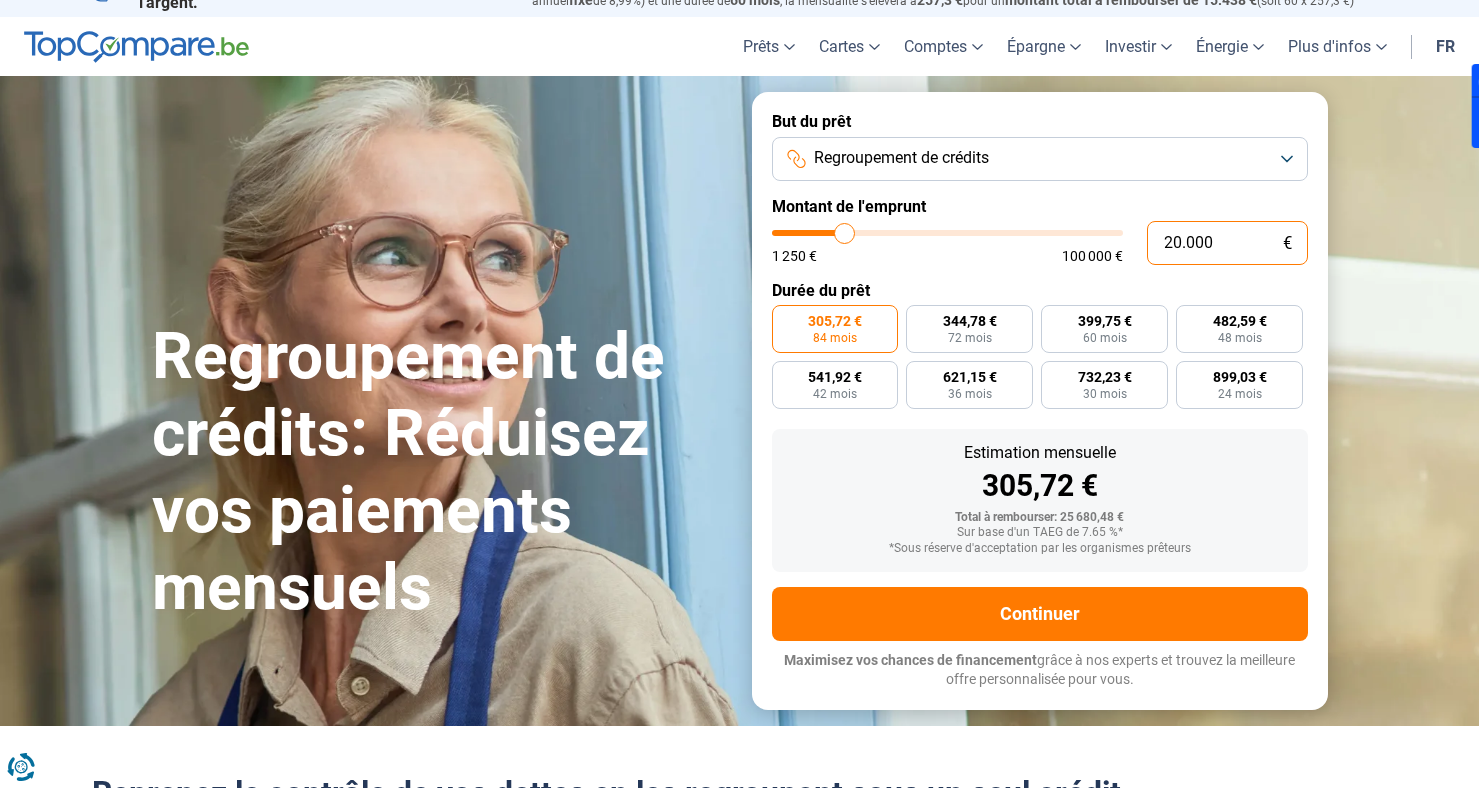 scroll, scrollTop: 34, scrollLeft: 0, axis: vertical 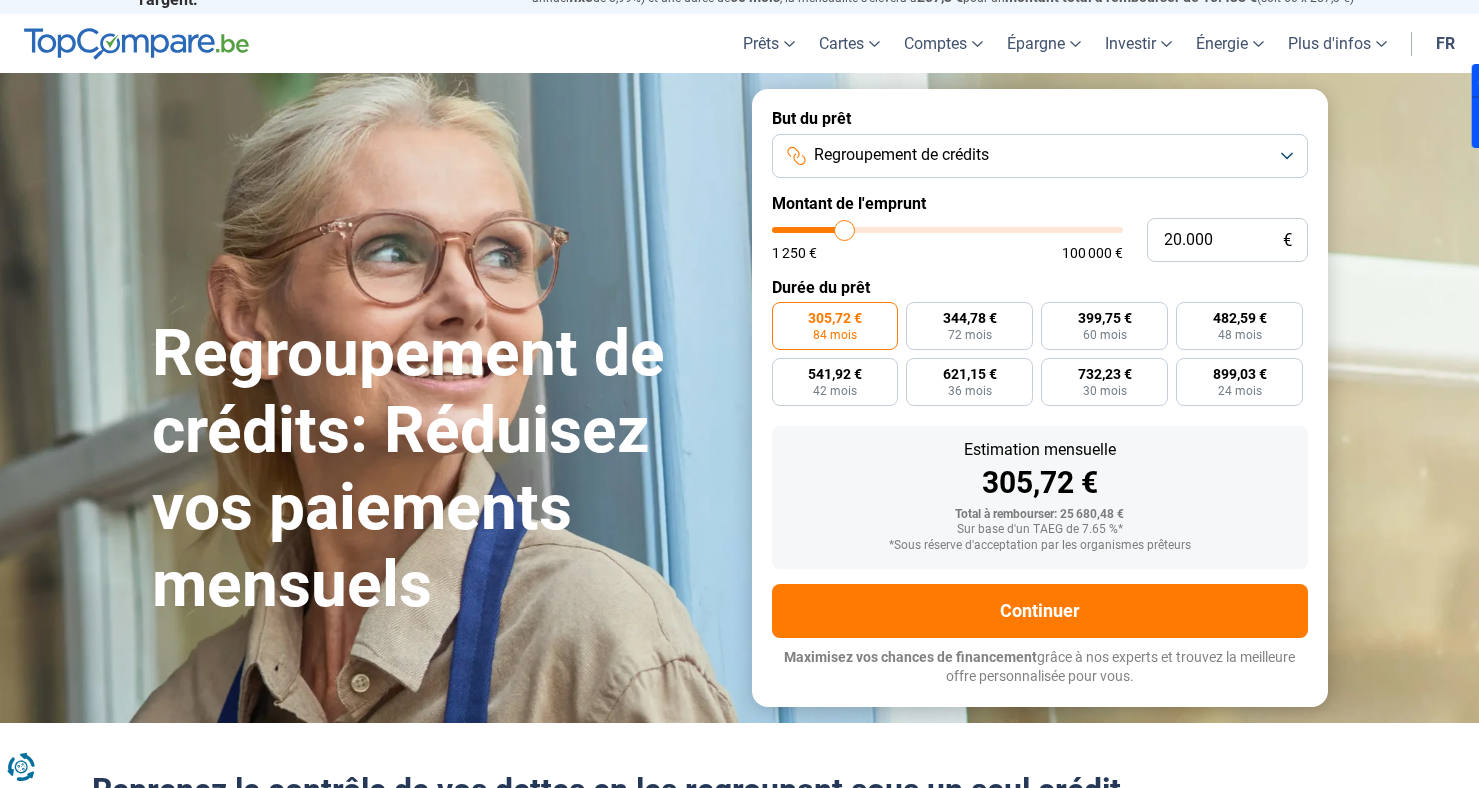 click on "But du prêt Regroupement de crédits Montant de l'emprunt 20.000 € 1 250 € 100 000 € Durée du prêt 305,72 € 84 mois 344,78 € 72 mois 399,75 € 60 mois 482,59 € 48 mois 541,92 € 42 mois 621,15 € 36 mois 732,23 € 30 mois 899,03 € 24 mois Estimation mensuelle 305,72 € Total à rembourser: 25 680,48 € Sur base d'un TAEG de 7.65 %* *Sous réserve d'acceptation par les organismes prêteurs Continuer Maximisez vos chances de financement  grâce à nos experts et trouvez la meilleure offre personnalisée pour vous. 100.000+ simulations mensuelles réussies Maximisez vos chances de financement grâce à nos experts  Trouvez la meilleure offre personnalisée" at bounding box center (1040, 397) 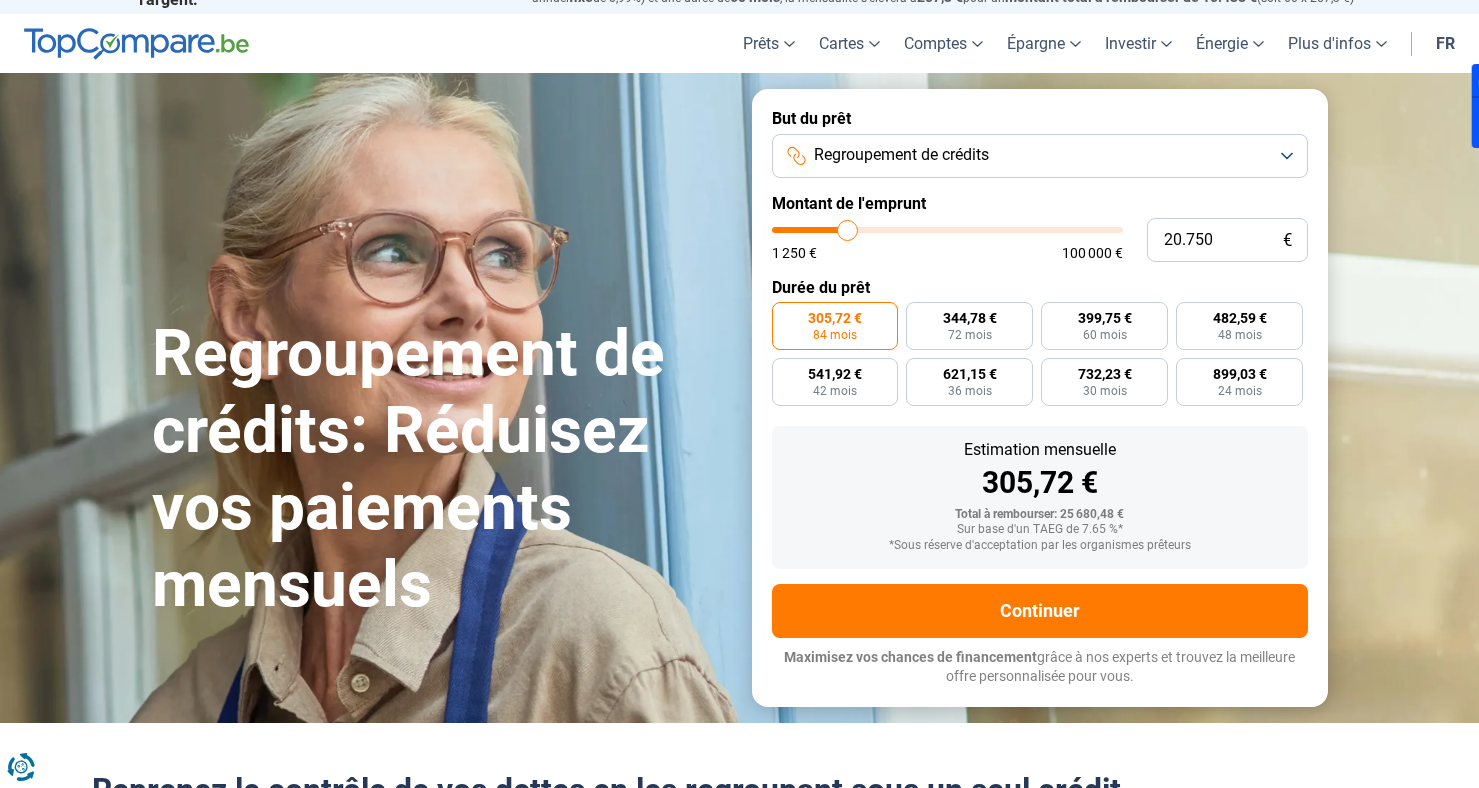 type on "21.000" 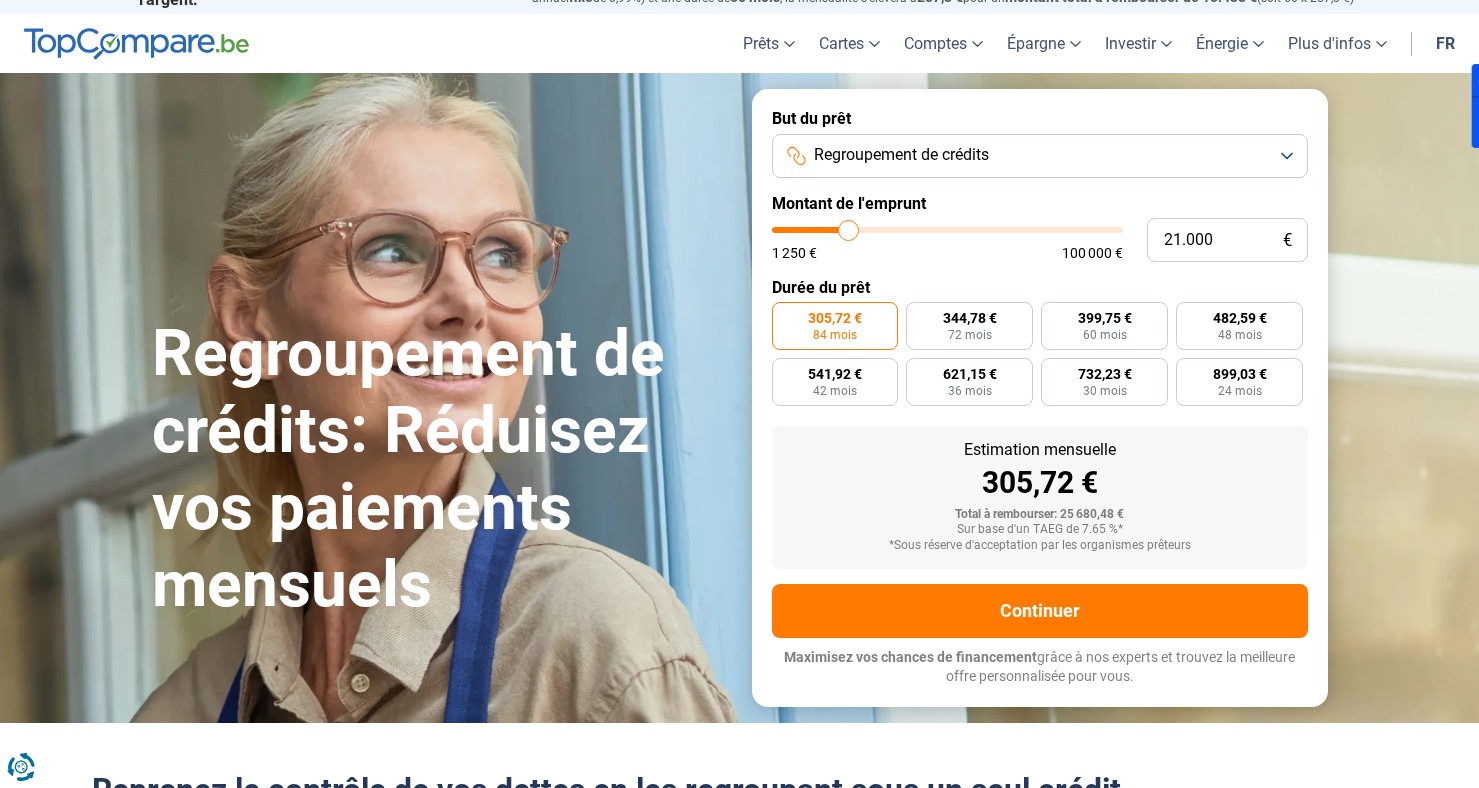 type on "21.250" 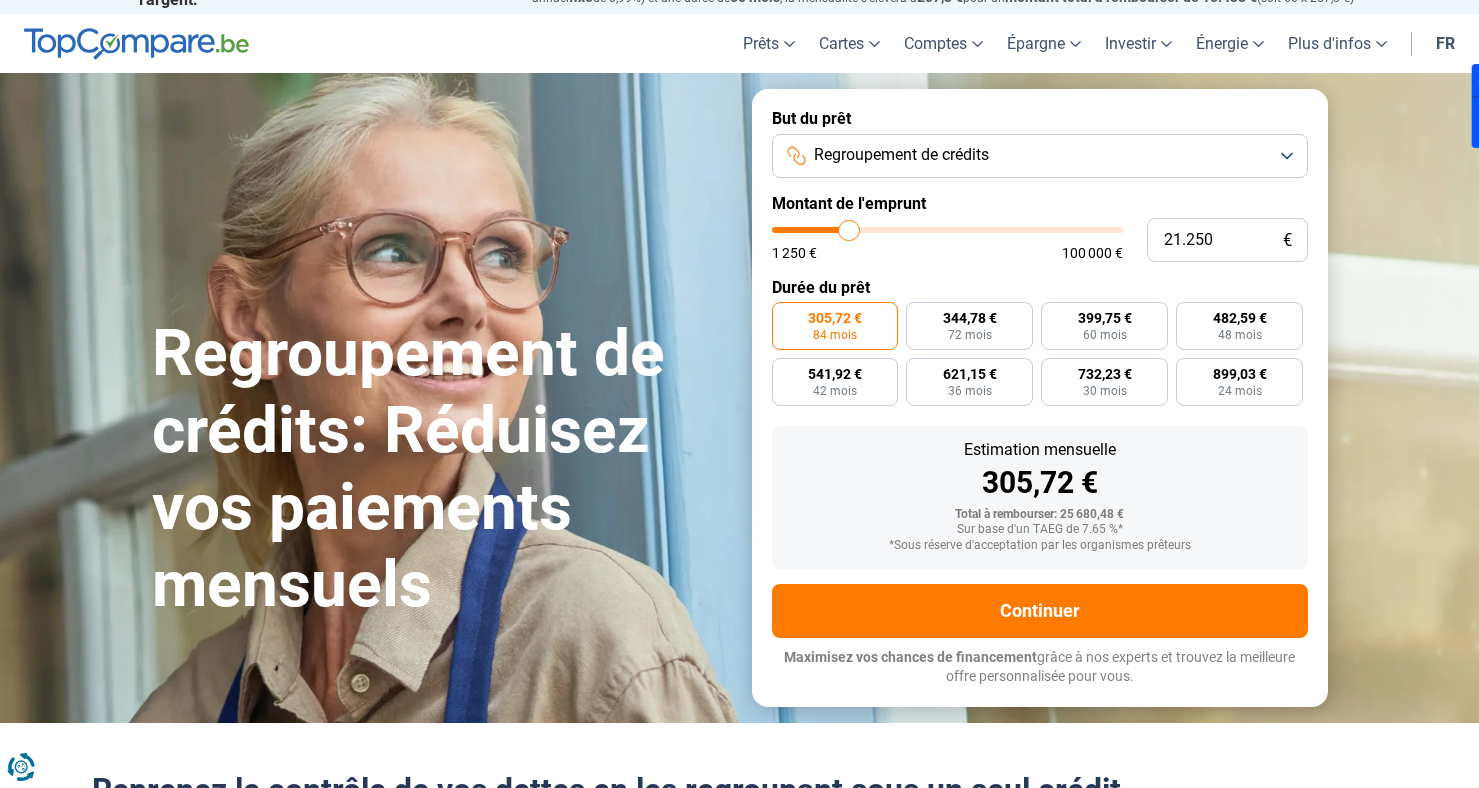 type on "21.750" 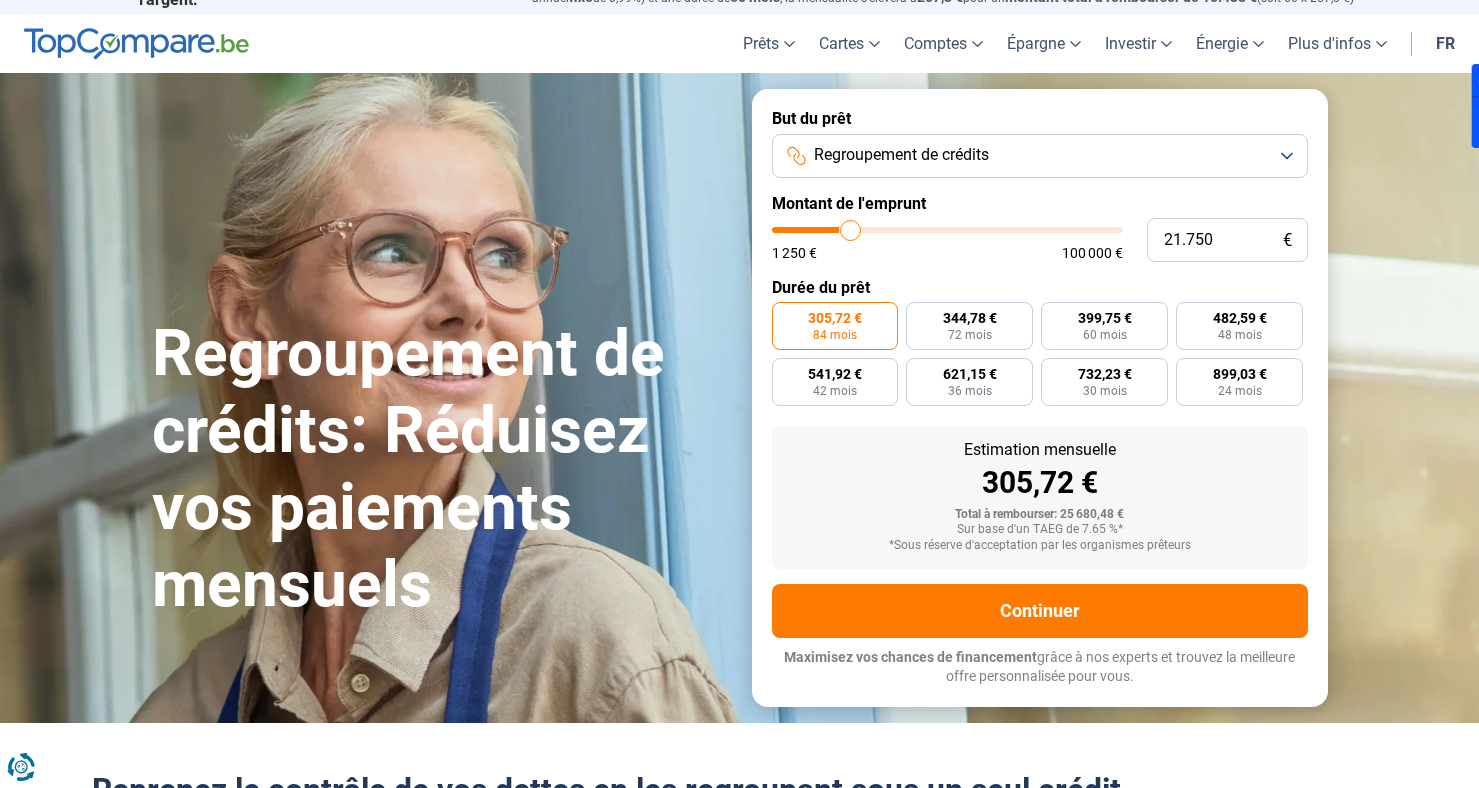 type on "22.000" 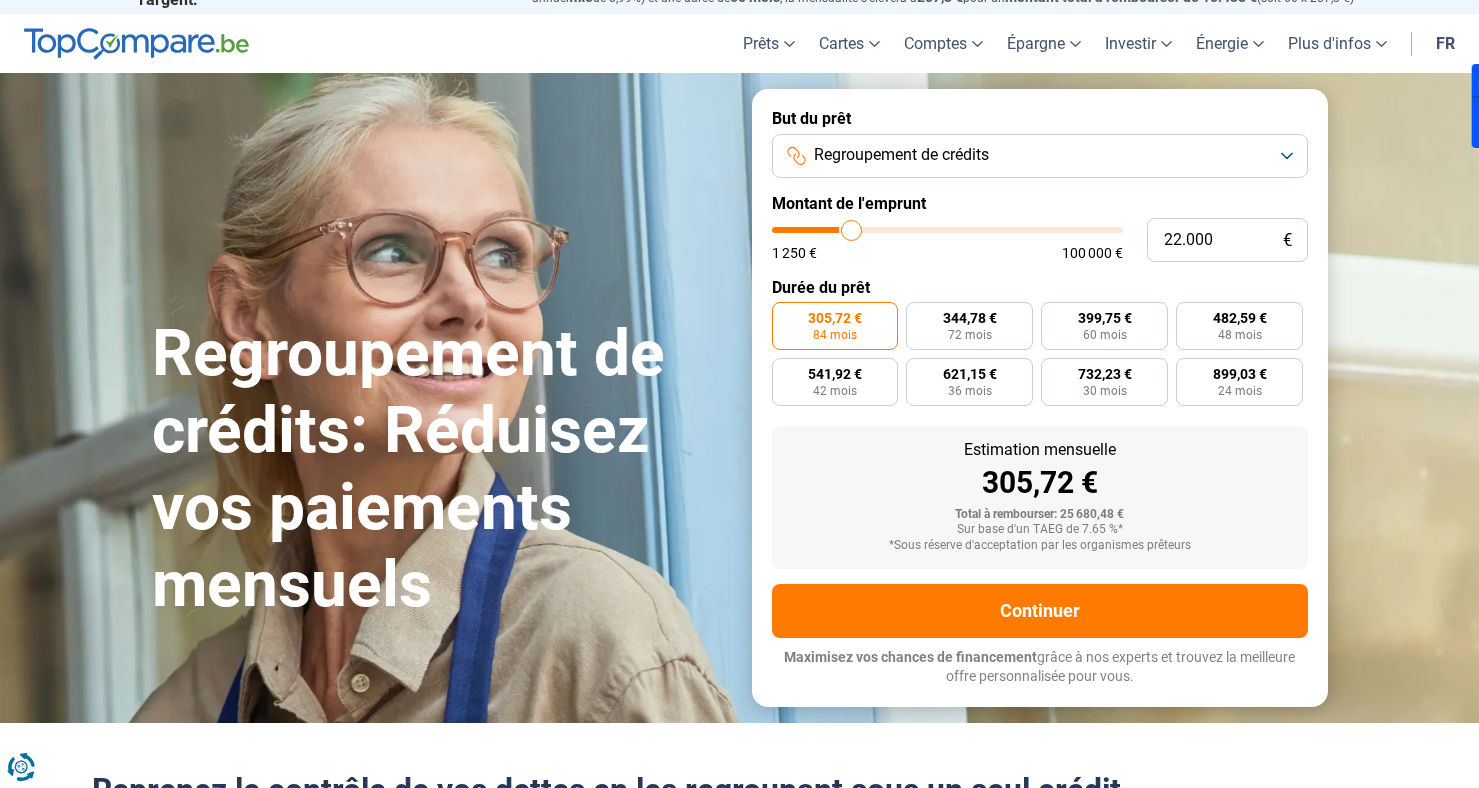 type on "22.500" 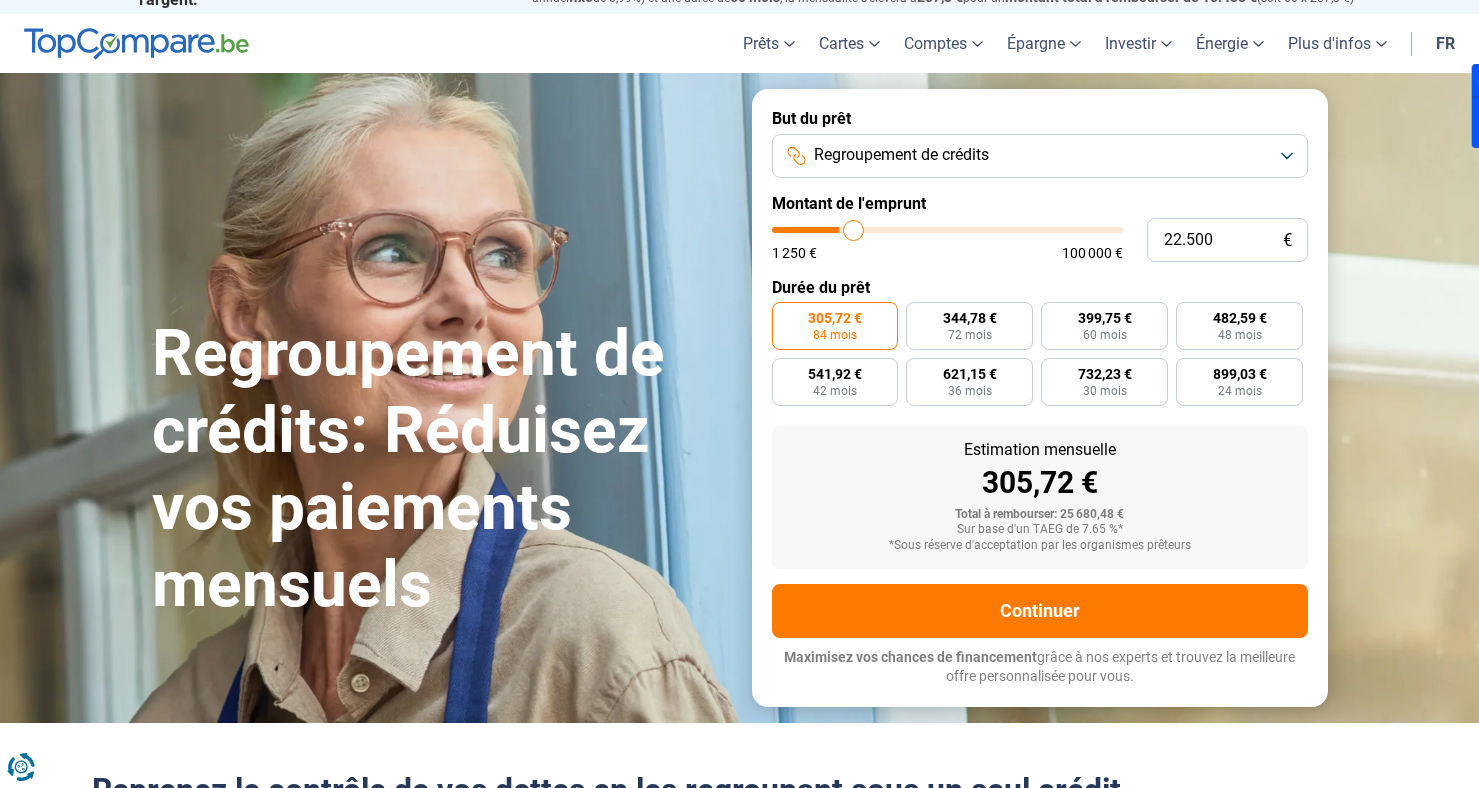 type on "23.250" 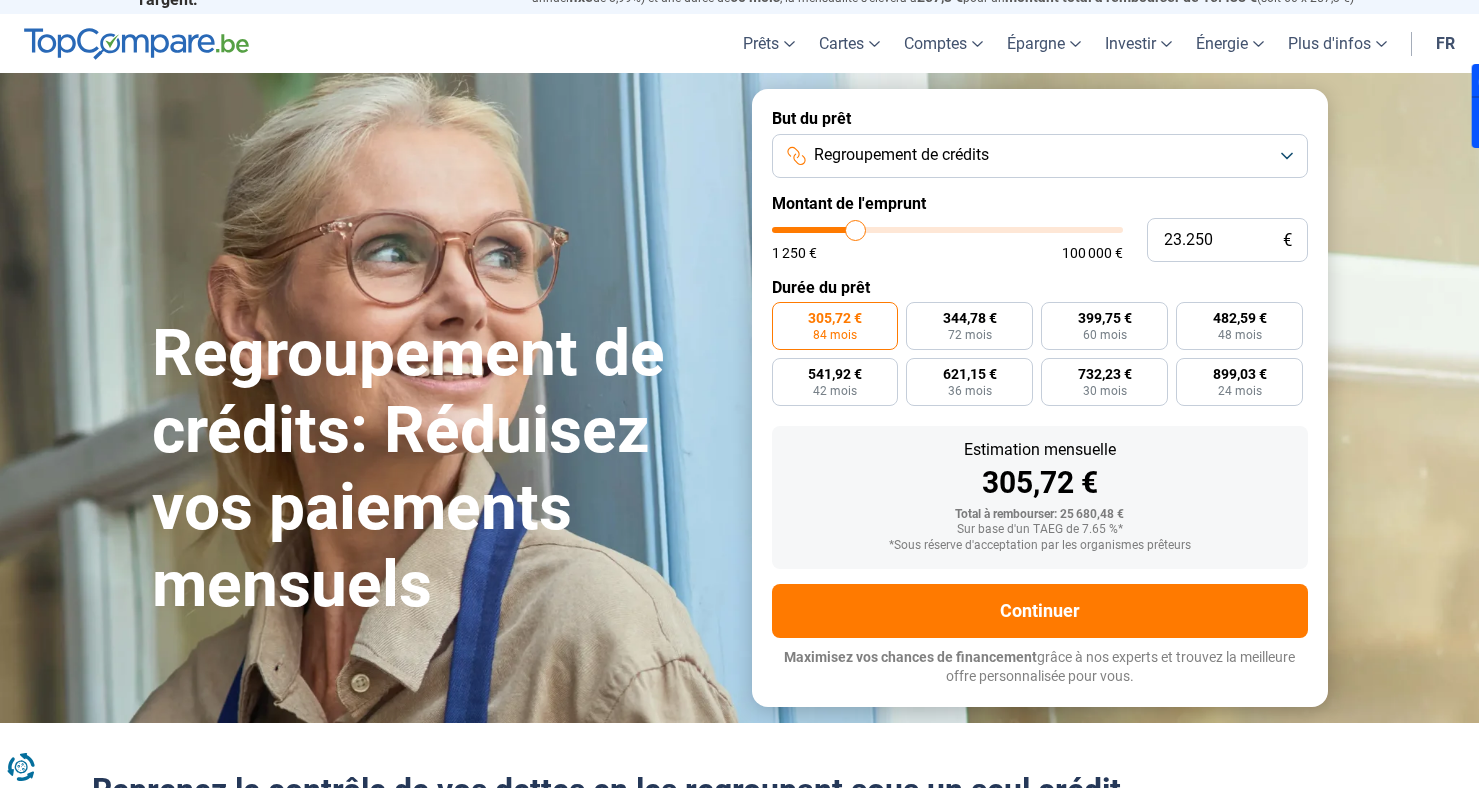 type on "24.750" 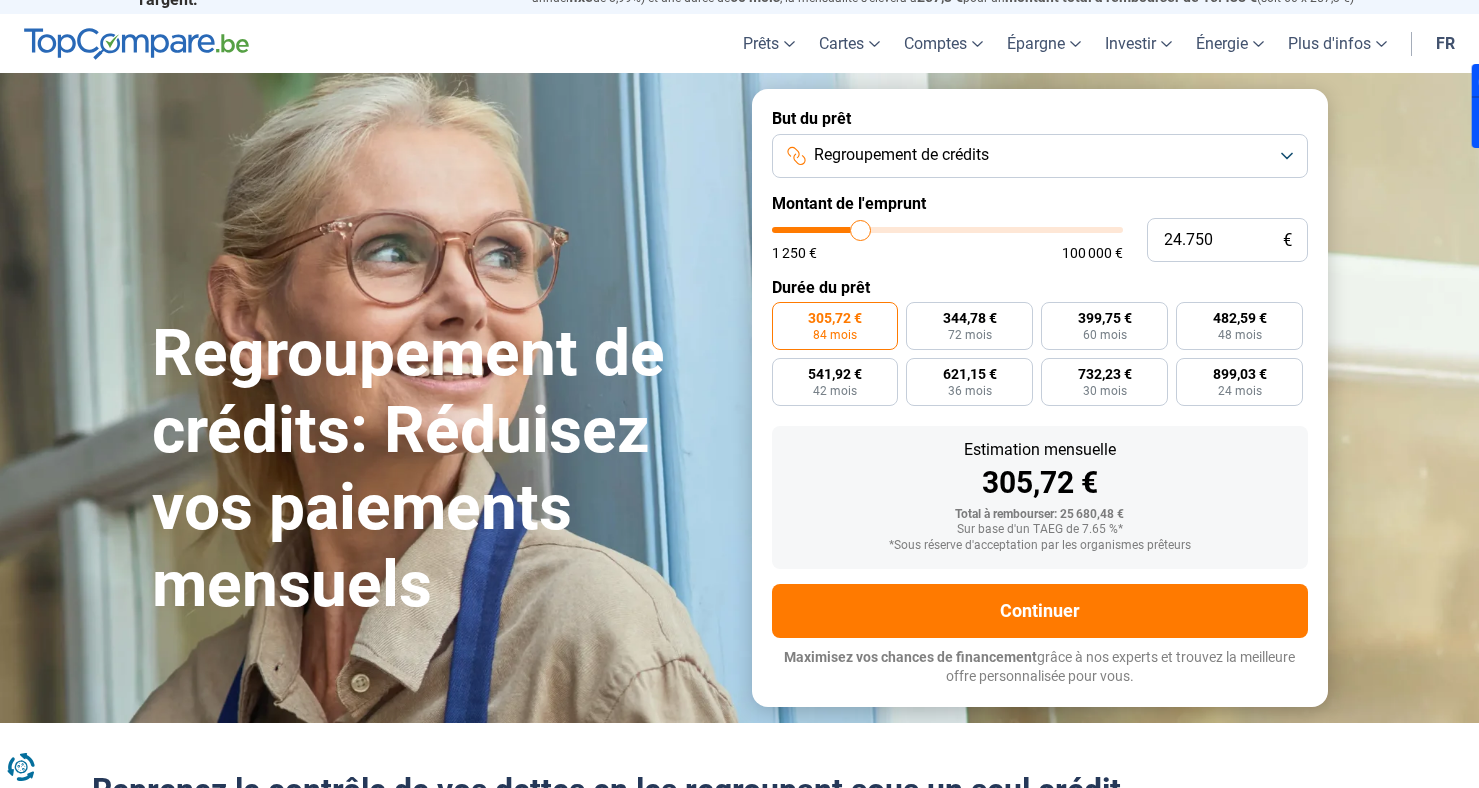 type on "25.250" 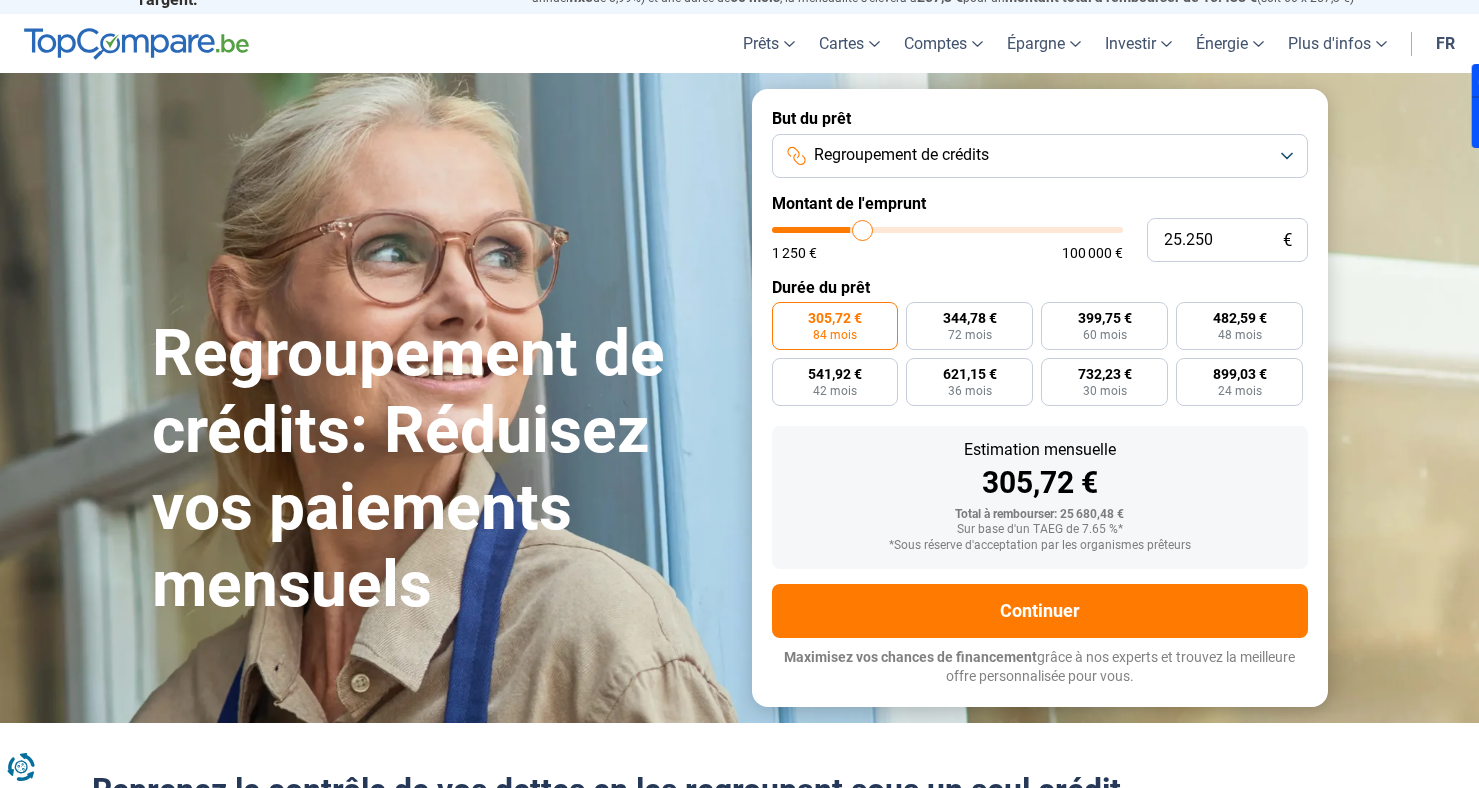 type on "26.250" 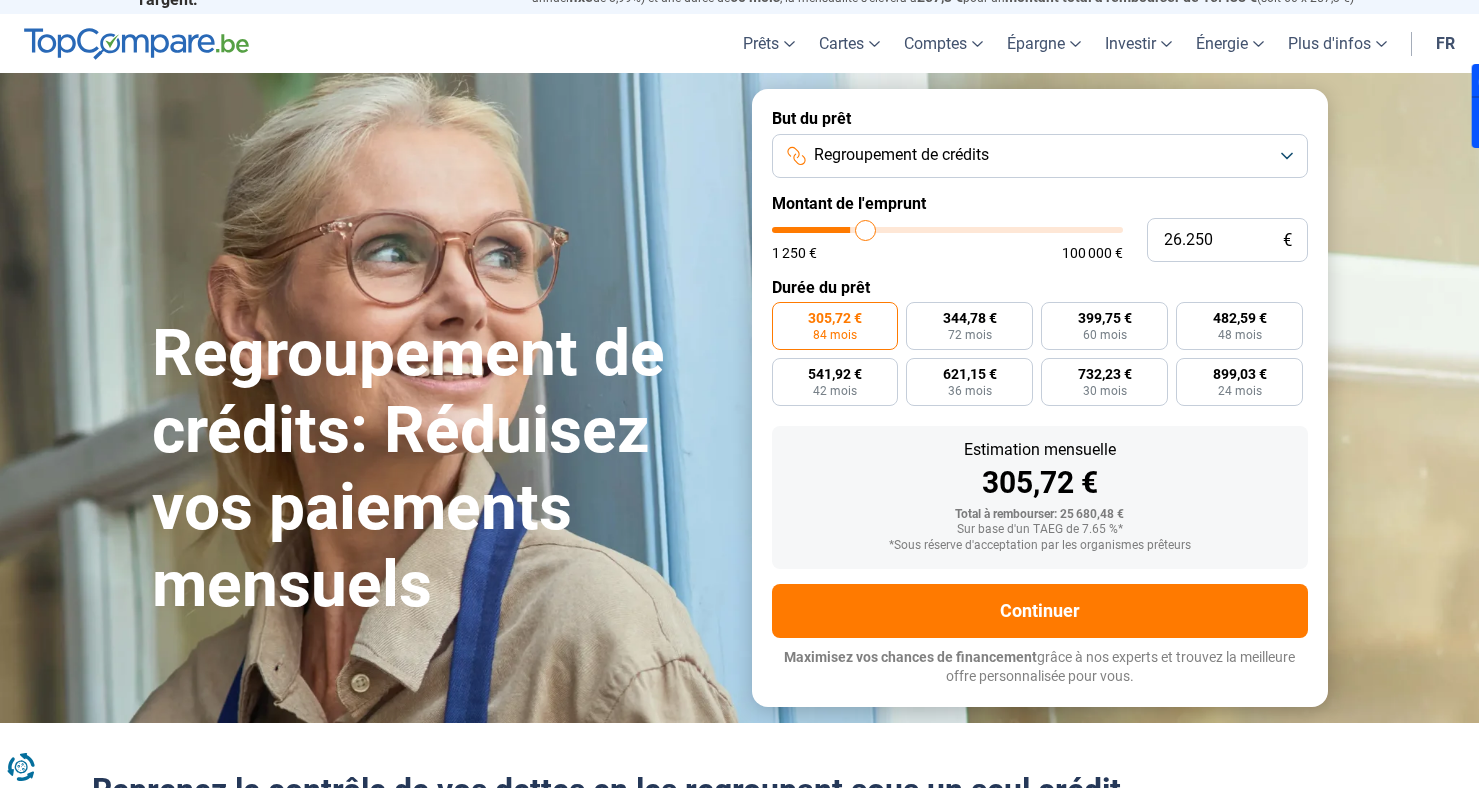 type on "28.750" 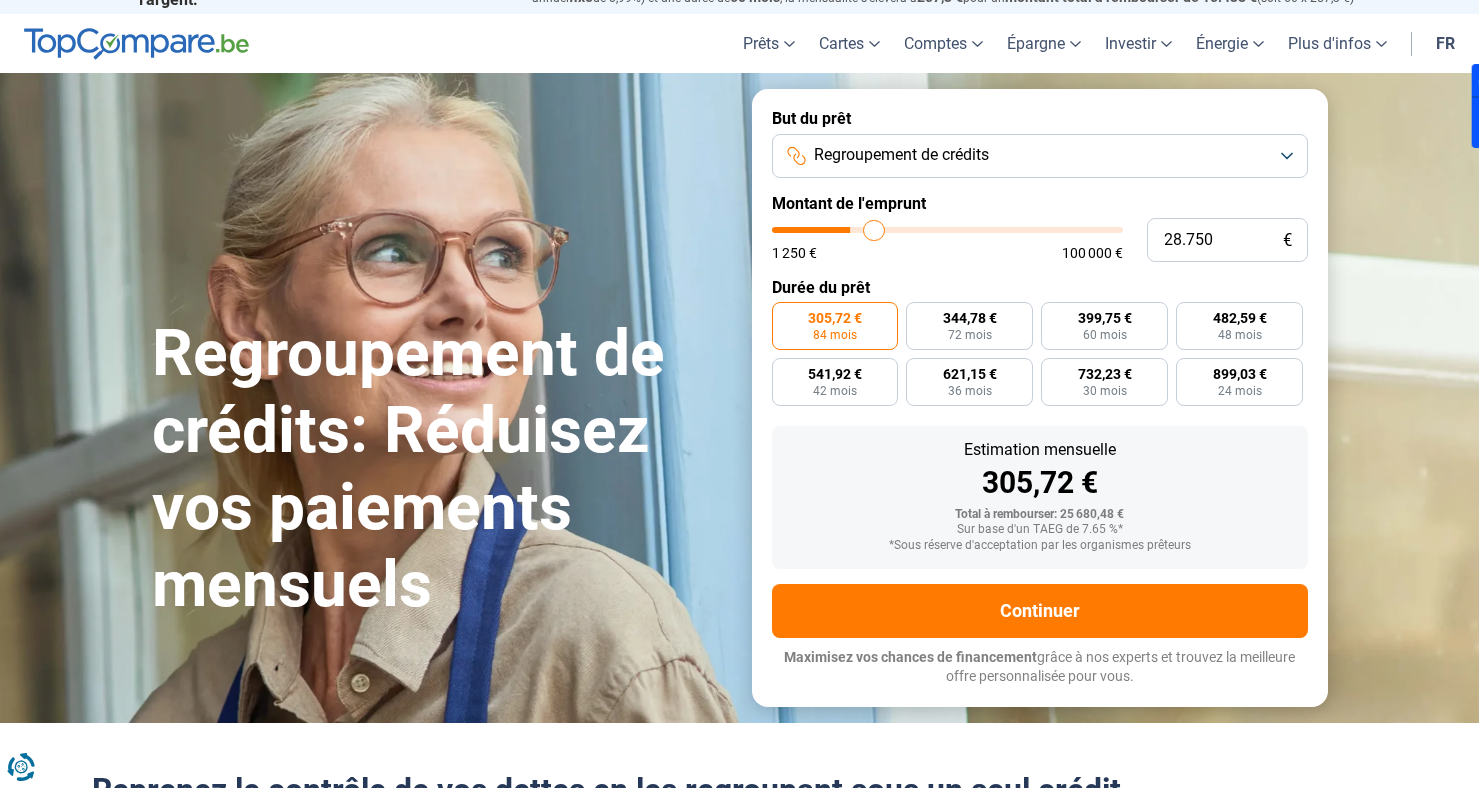type on "29.750" 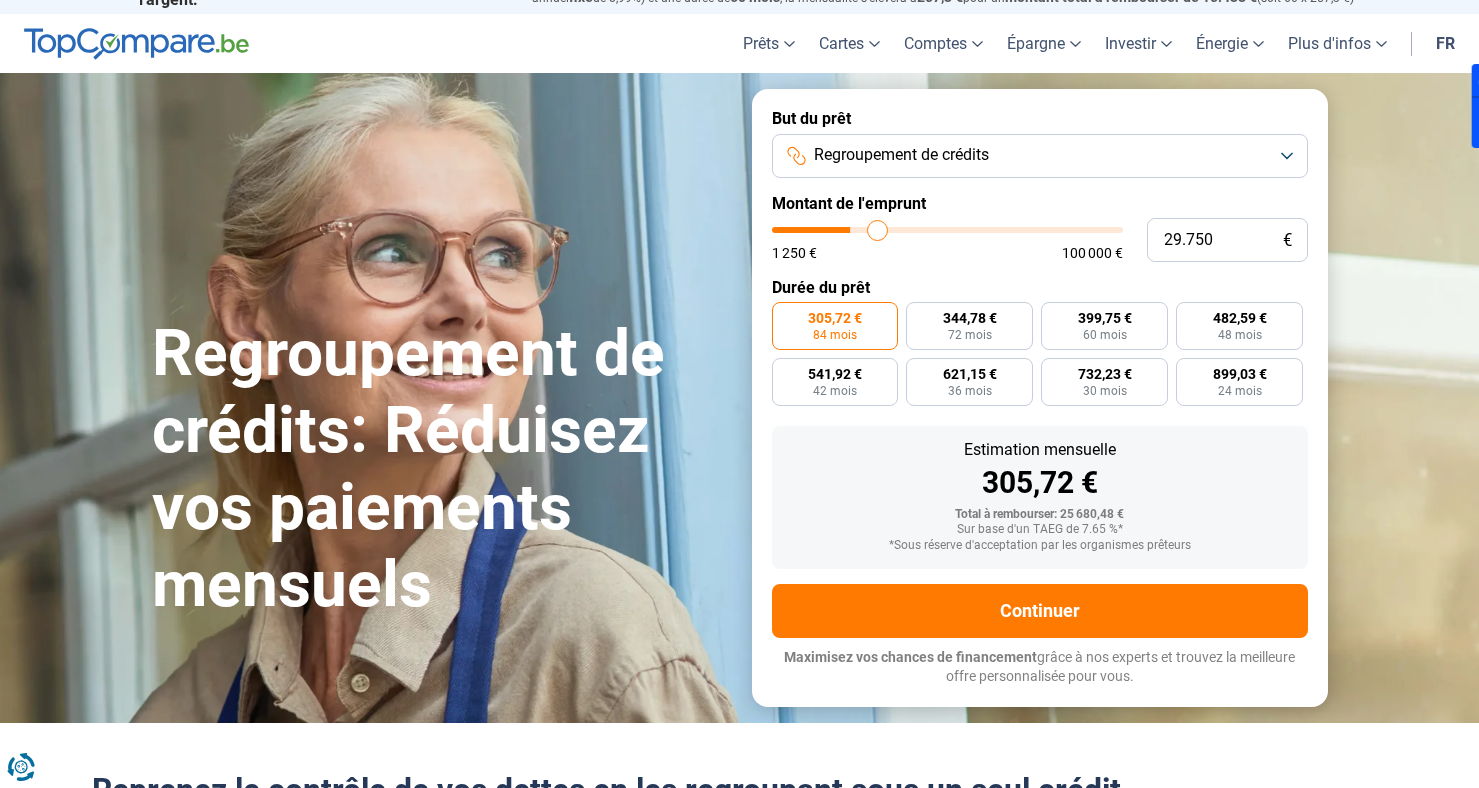 type on "30.250" 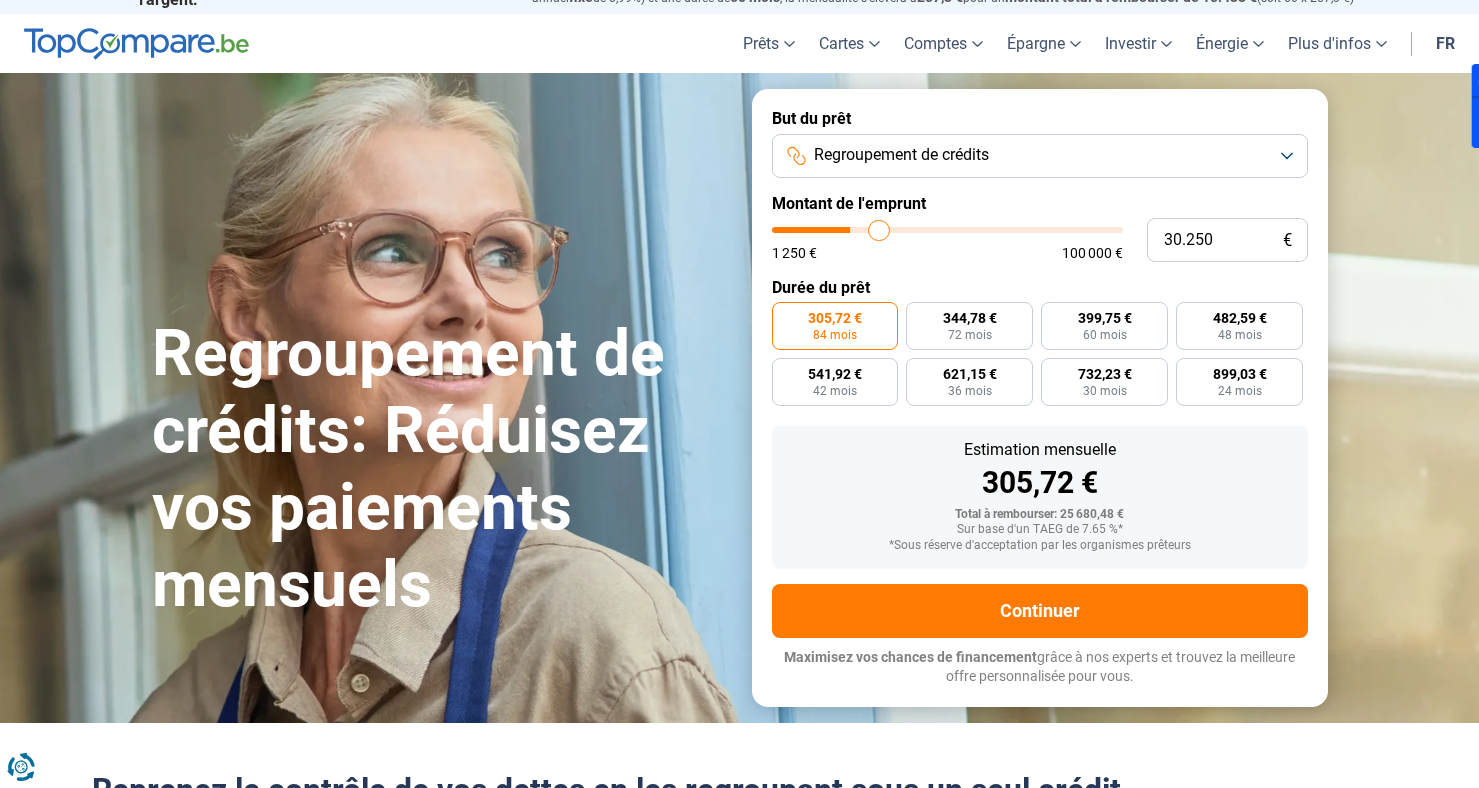 type on "32.250" 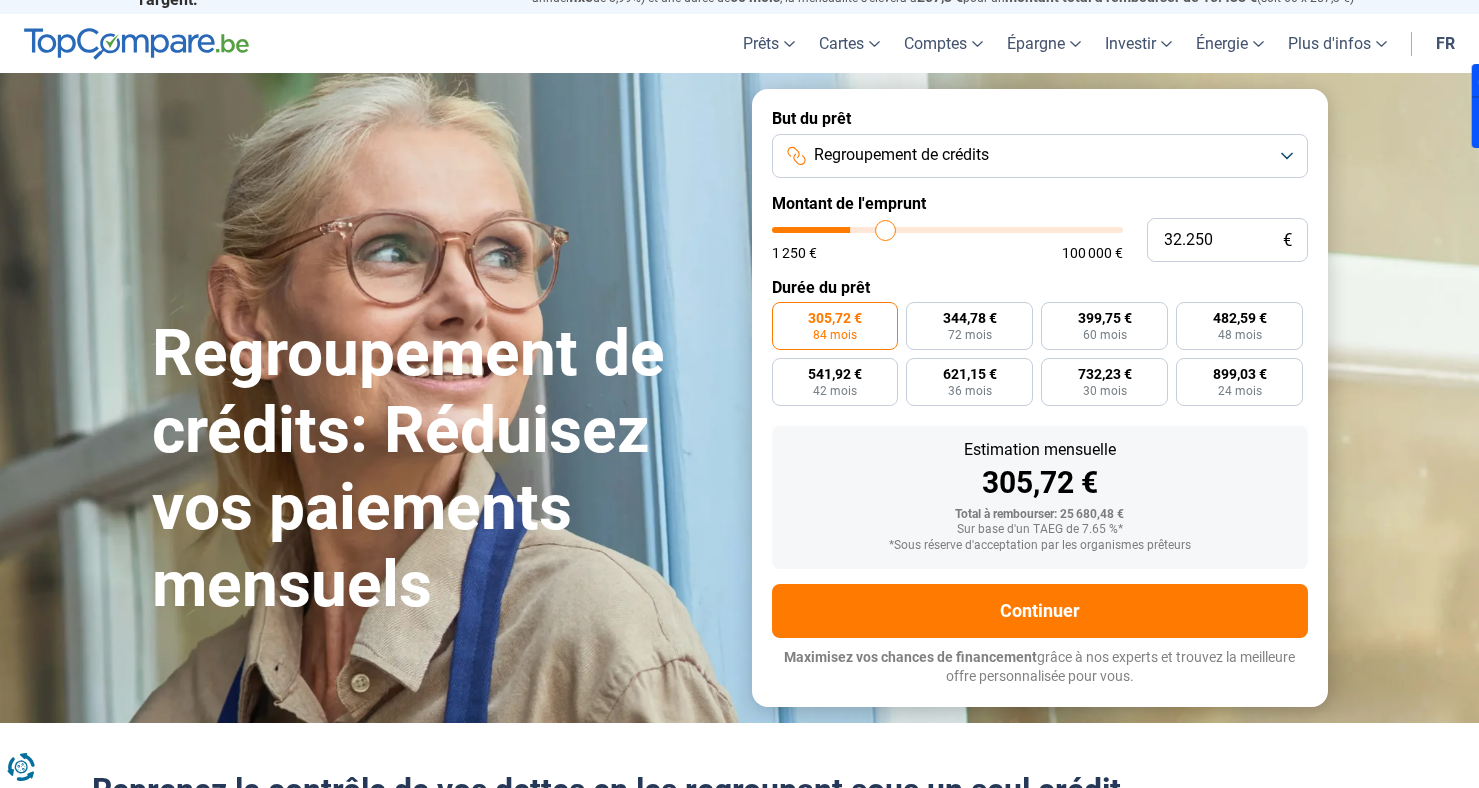 type on "33.000" 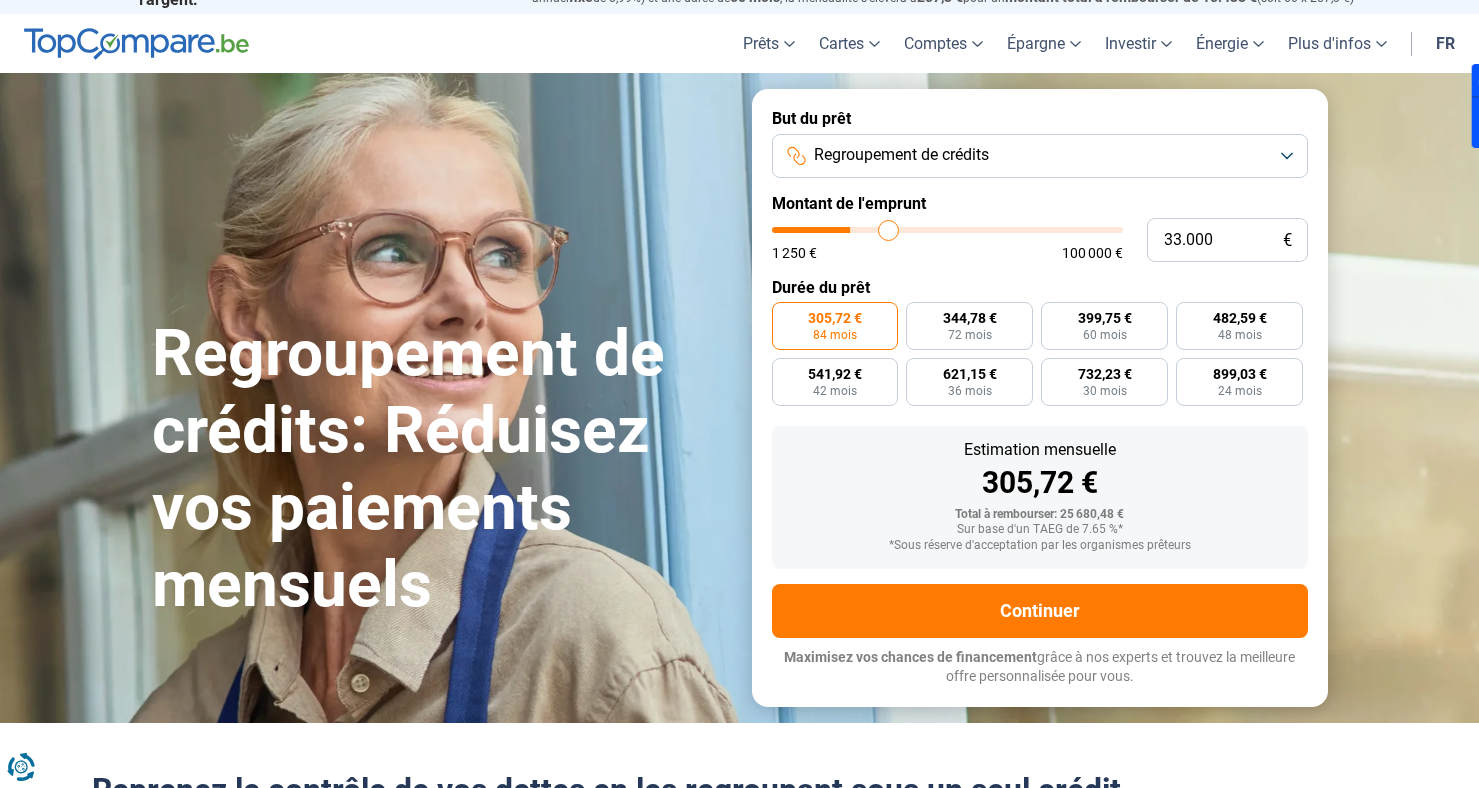 type on "33.250" 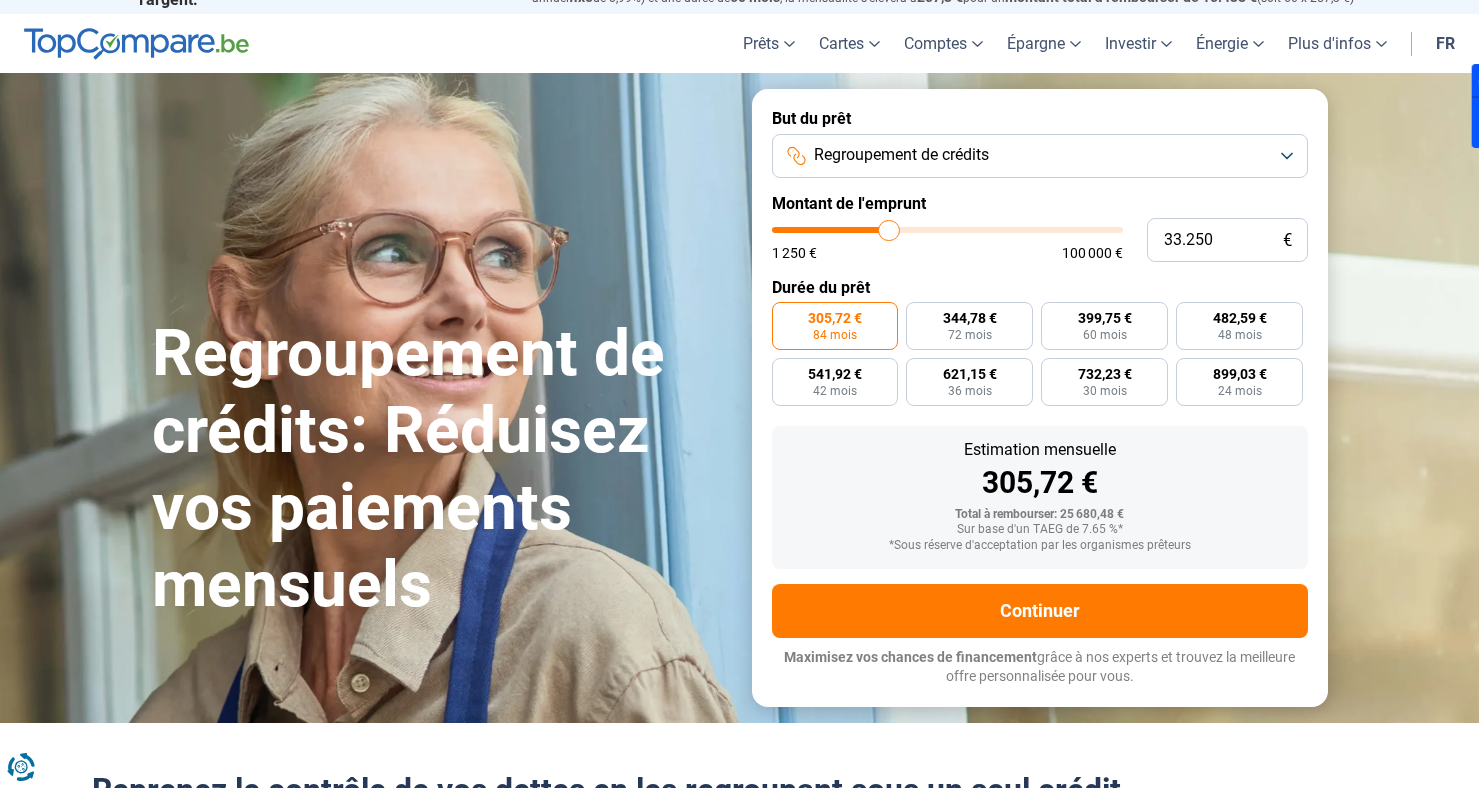 type on "33.000" 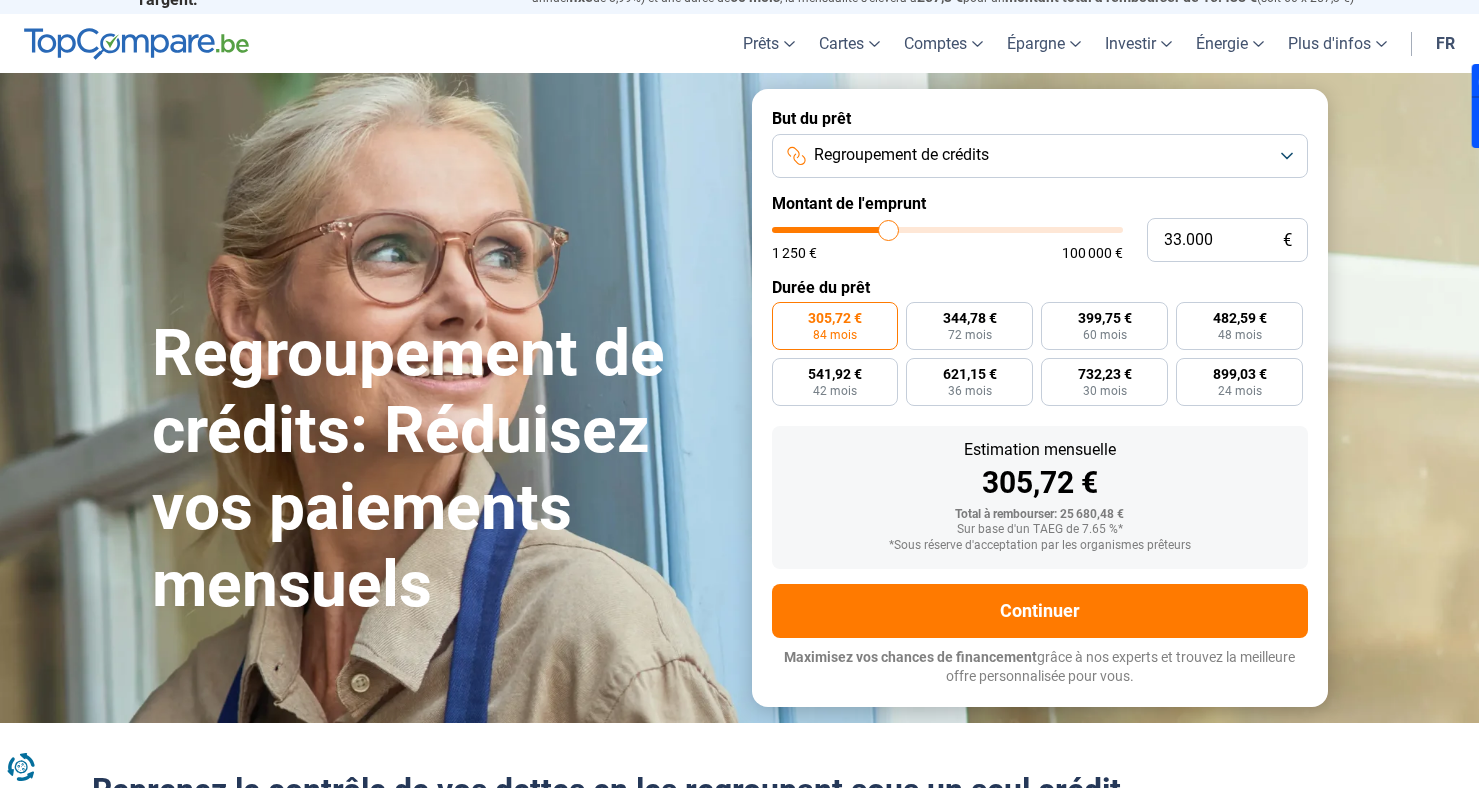 type on "32.750" 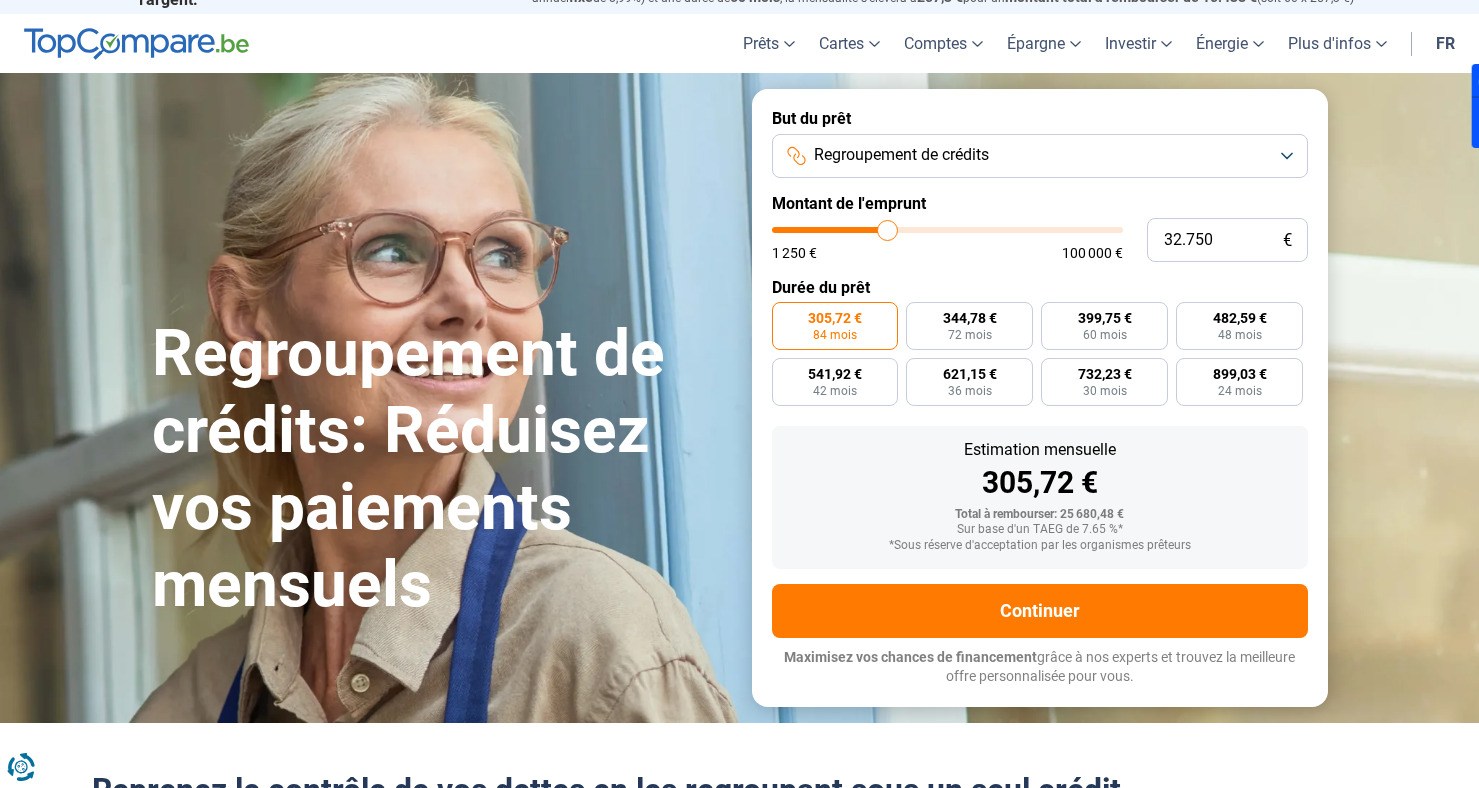 type on "32.250" 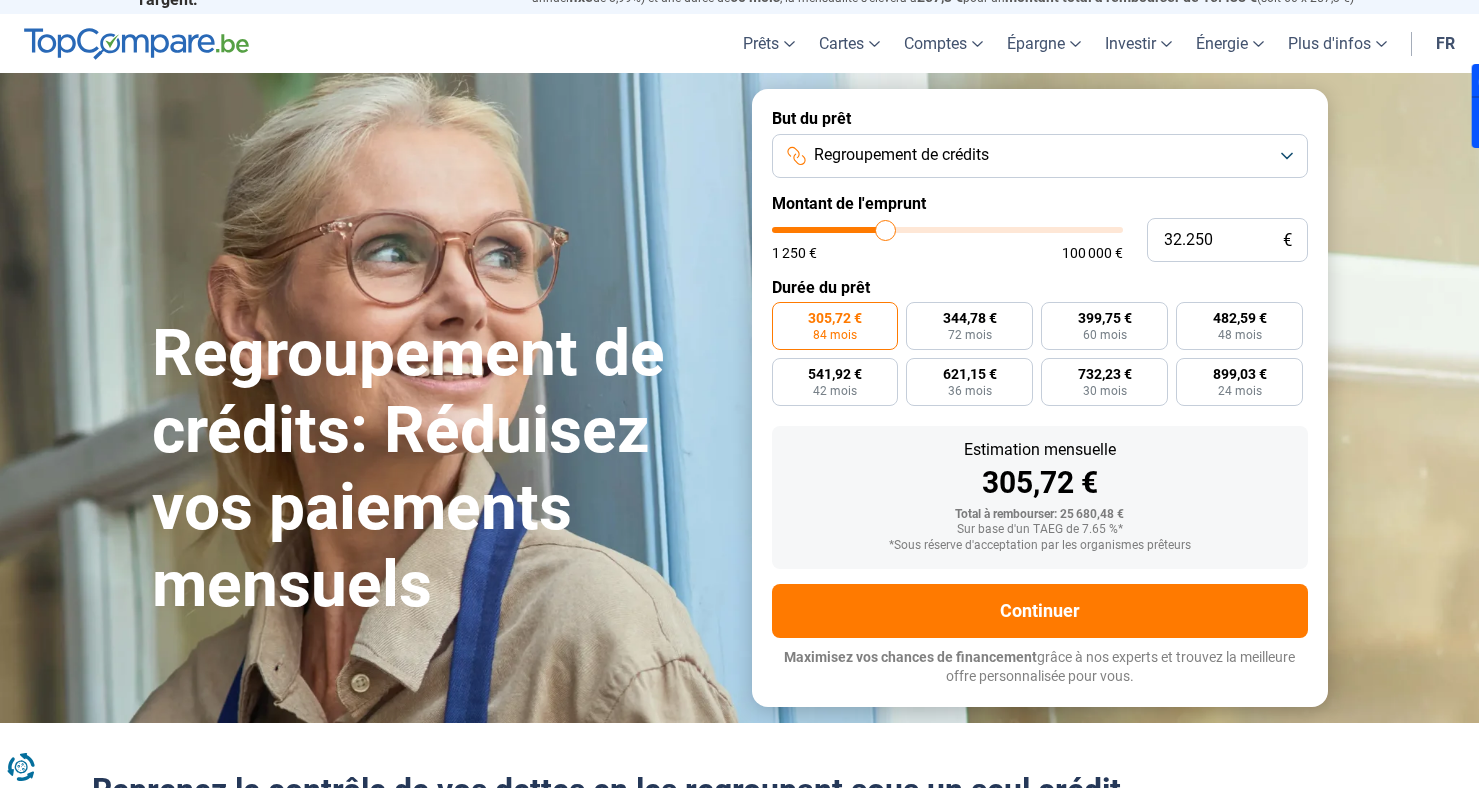 type on "29.750" 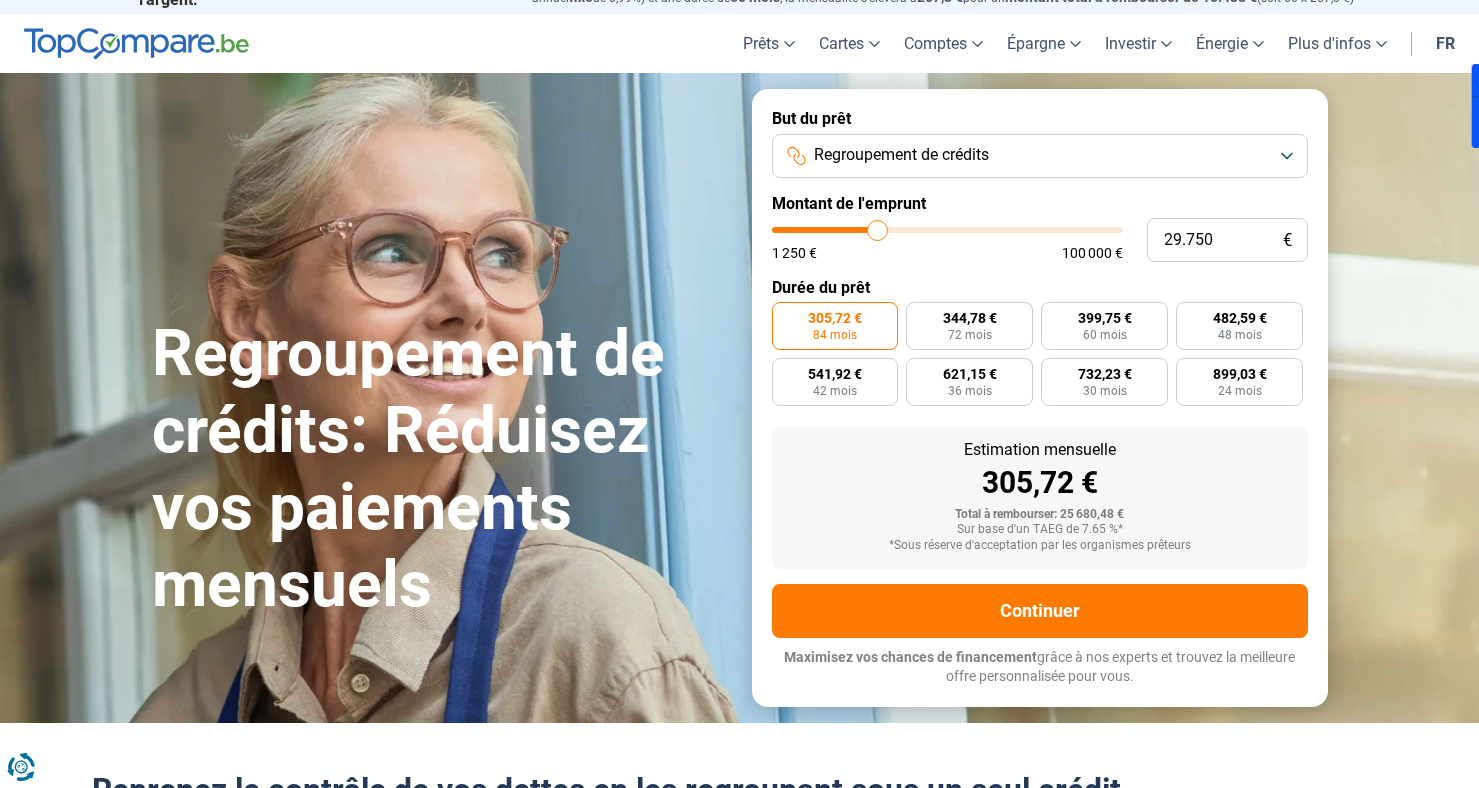 type on "29.250" 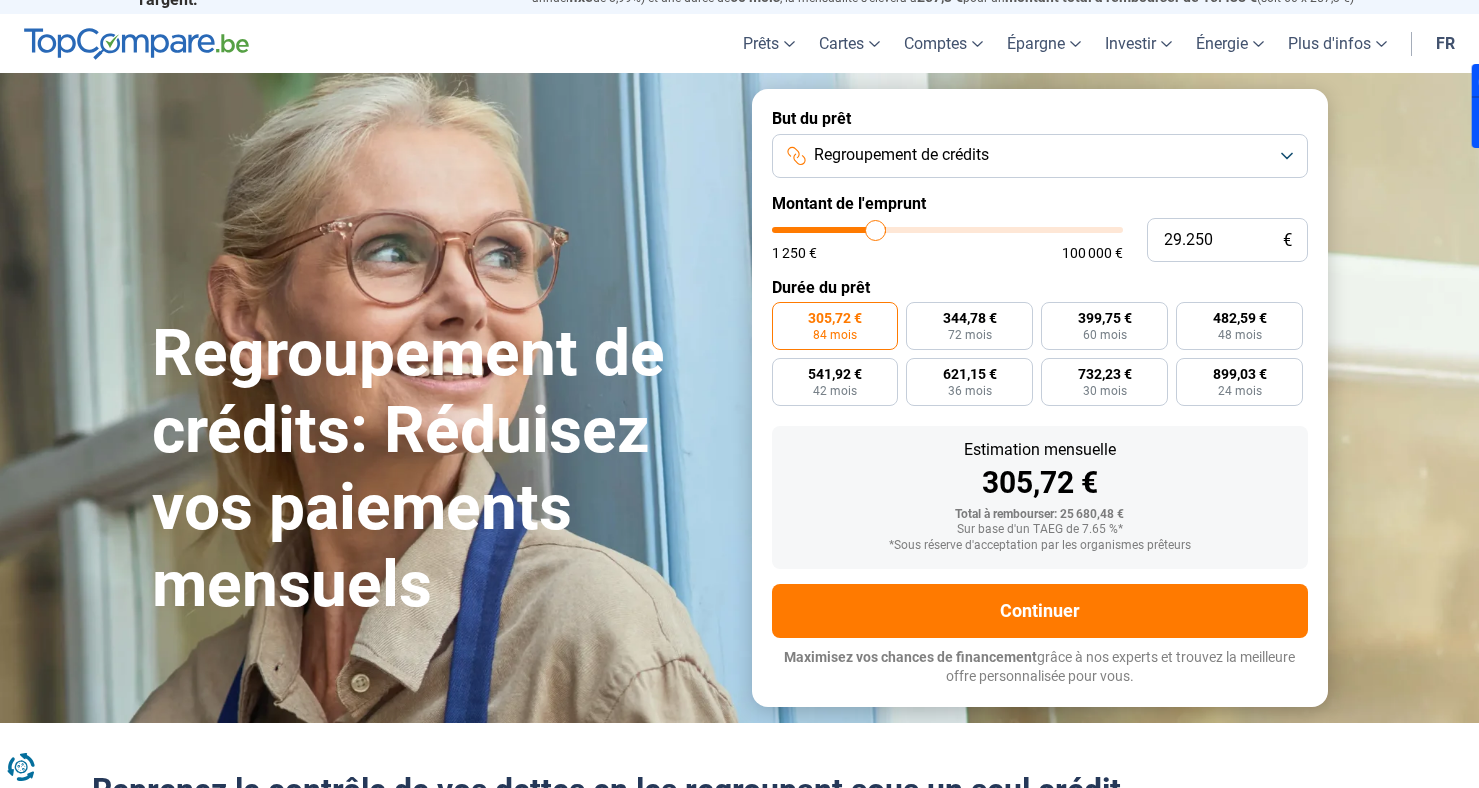 type on "28.500" 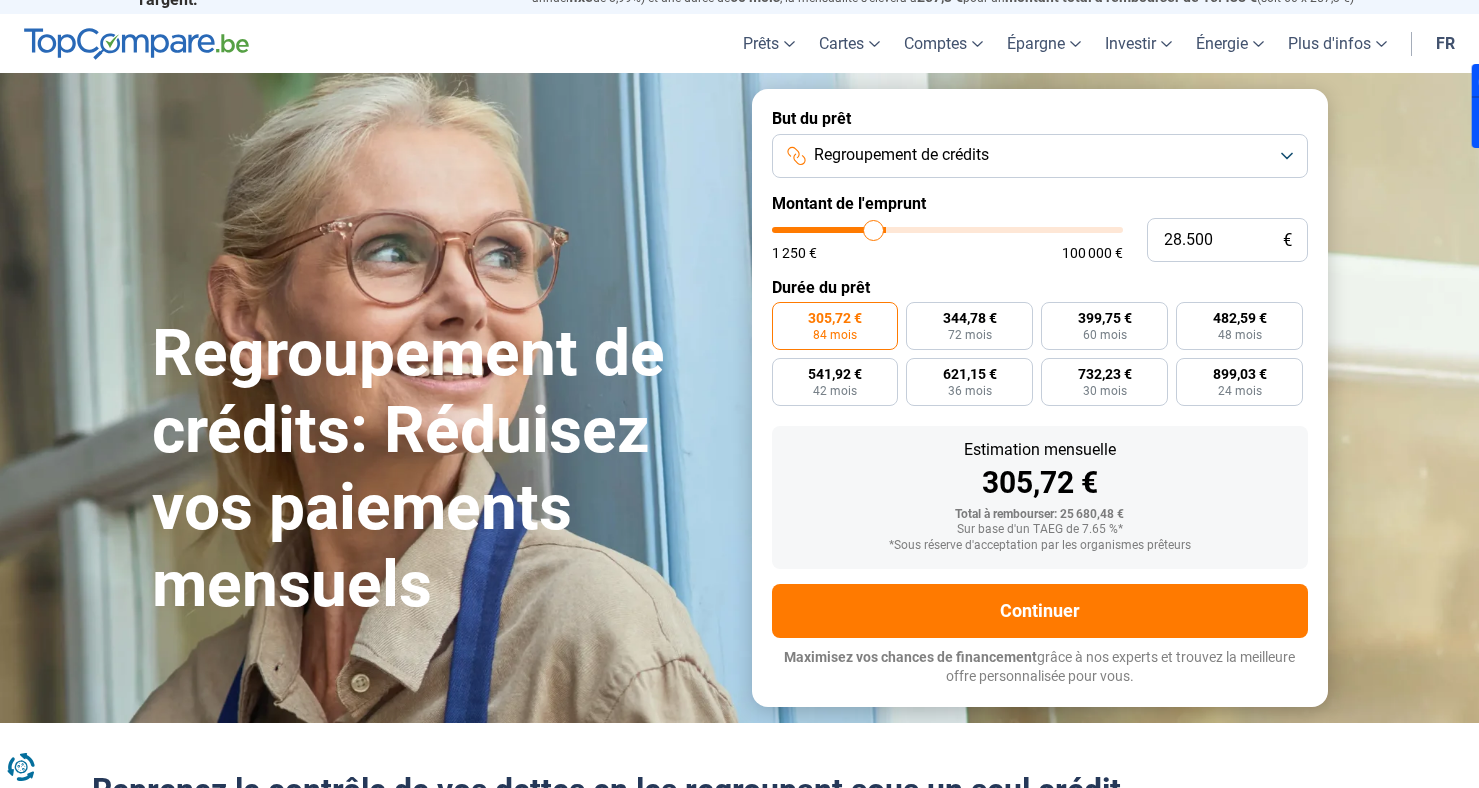 type on "28.250" 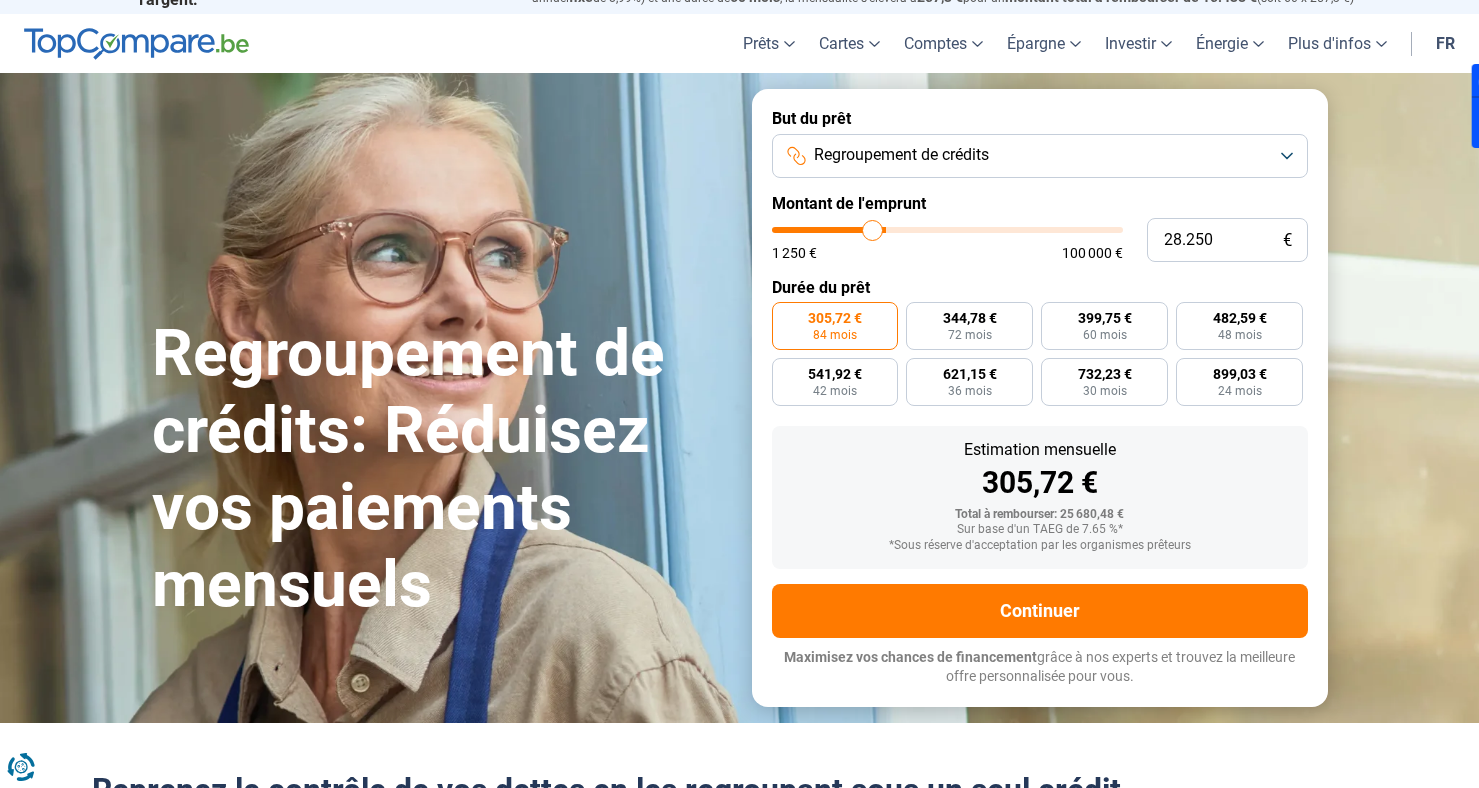 type on "27.500" 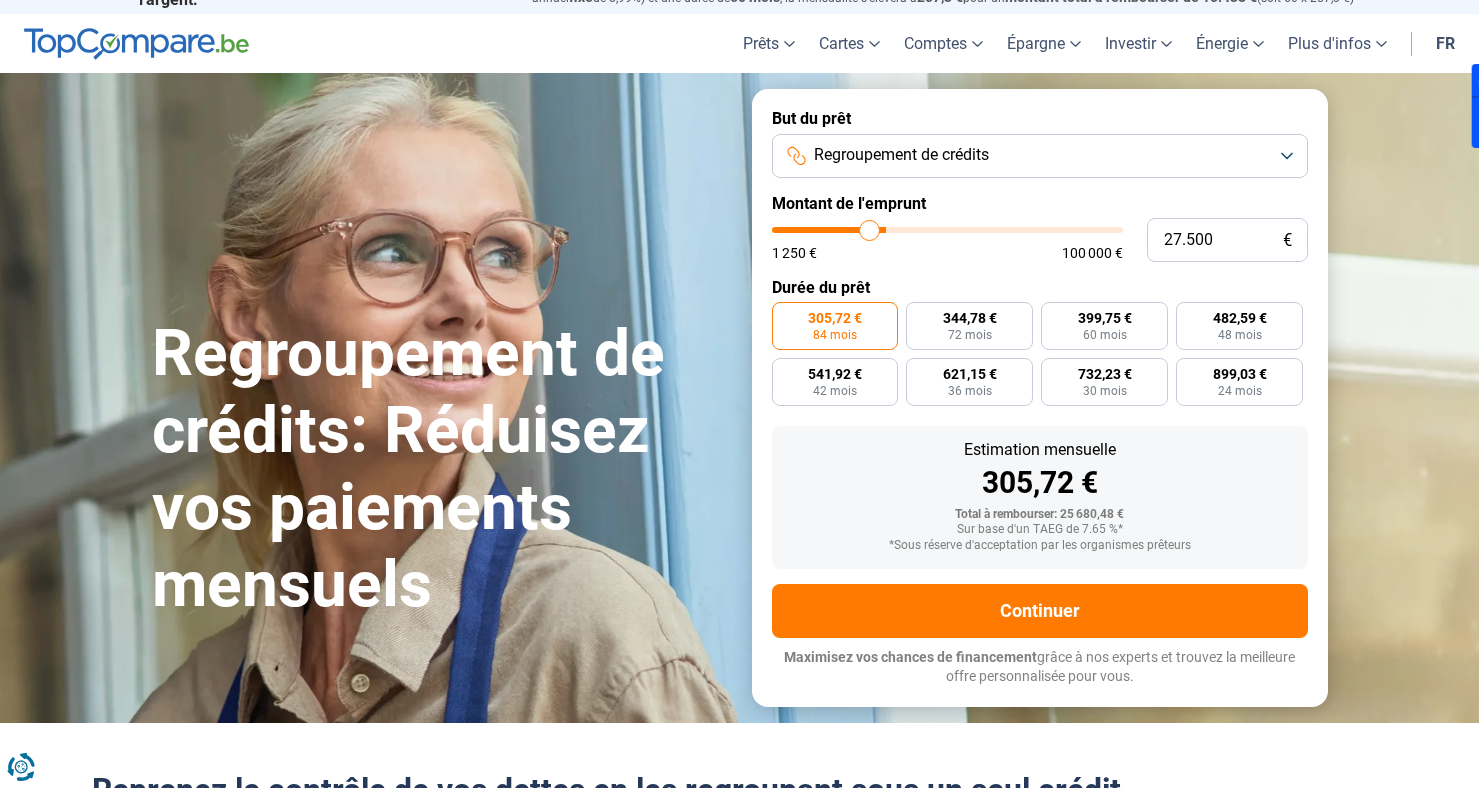 type on "27.000" 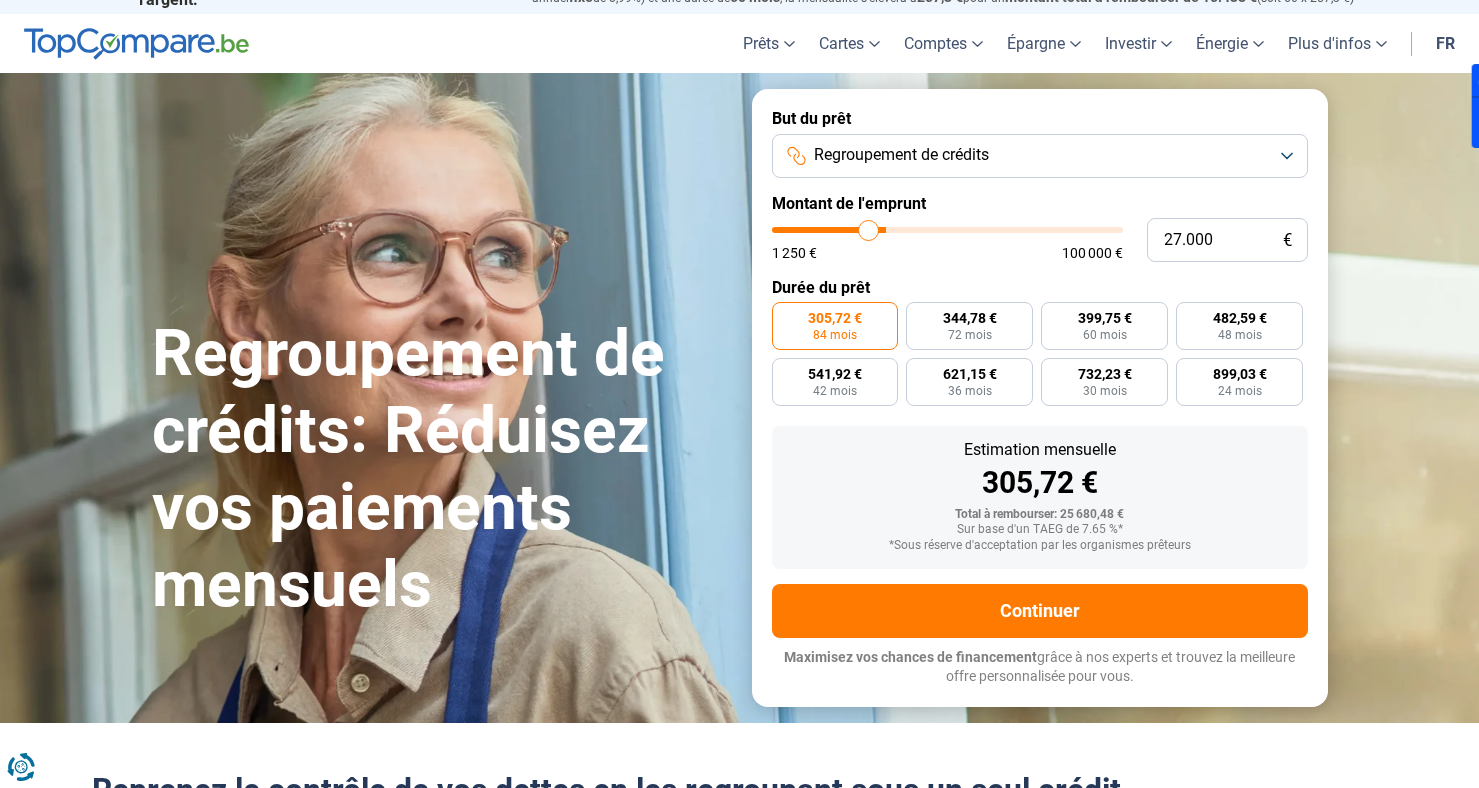 type on "26.750" 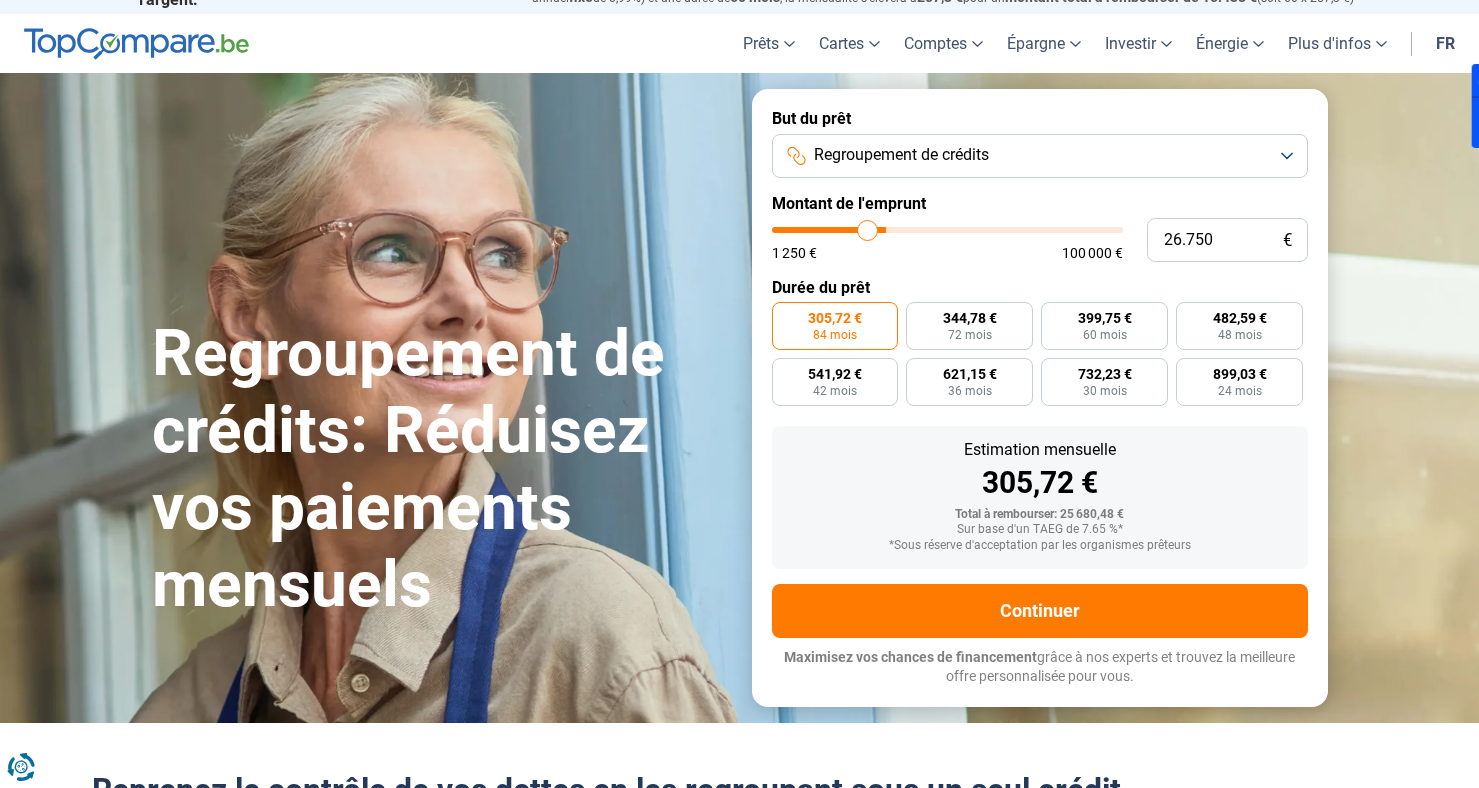 type on "26.500" 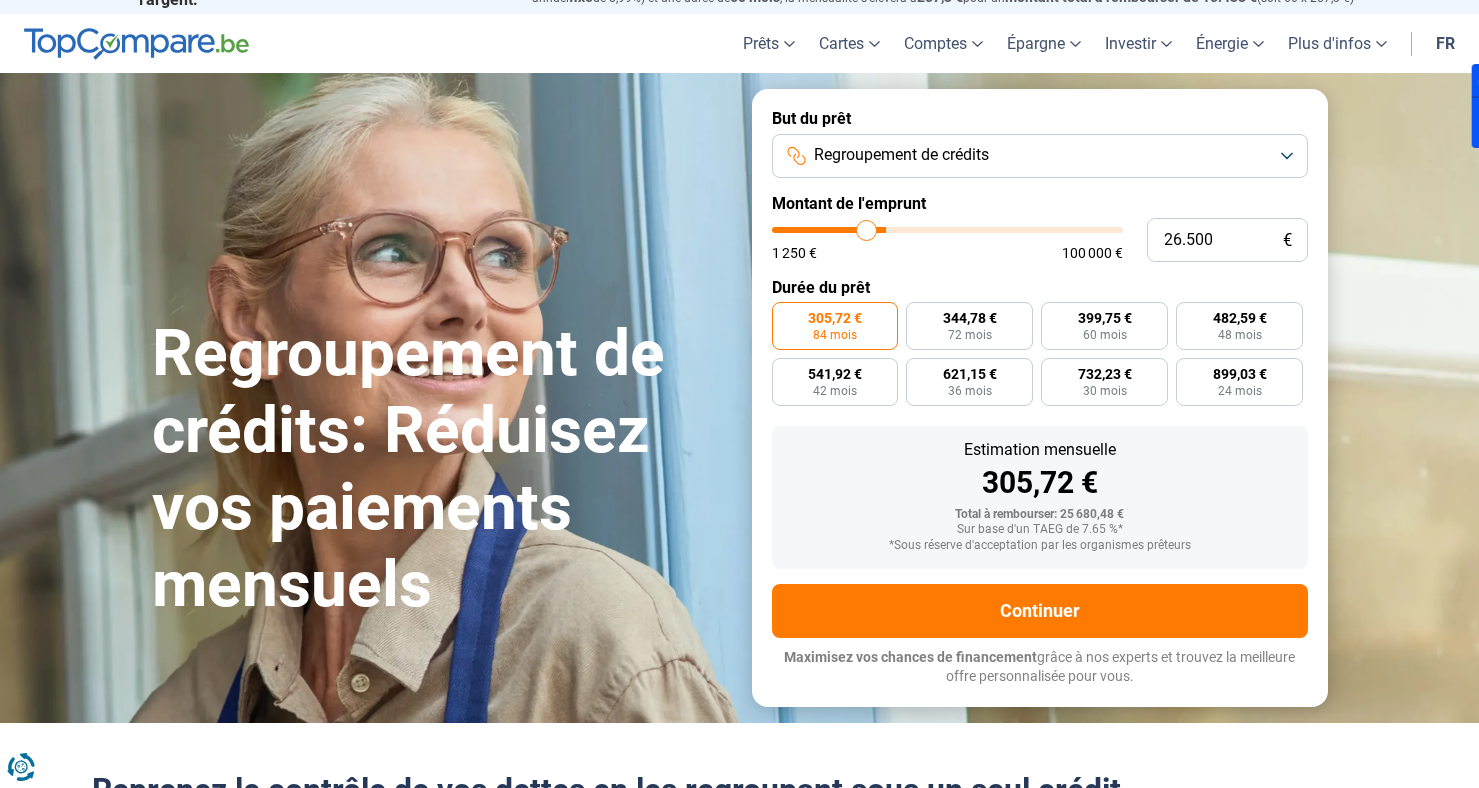 type on "26.250" 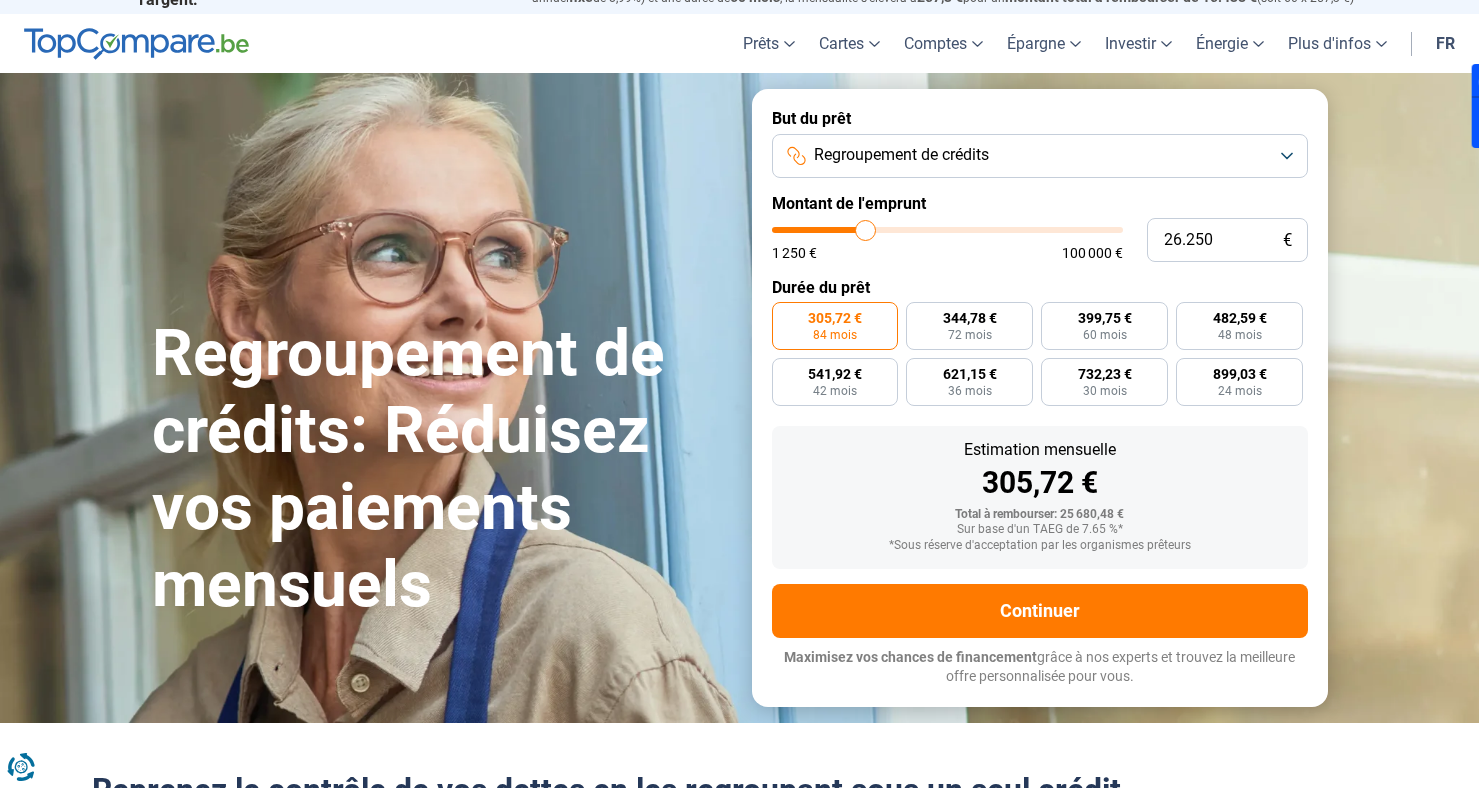 type on "26.000" 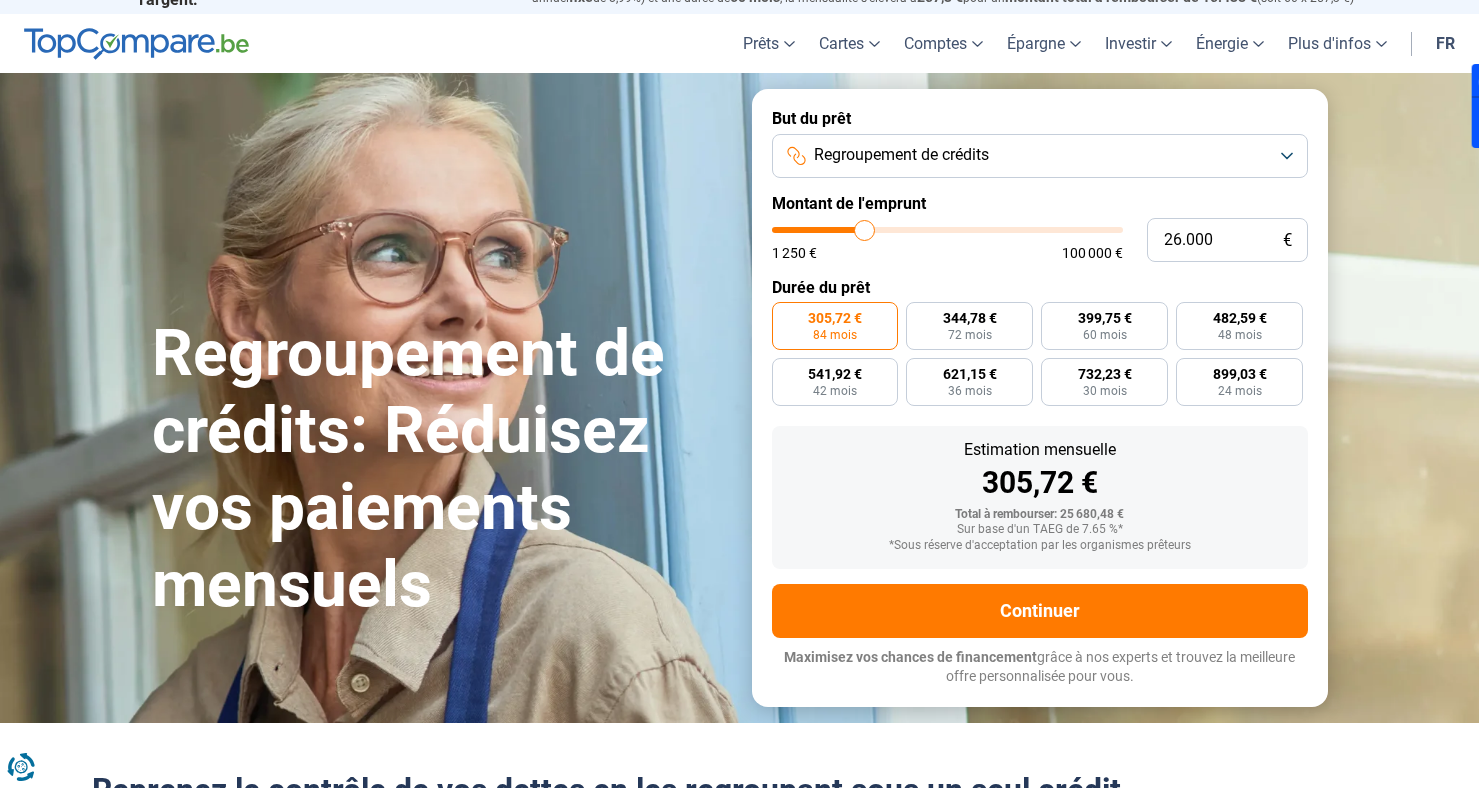 type on "25.750" 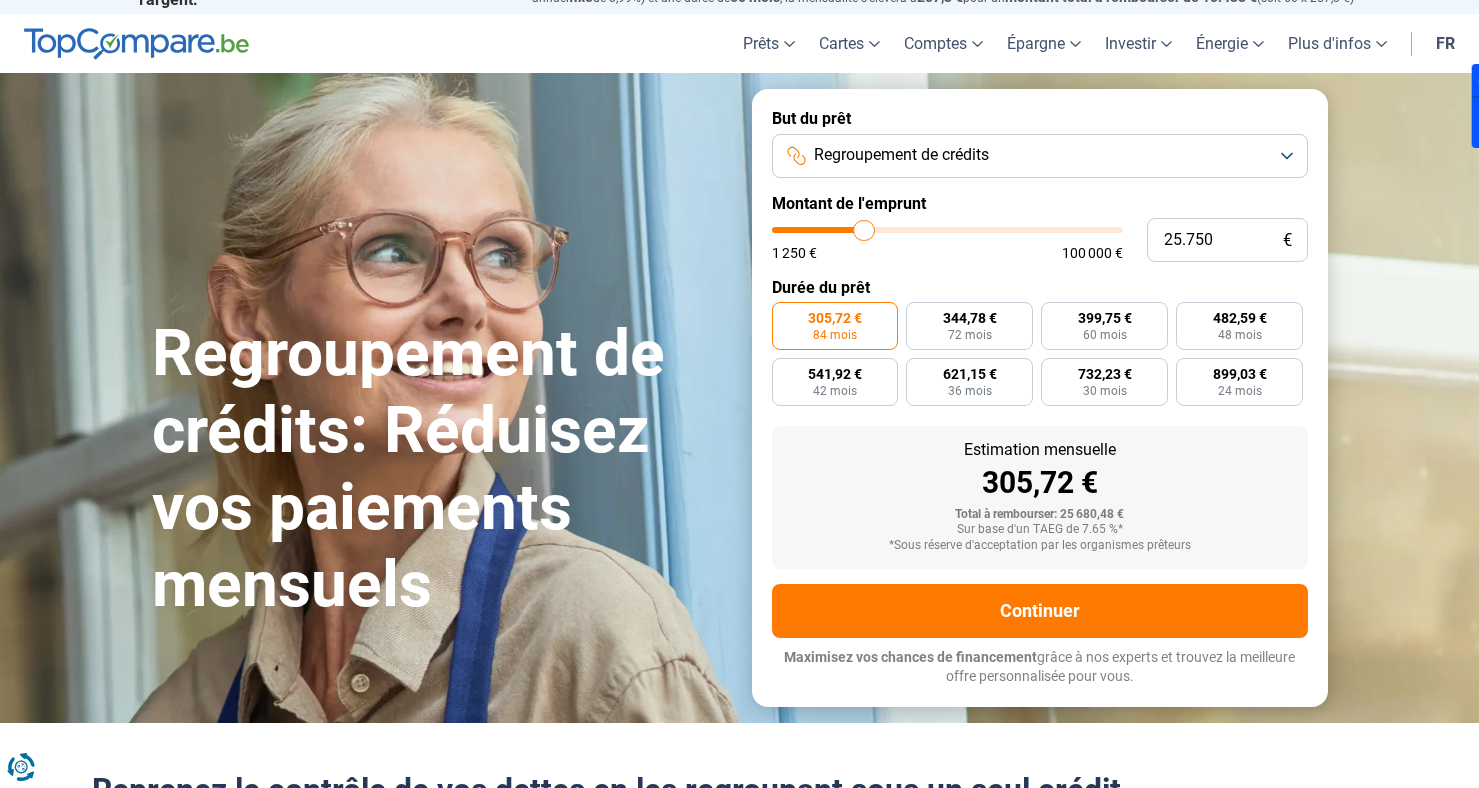 type on "25.500" 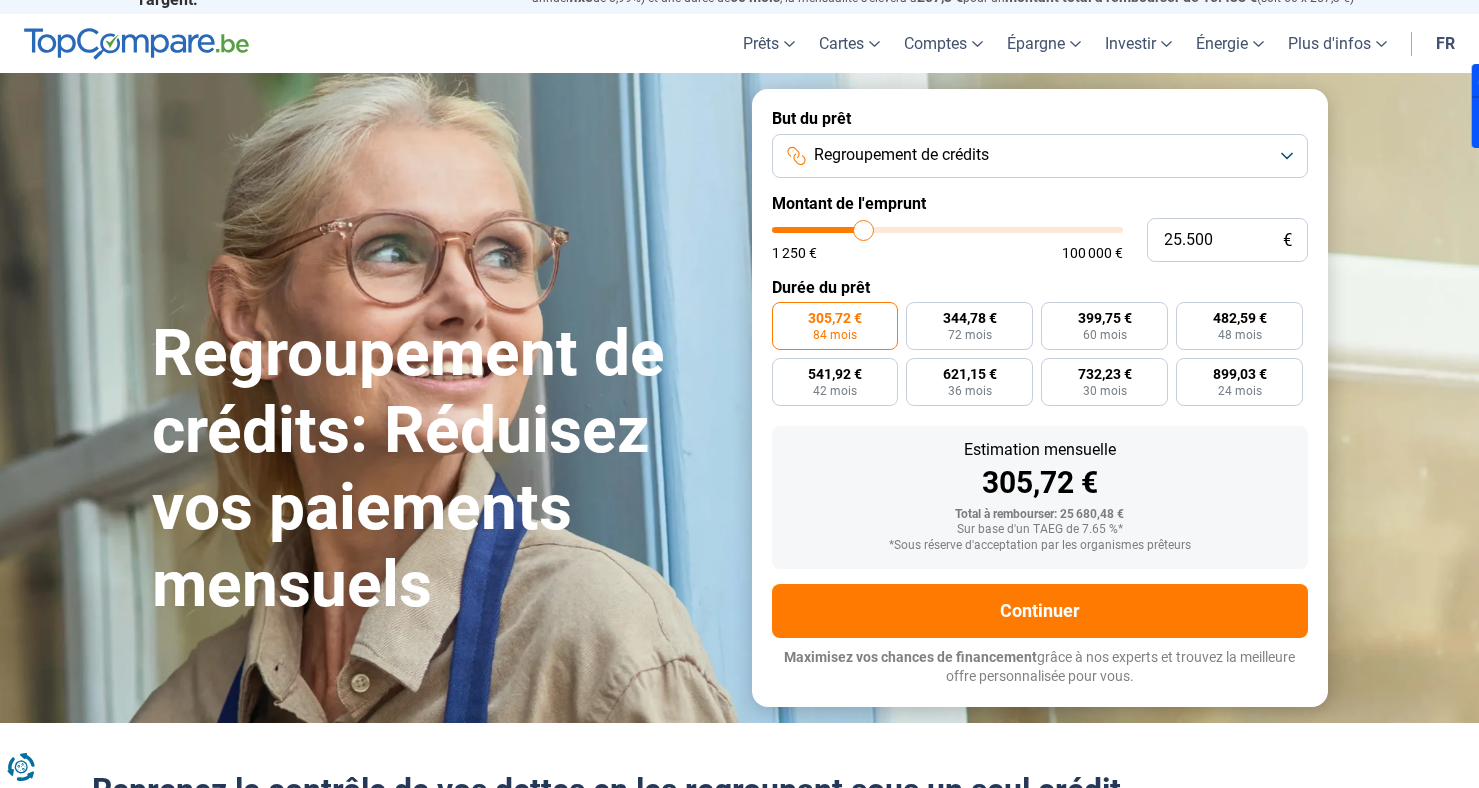 type on "25.250" 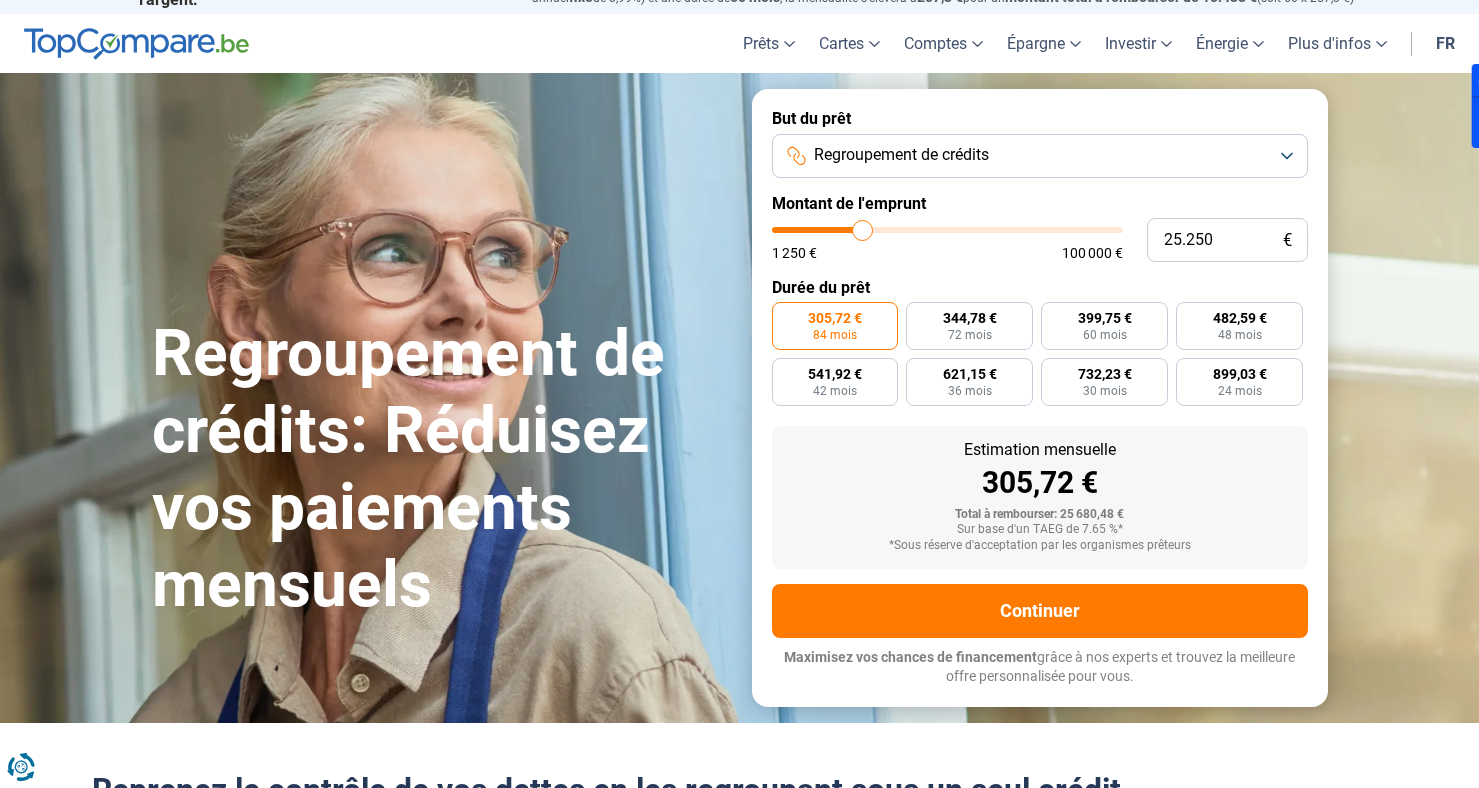 type on "25.000" 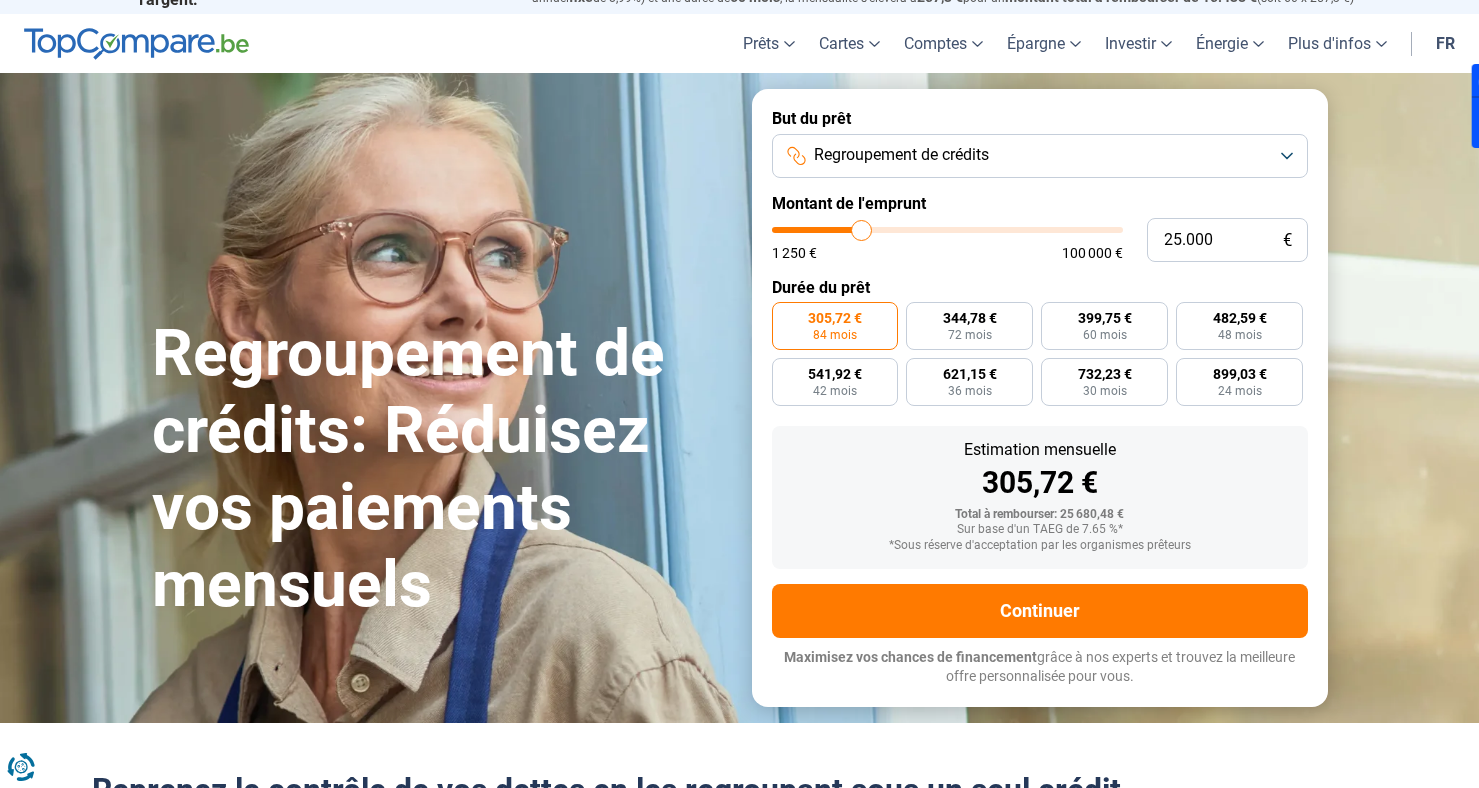 type on "24.750" 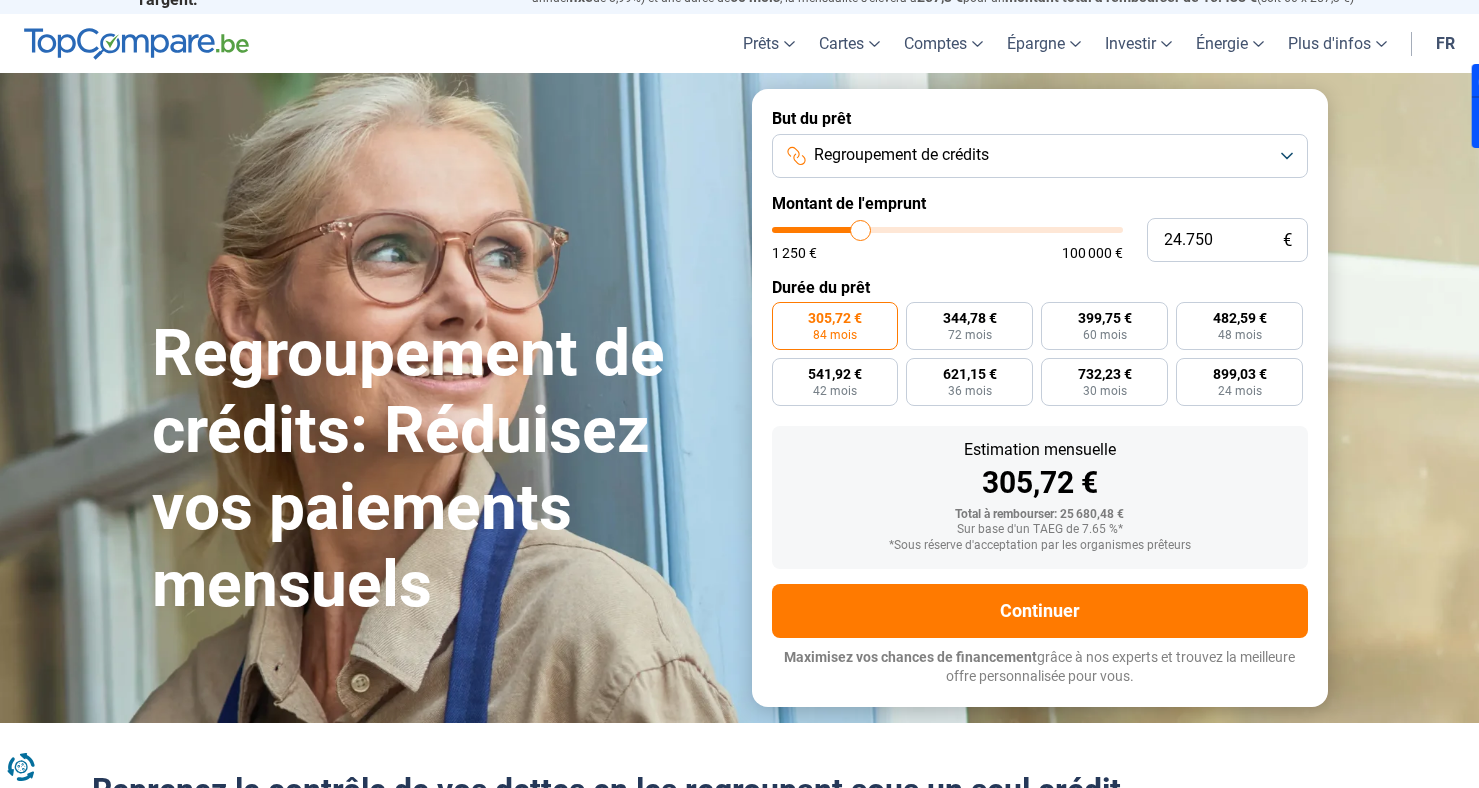type on "24.500" 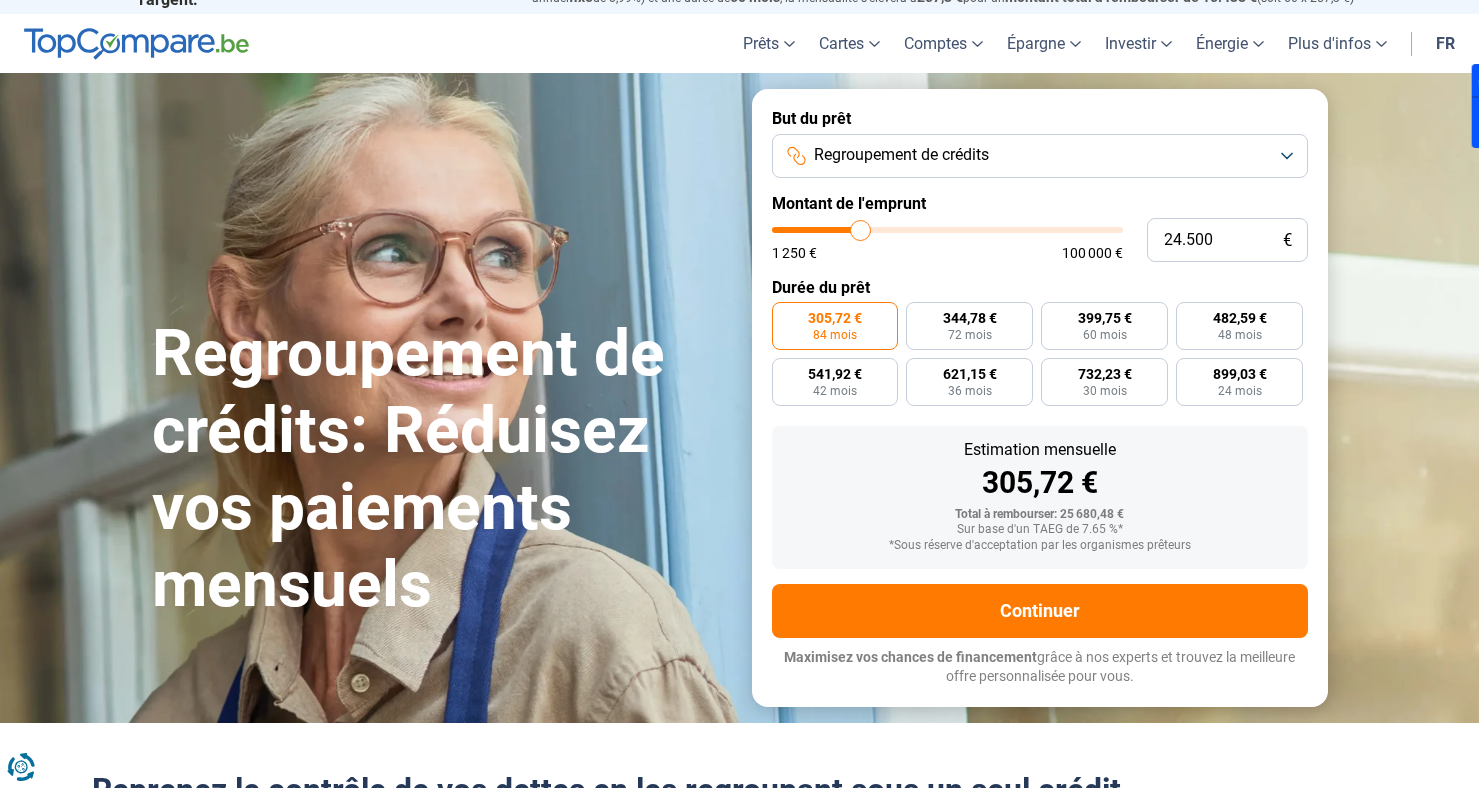 type on "24500" 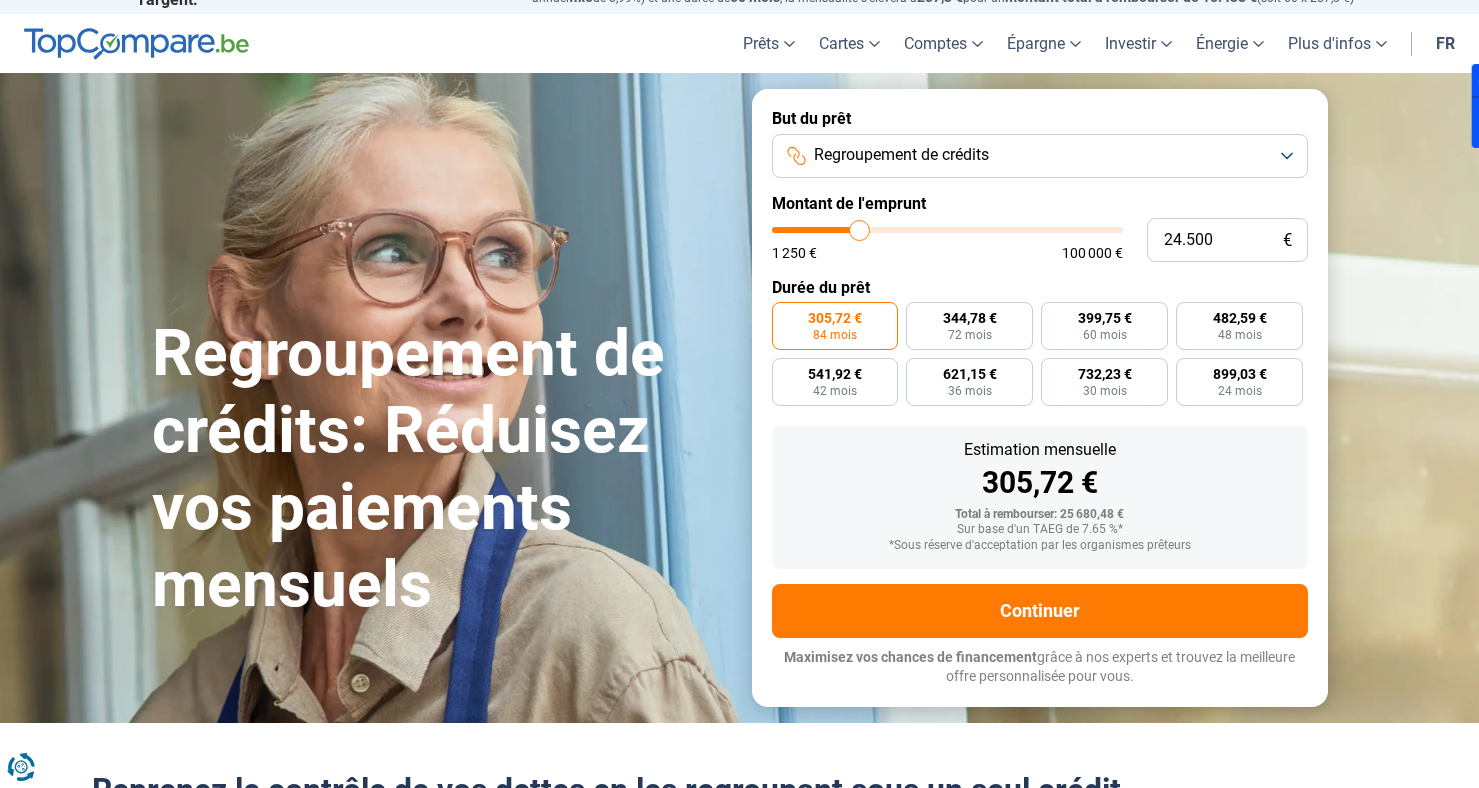 type on "24.250" 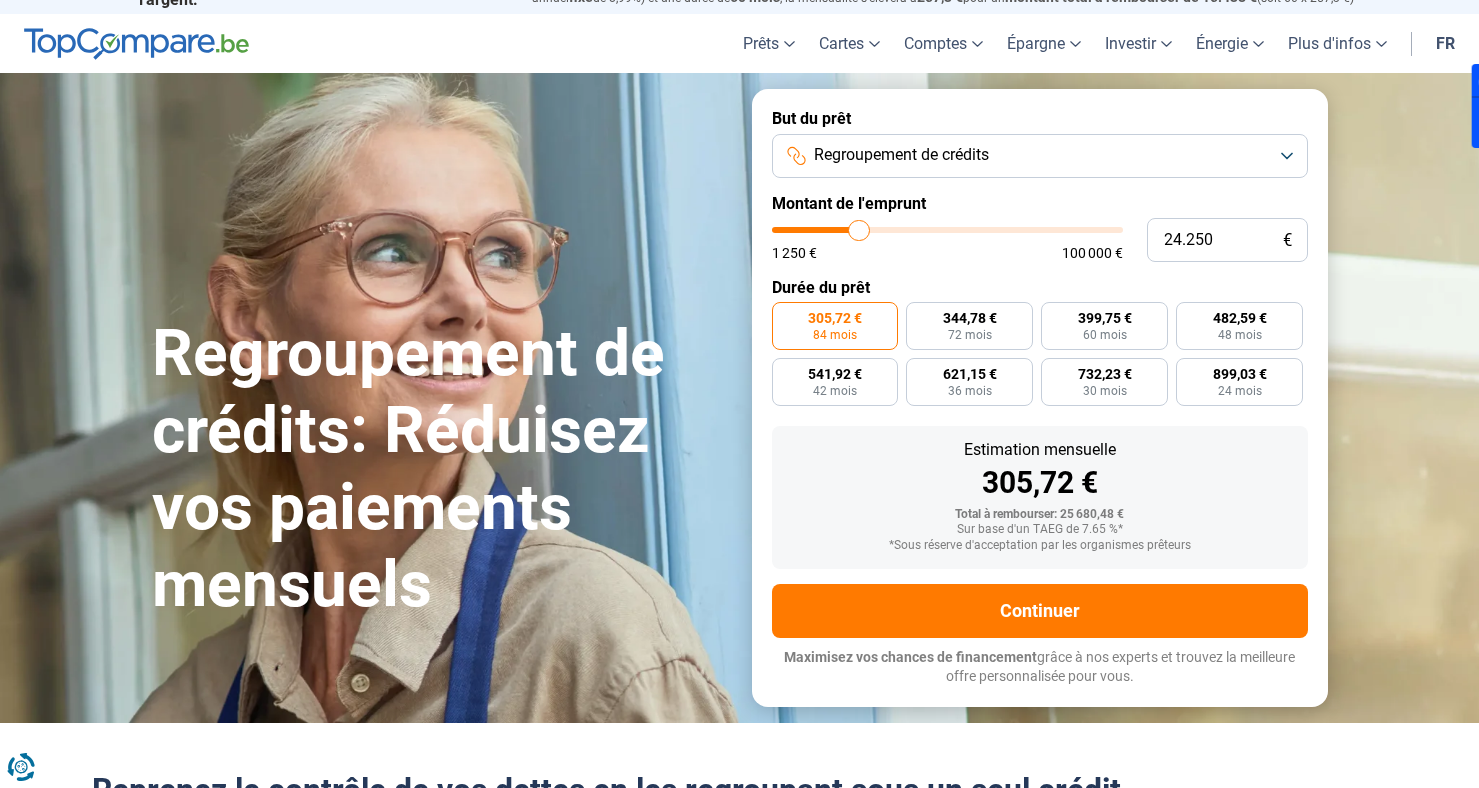 type on "24.000" 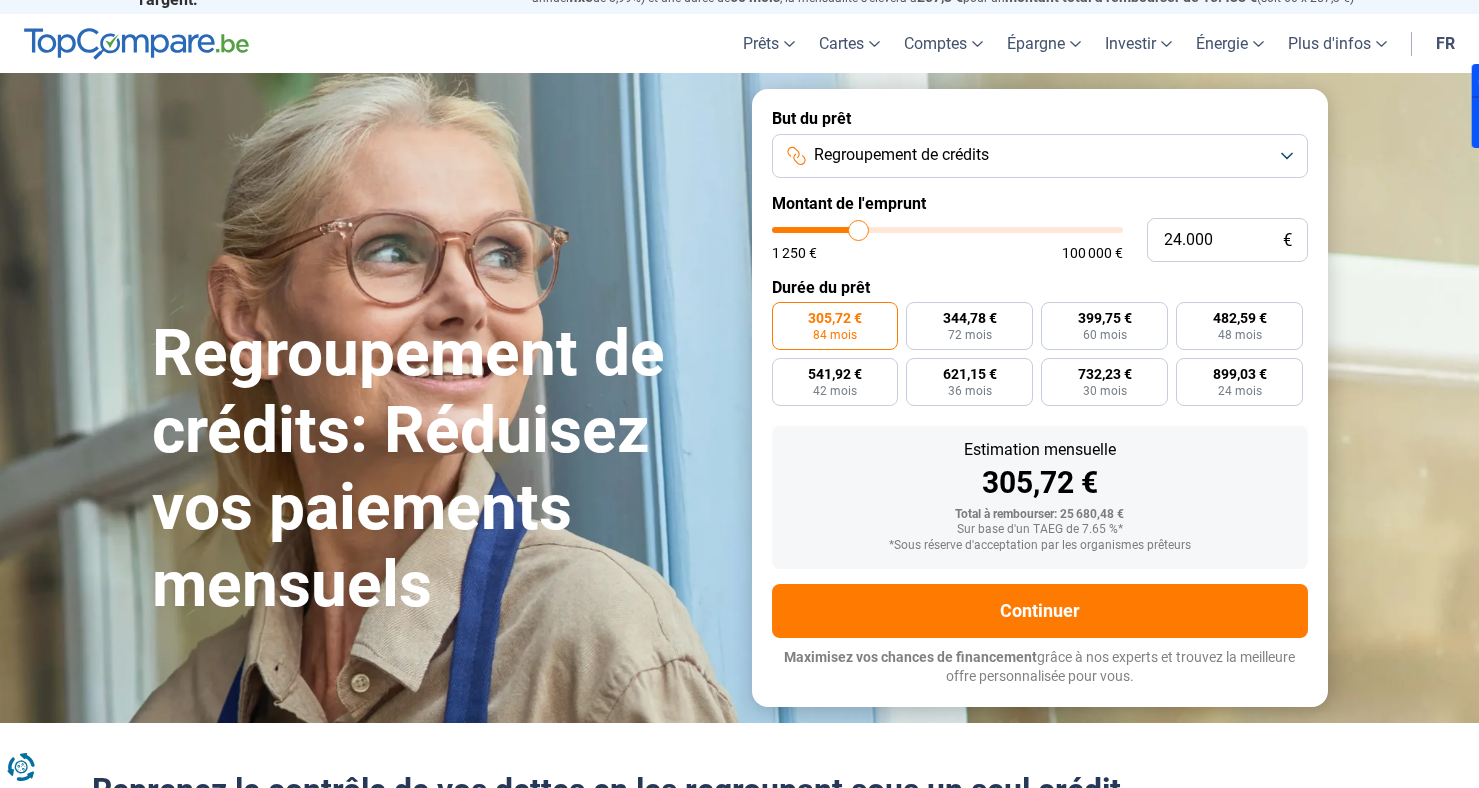 type on "23.750" 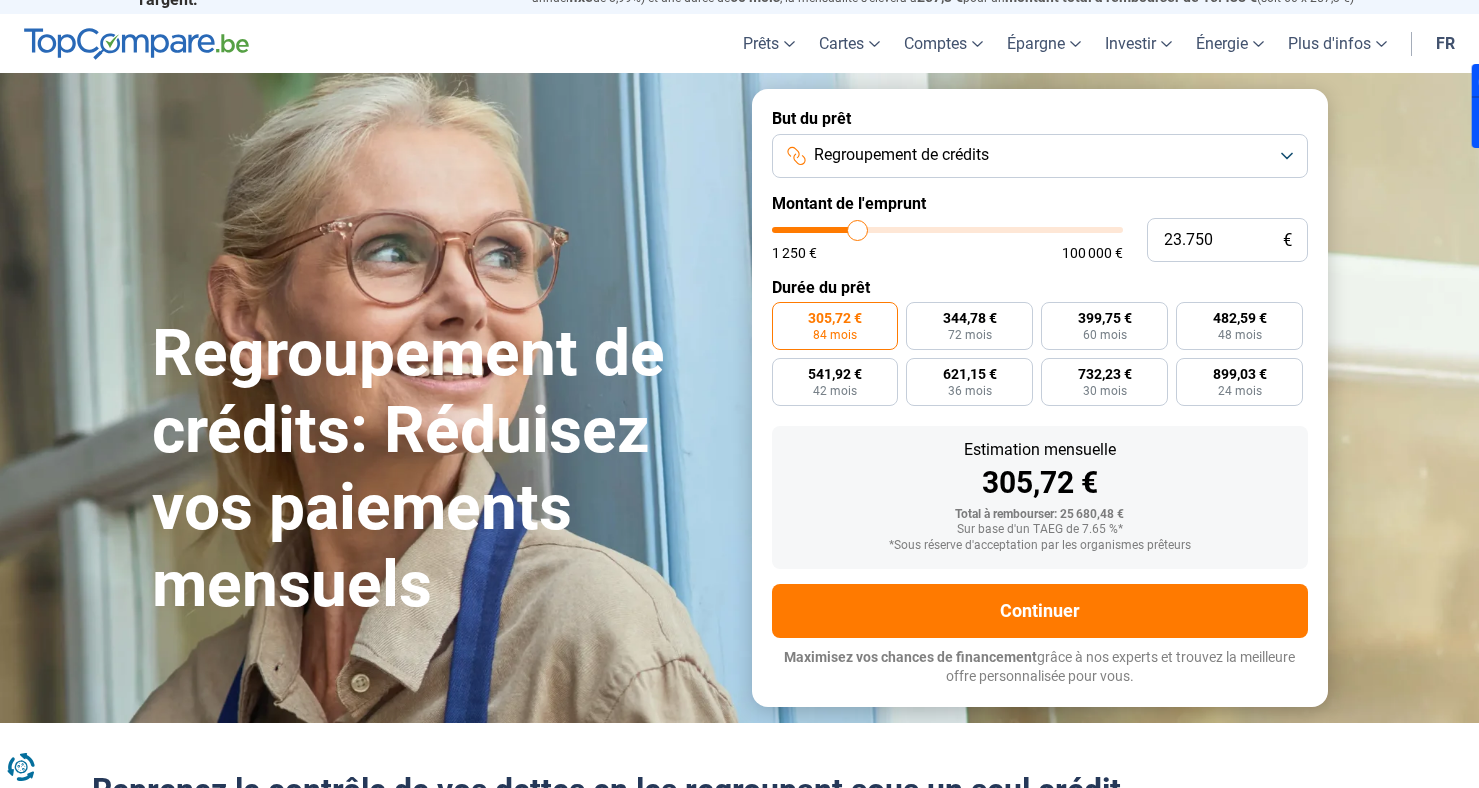 type on "23.500" 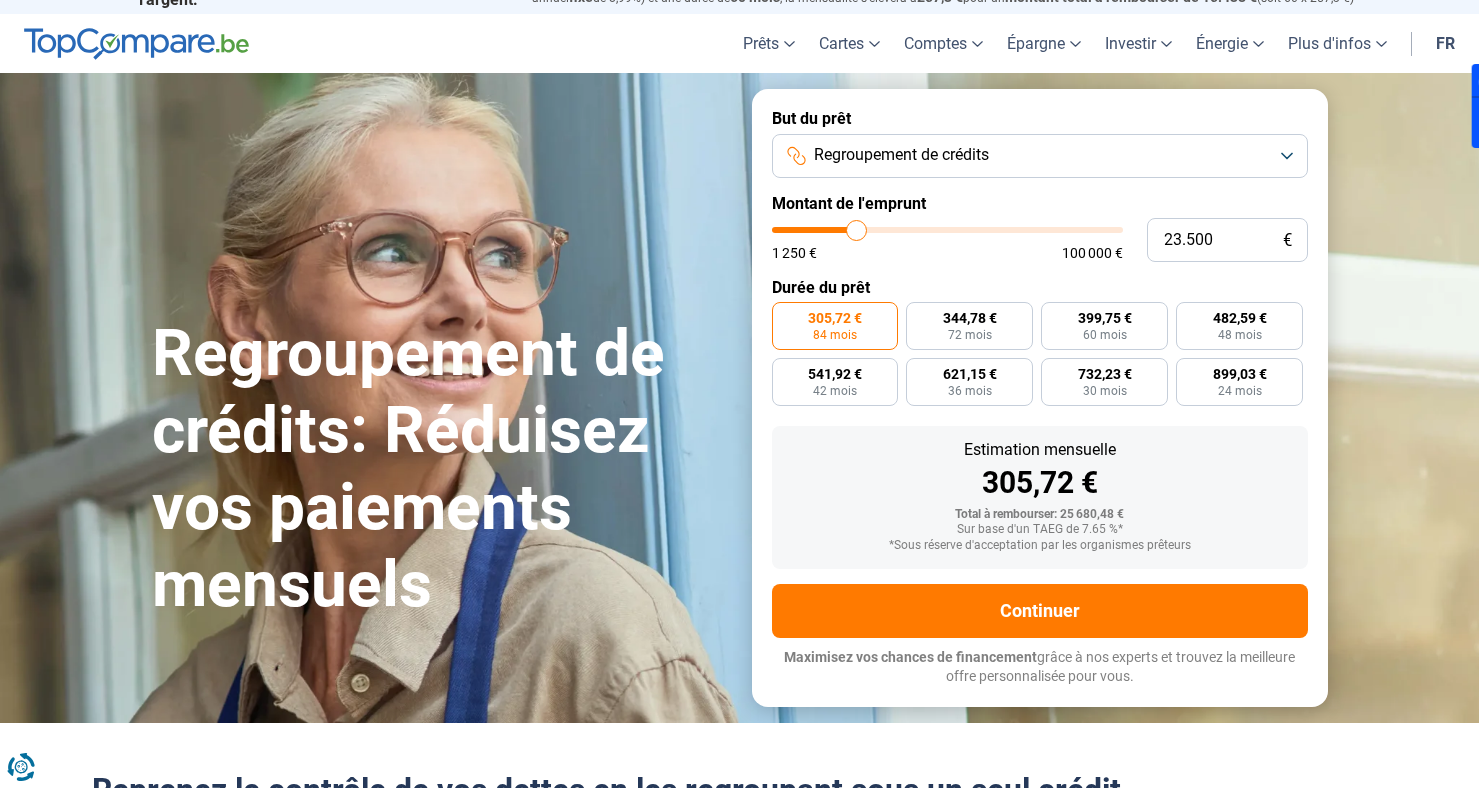 type on "23.250" 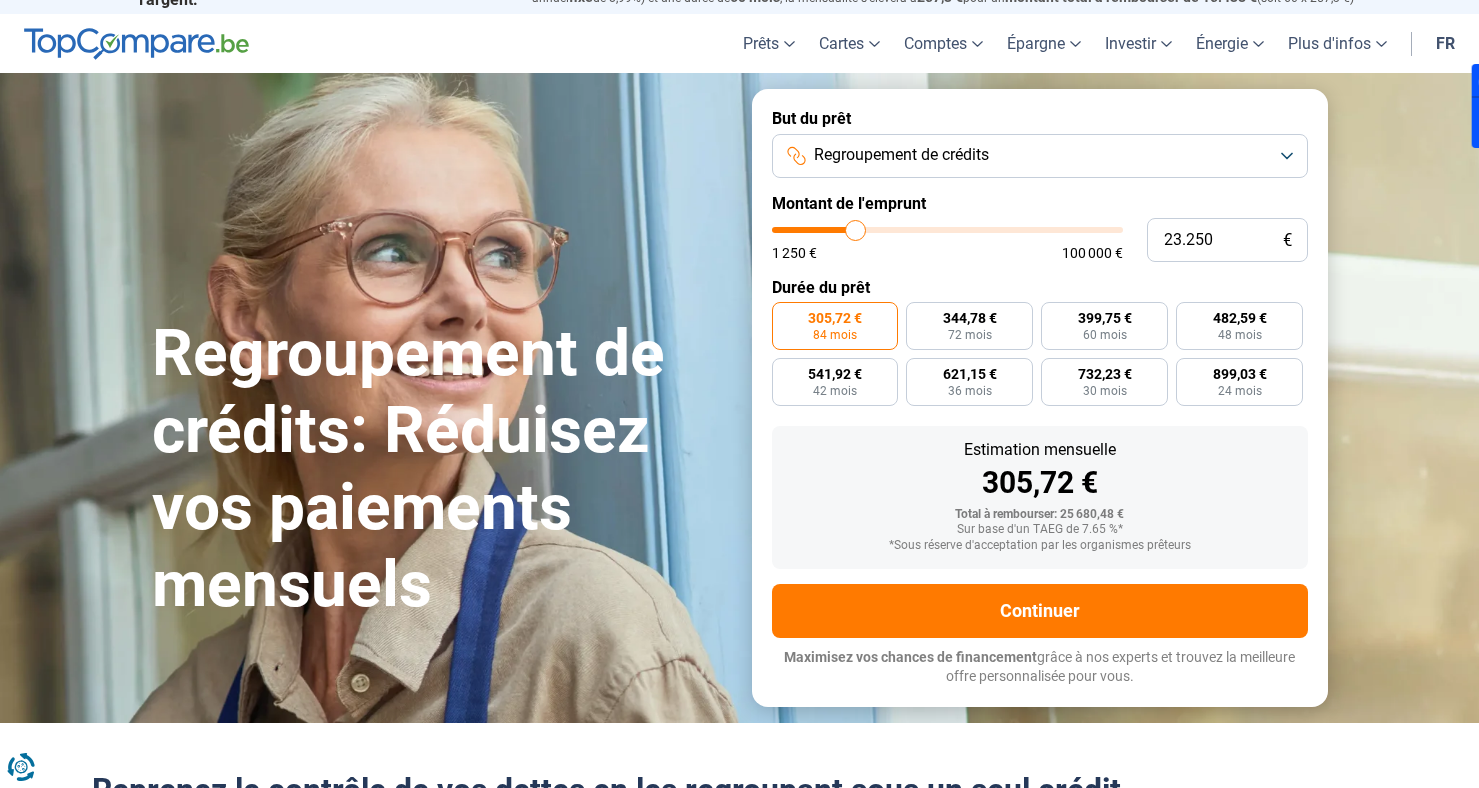 type on "23.000" 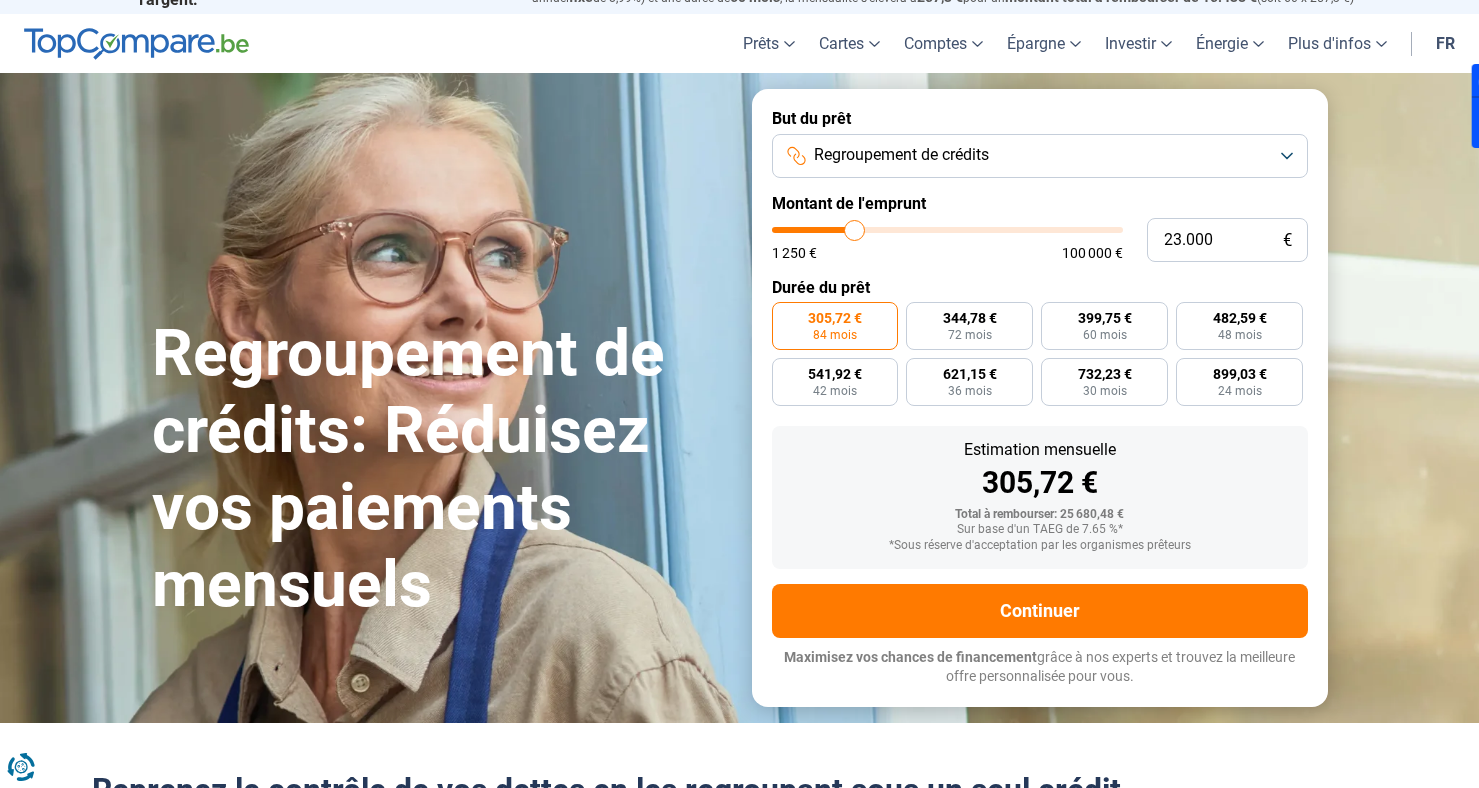 type on "22.750" 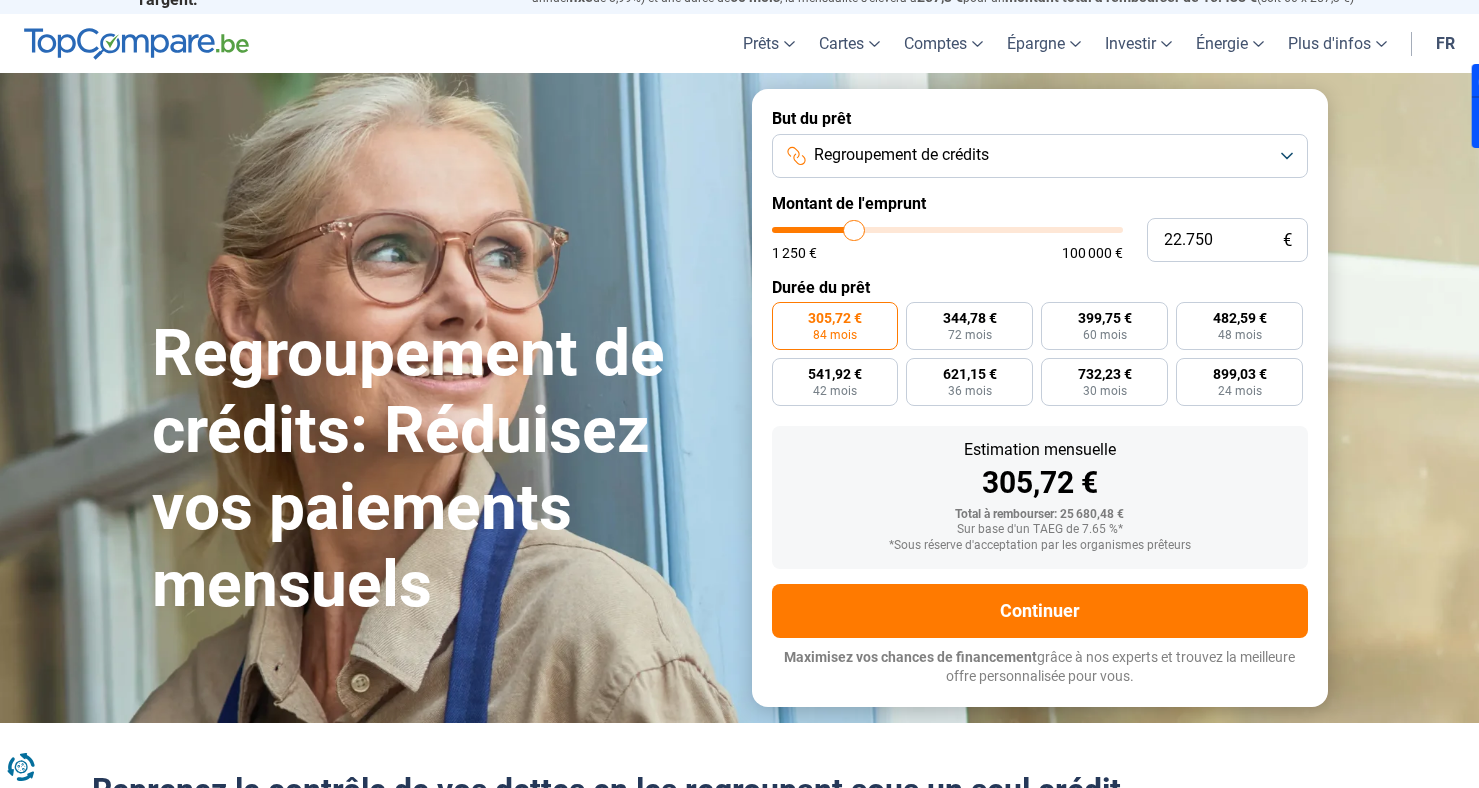 type on "22.500" 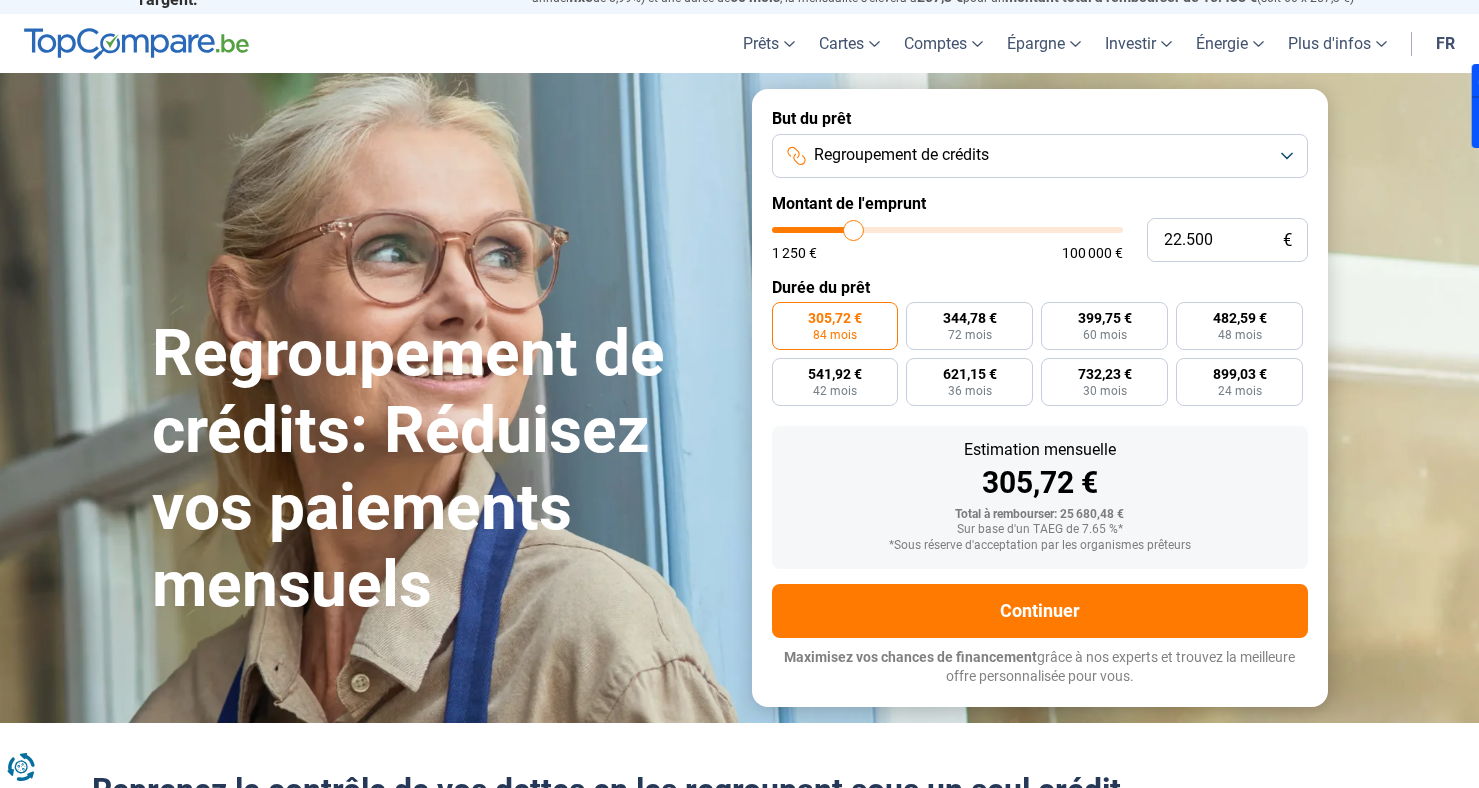 type on "22.250" 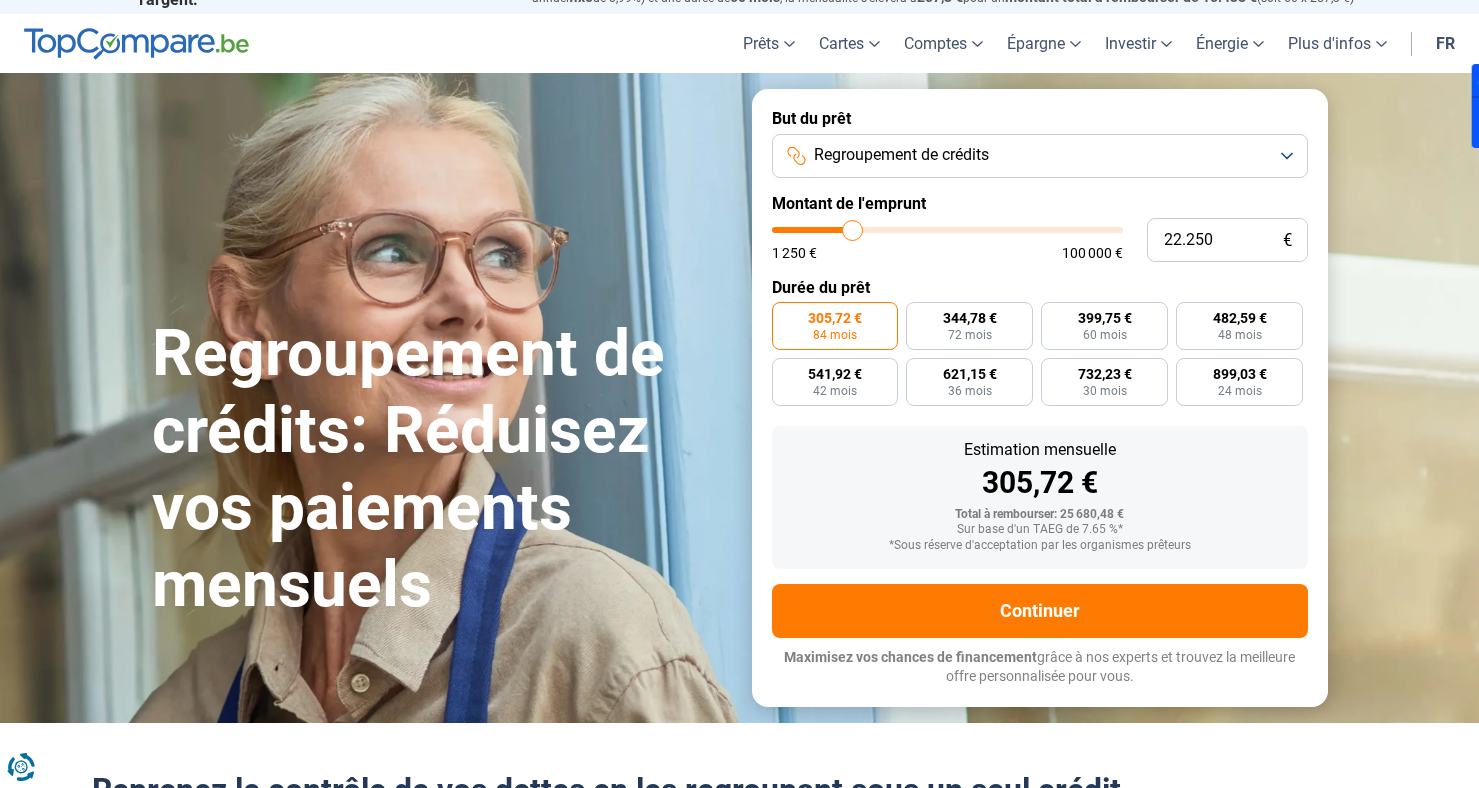type on "22.000" 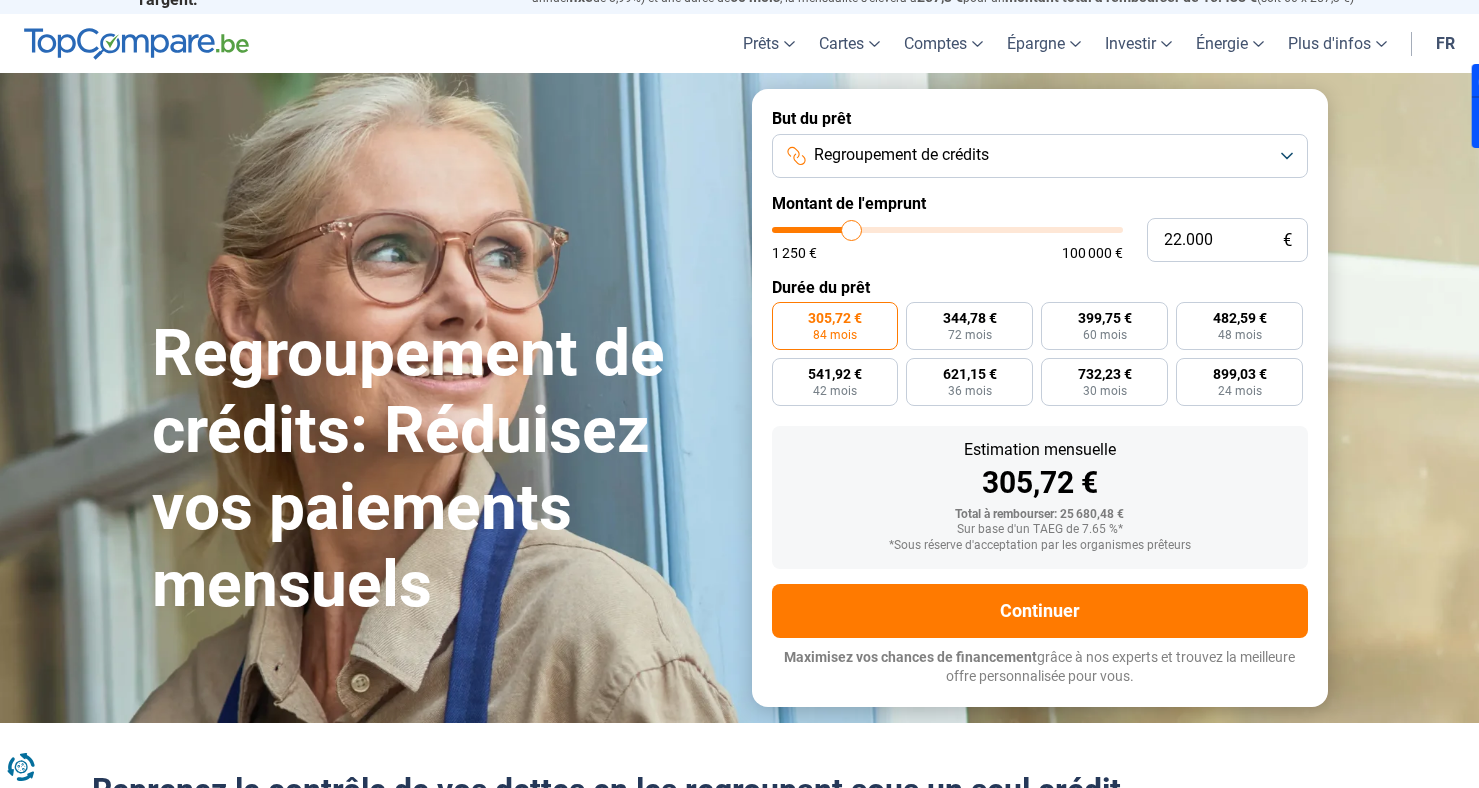 type on "21.750" 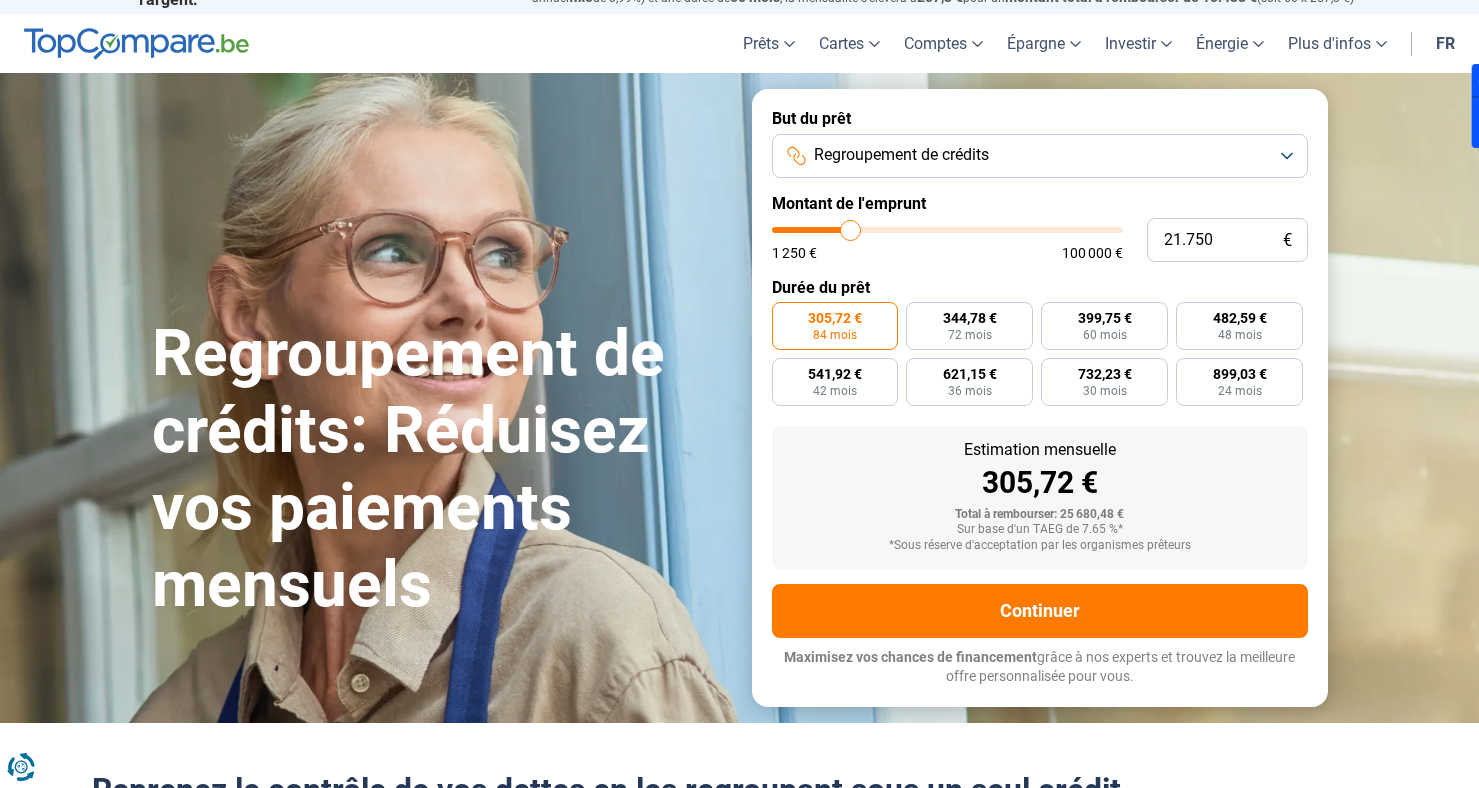 type on "21.500" 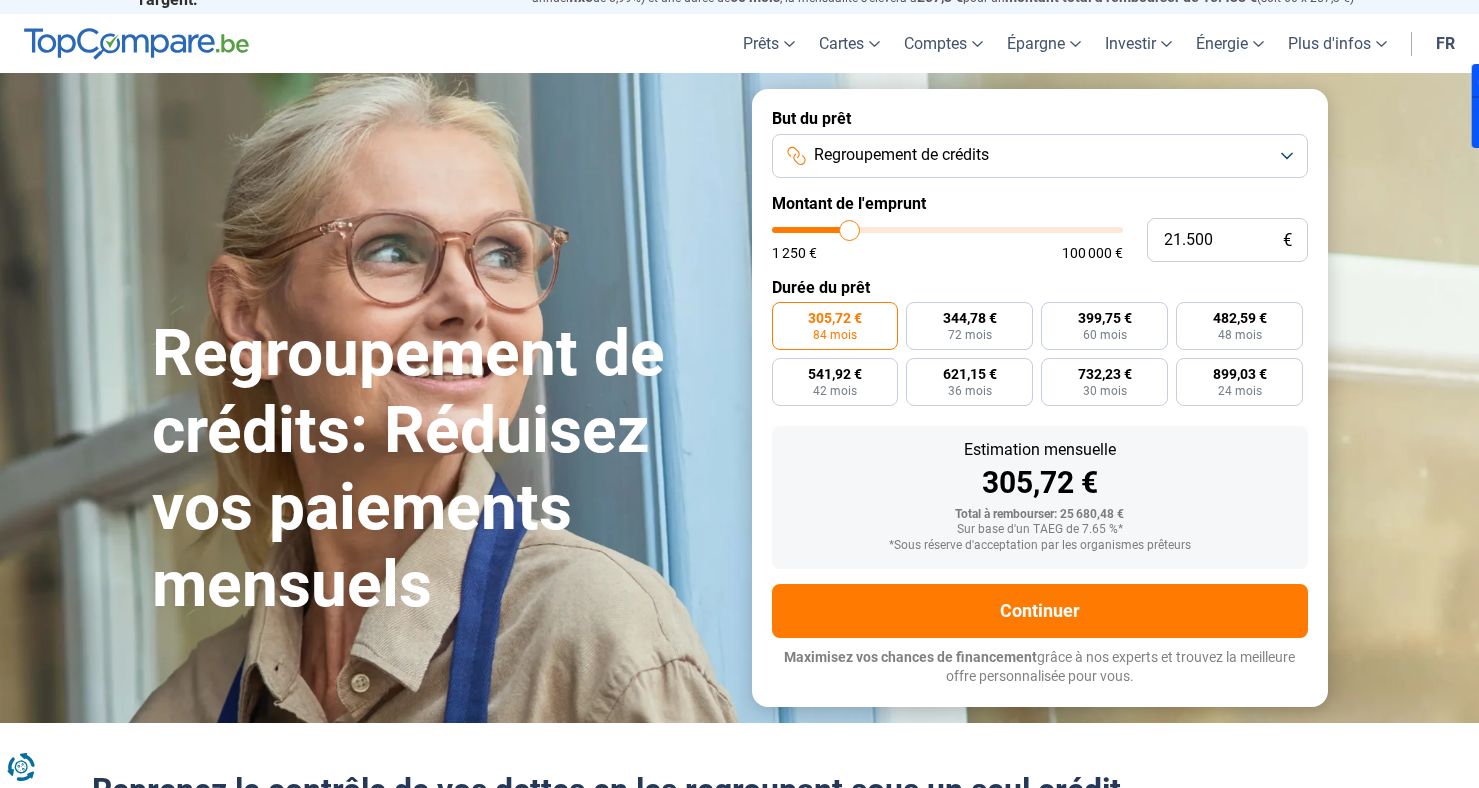 type on "21.250" 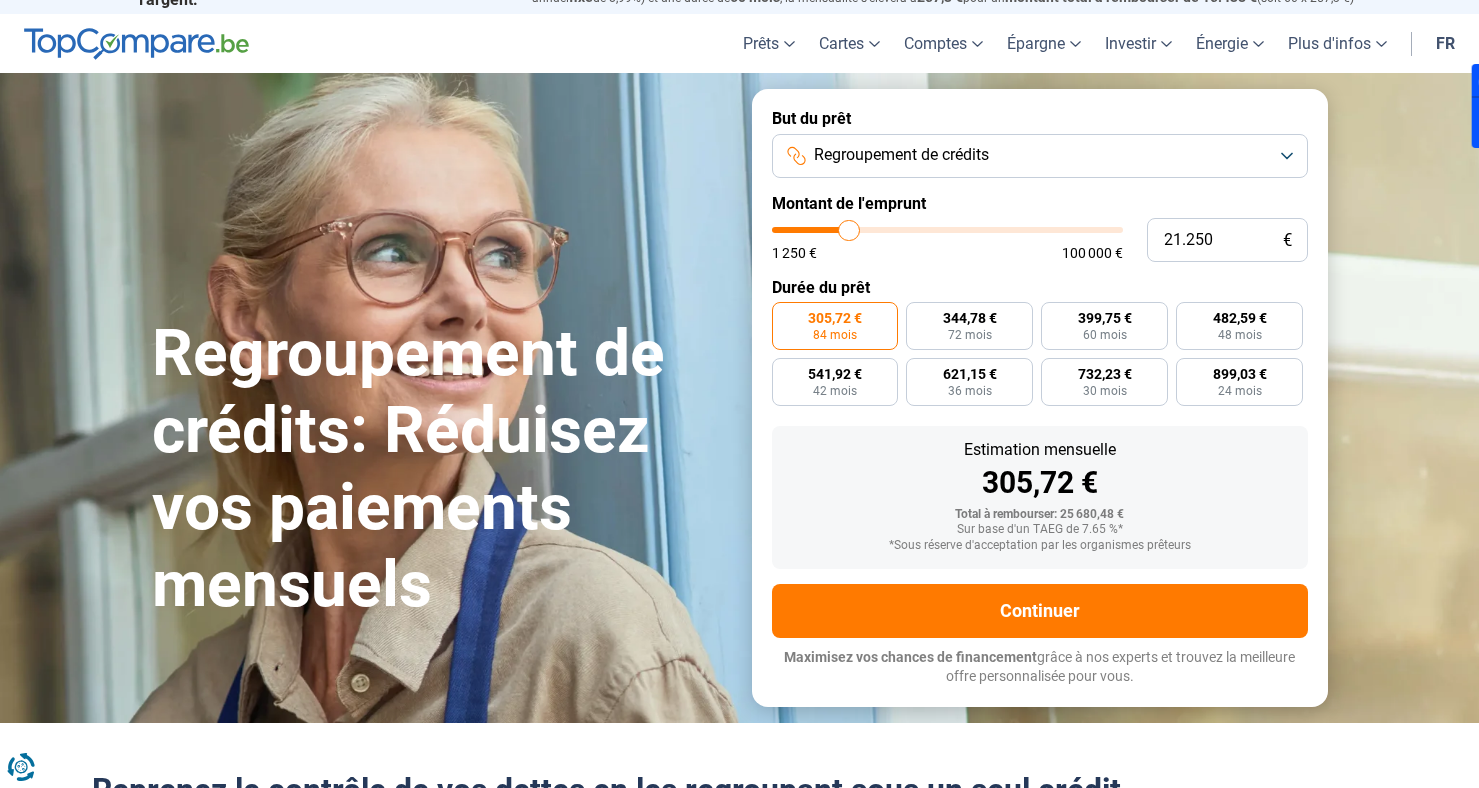 type on "21.000" 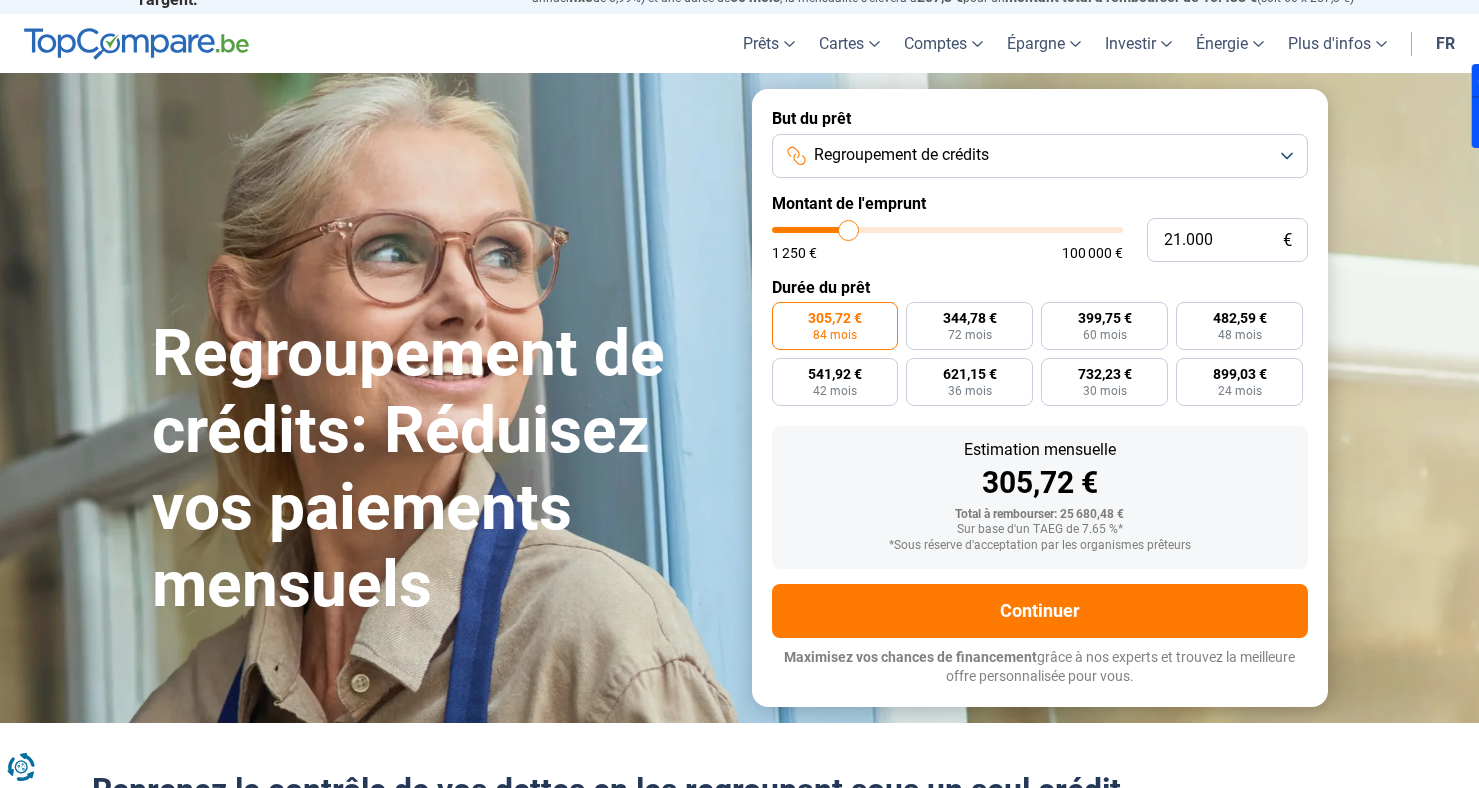 type on "20.750" 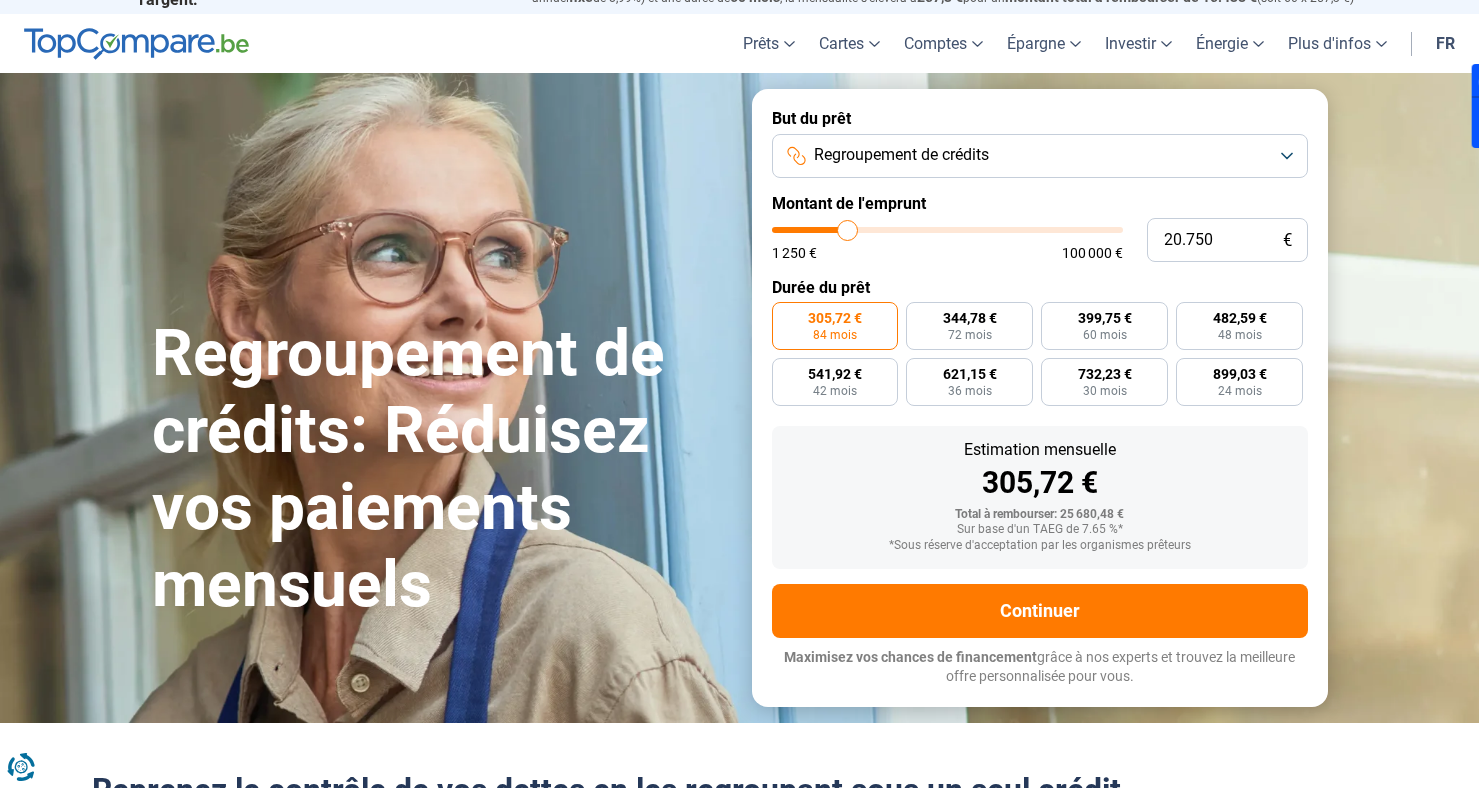 type on "20.500" 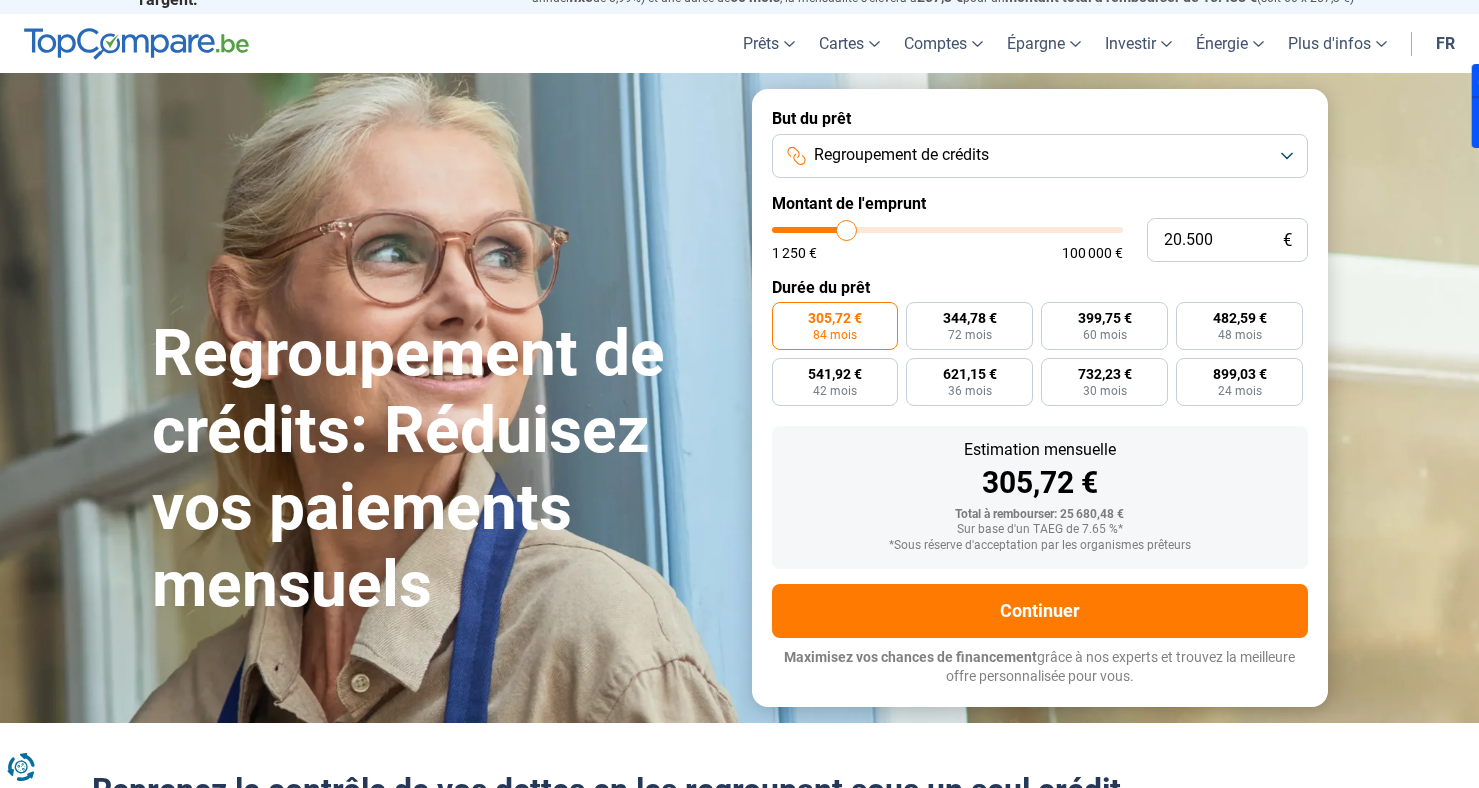type on "20.250" 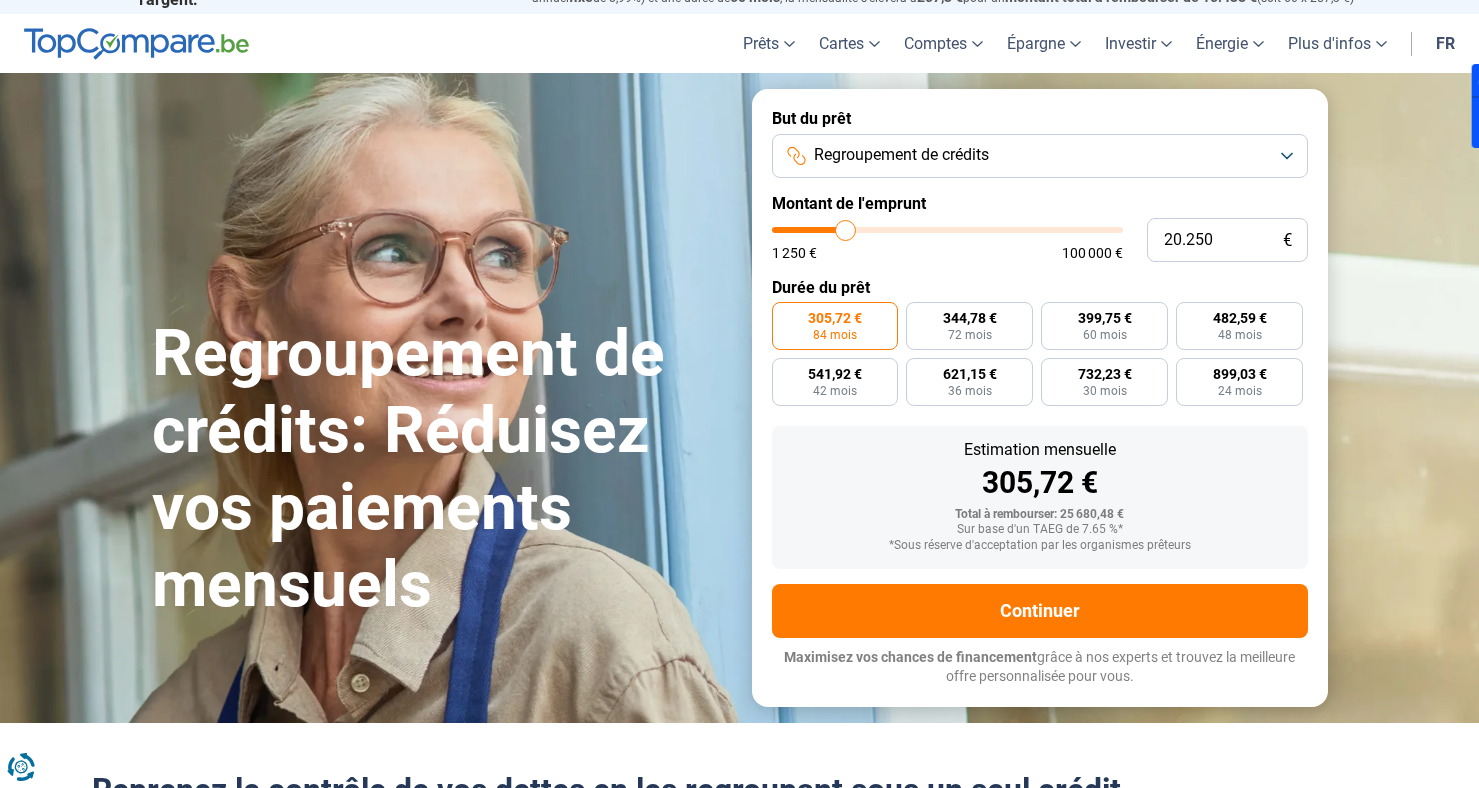 type on "20.000" 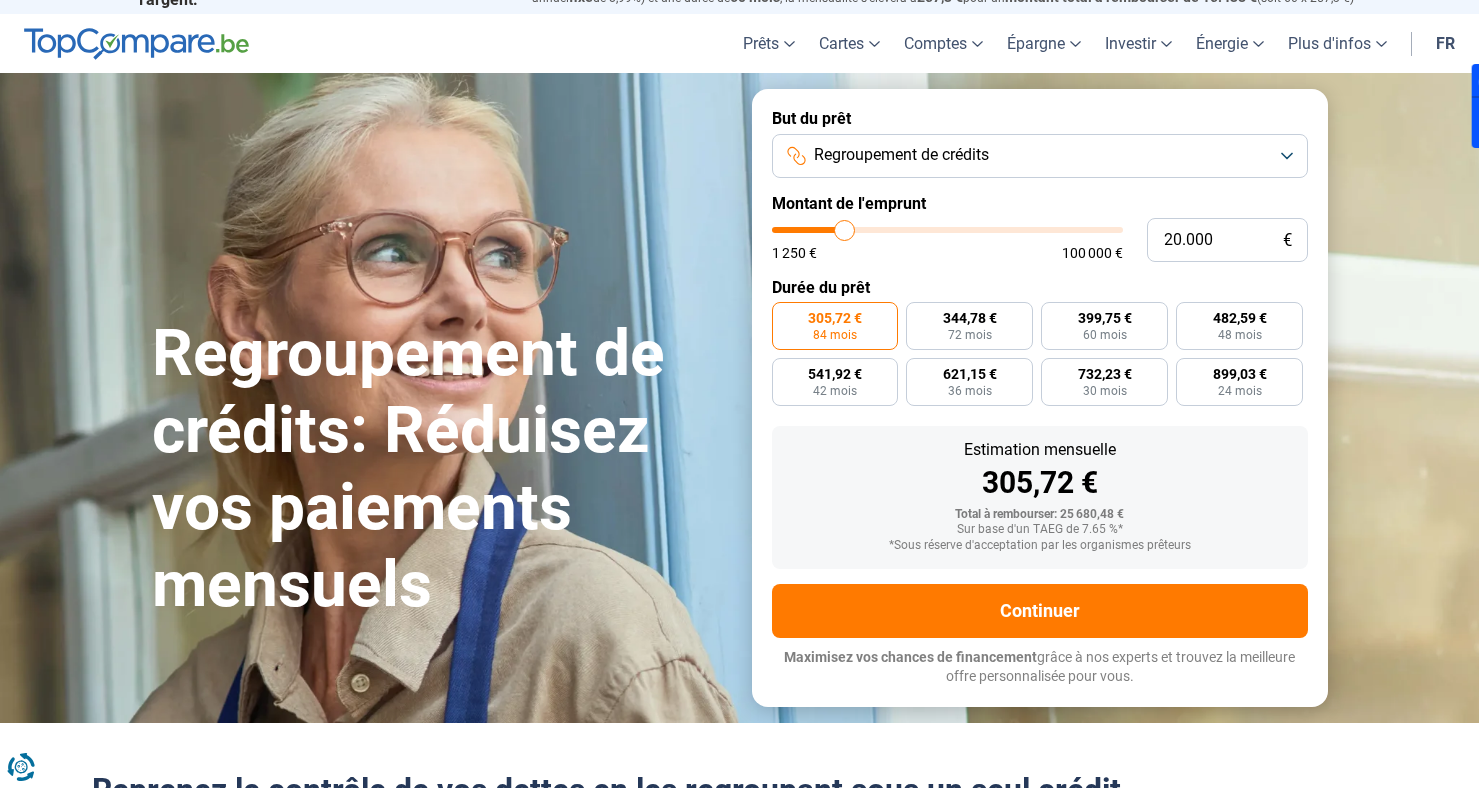 type on "19.750" 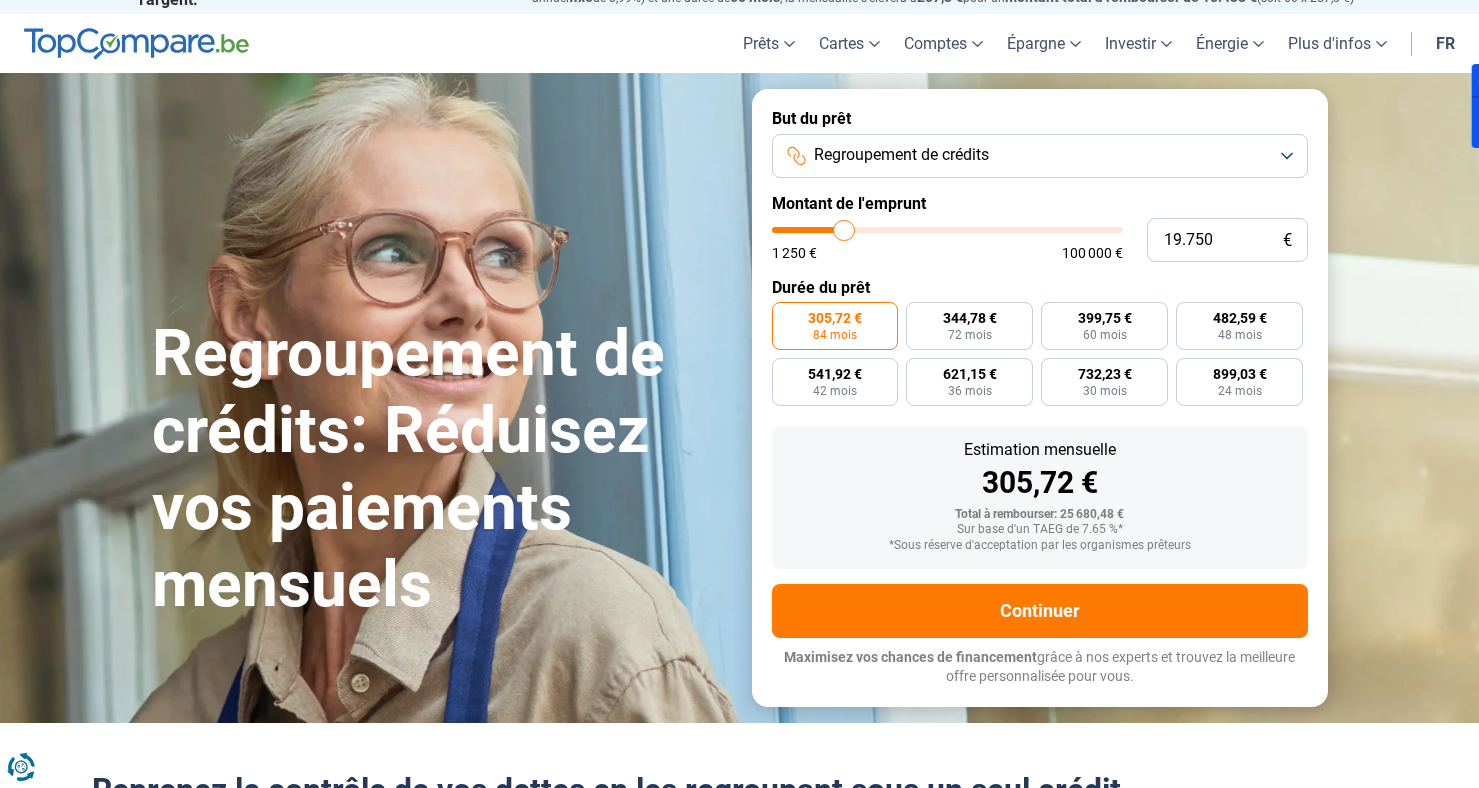 type on "20.000" 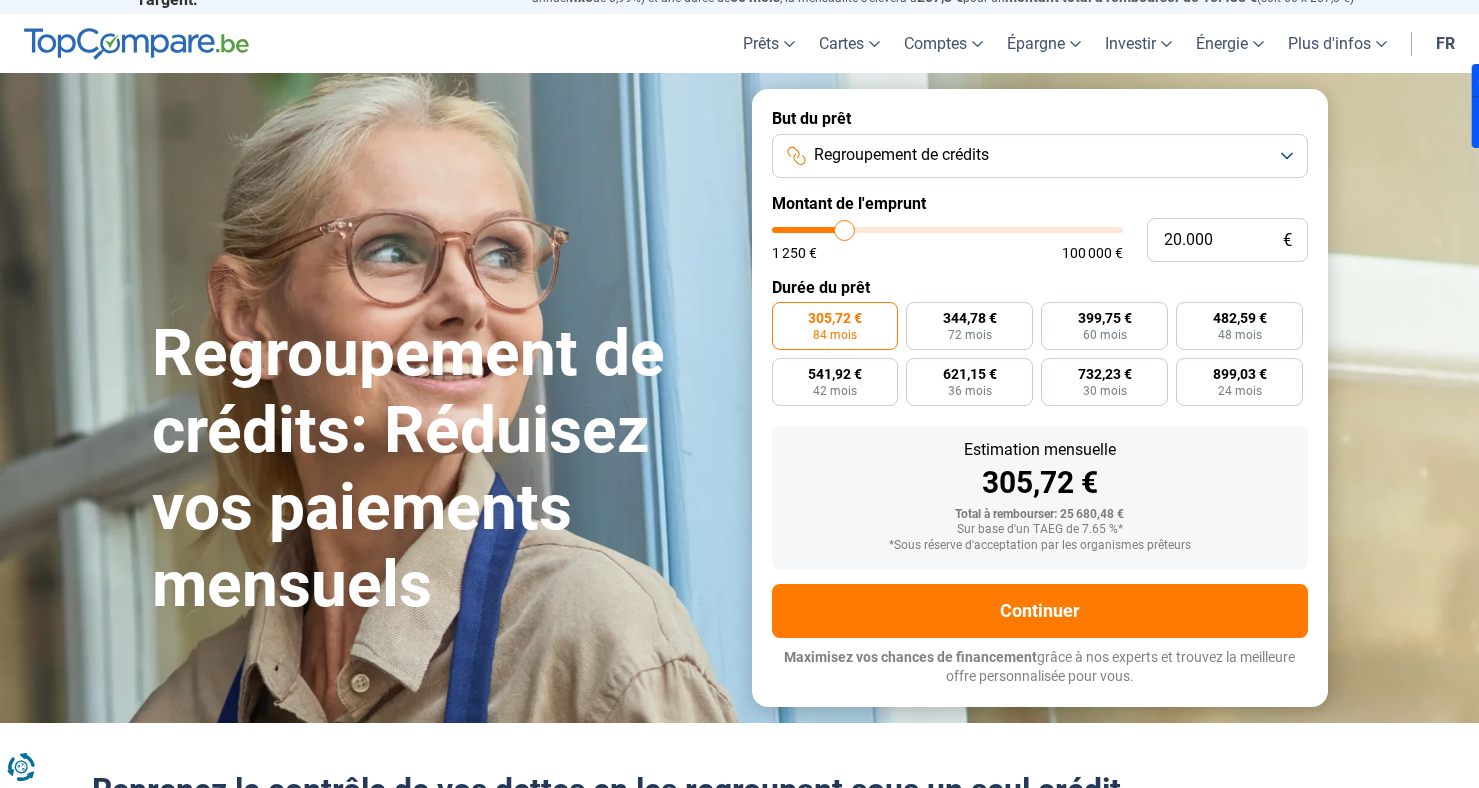 type on "20.250" 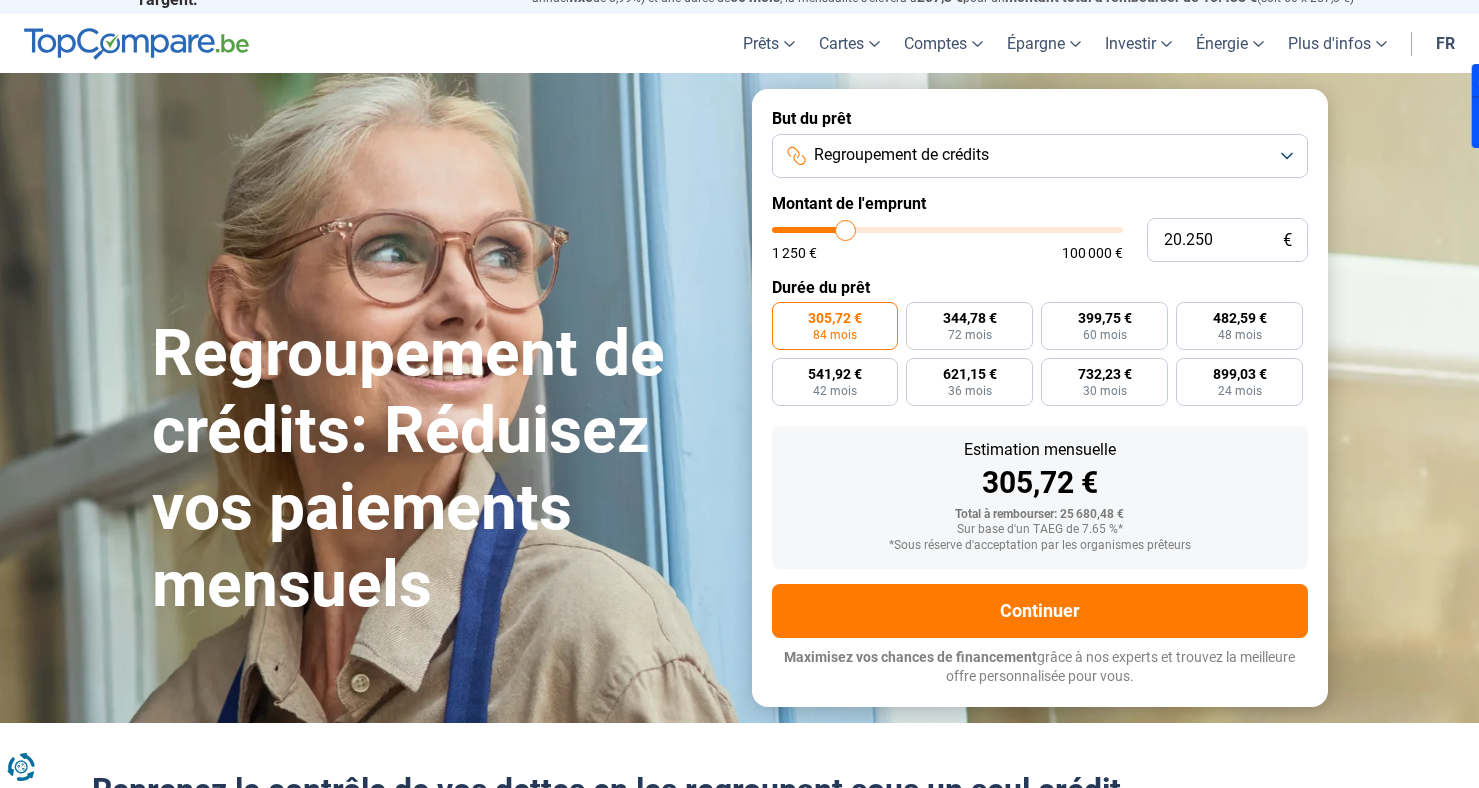 type on "20.000" 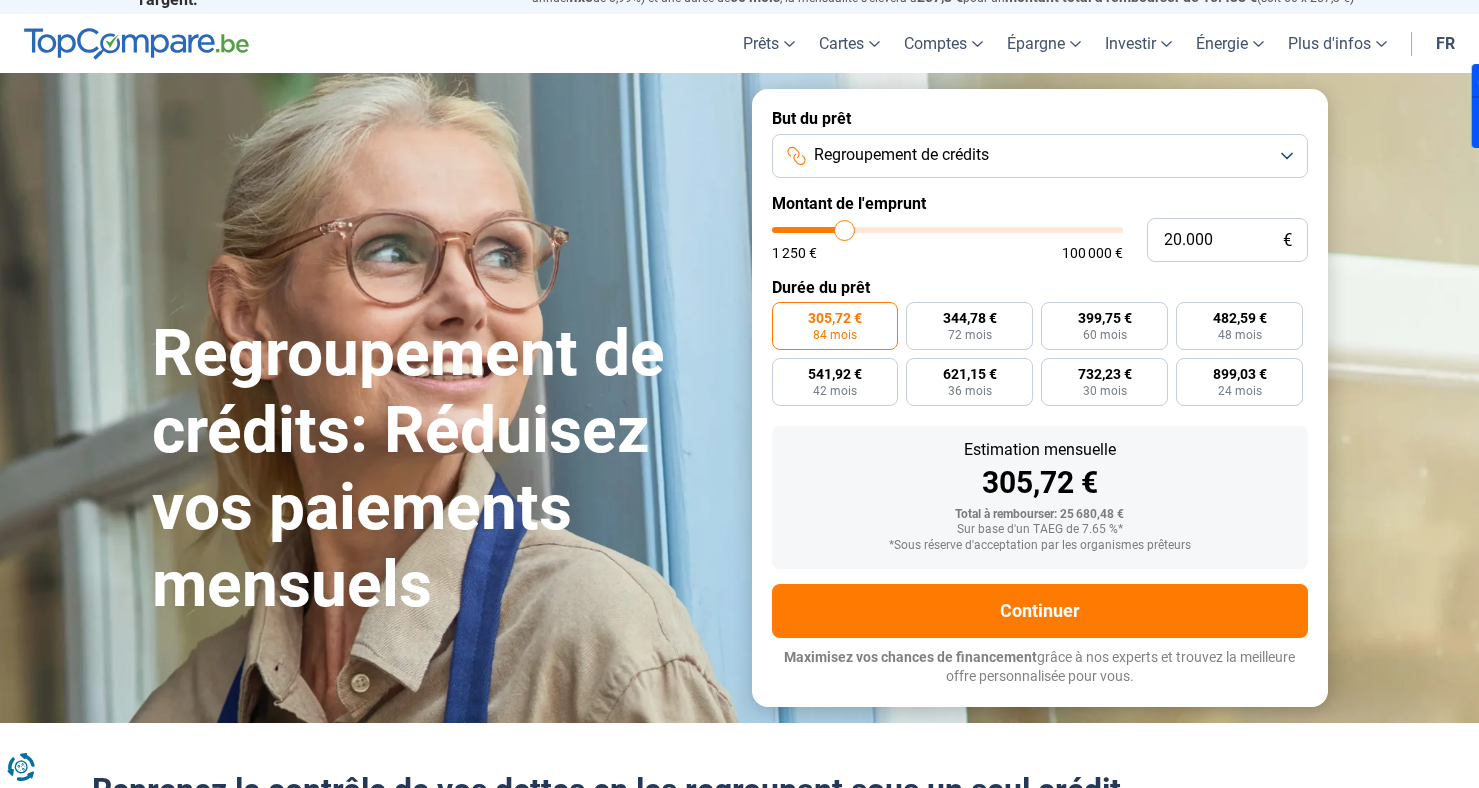 click at bounding box center [947, 230] 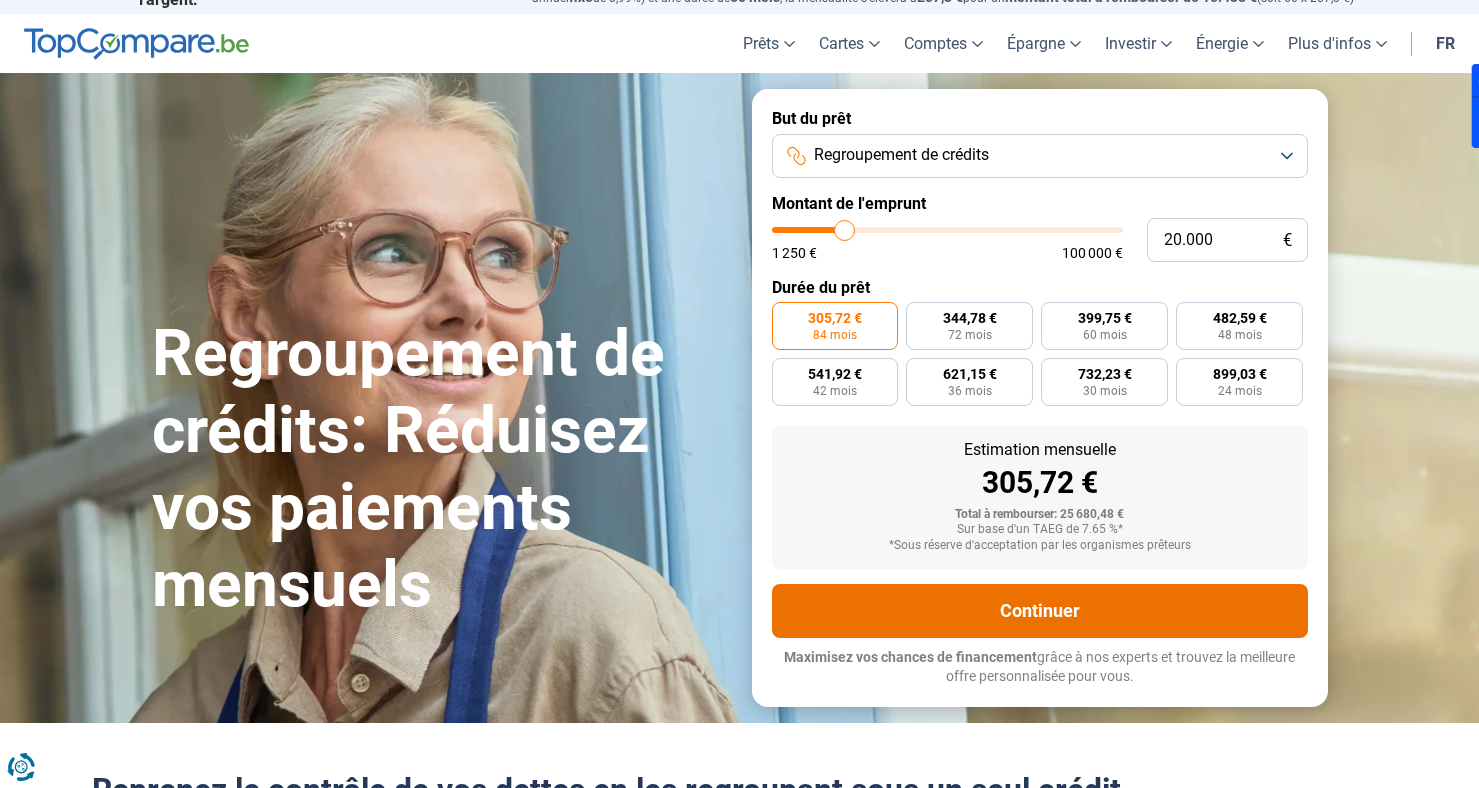 click on "Continuer" at bounding box center (1040, 611) 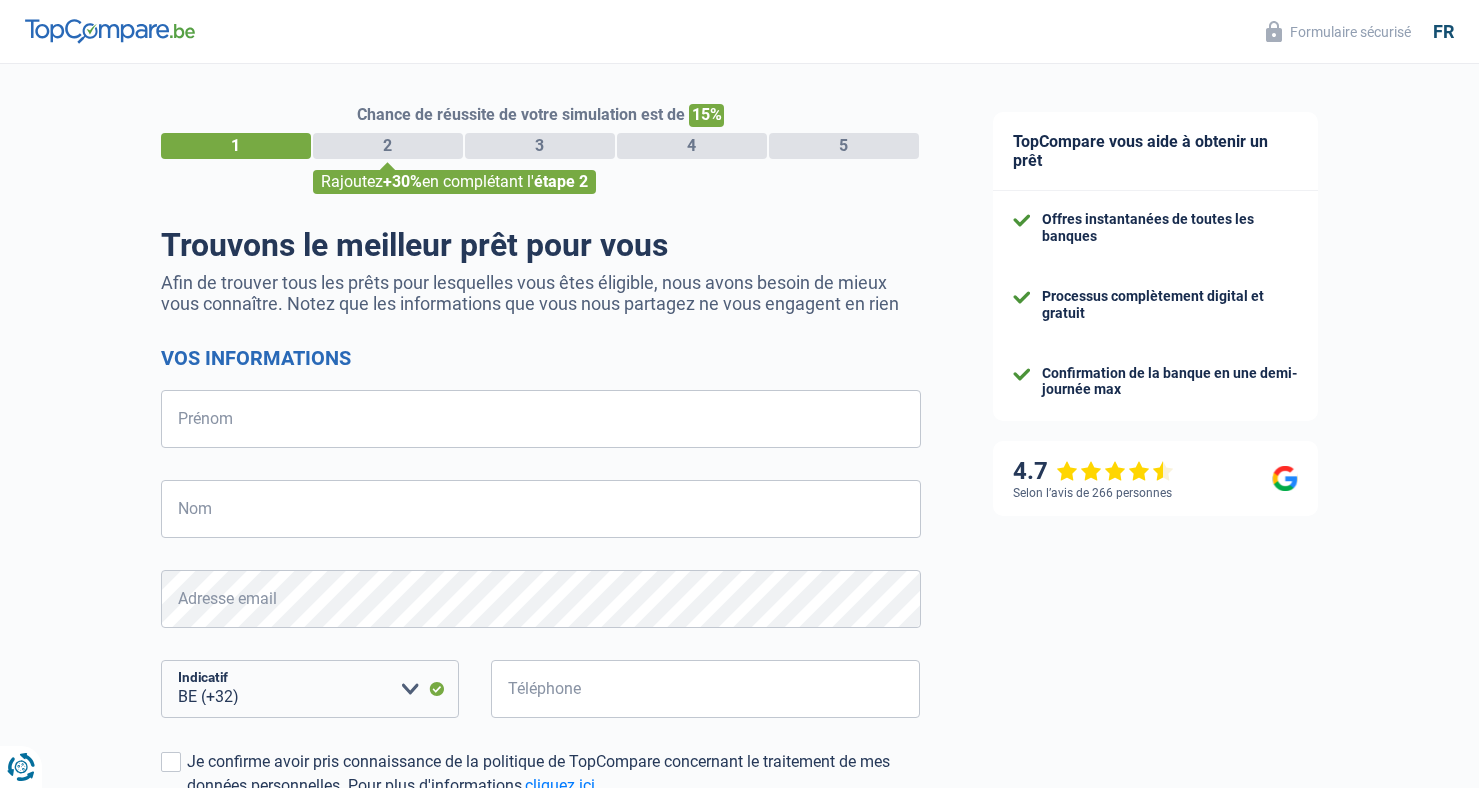select on "32" 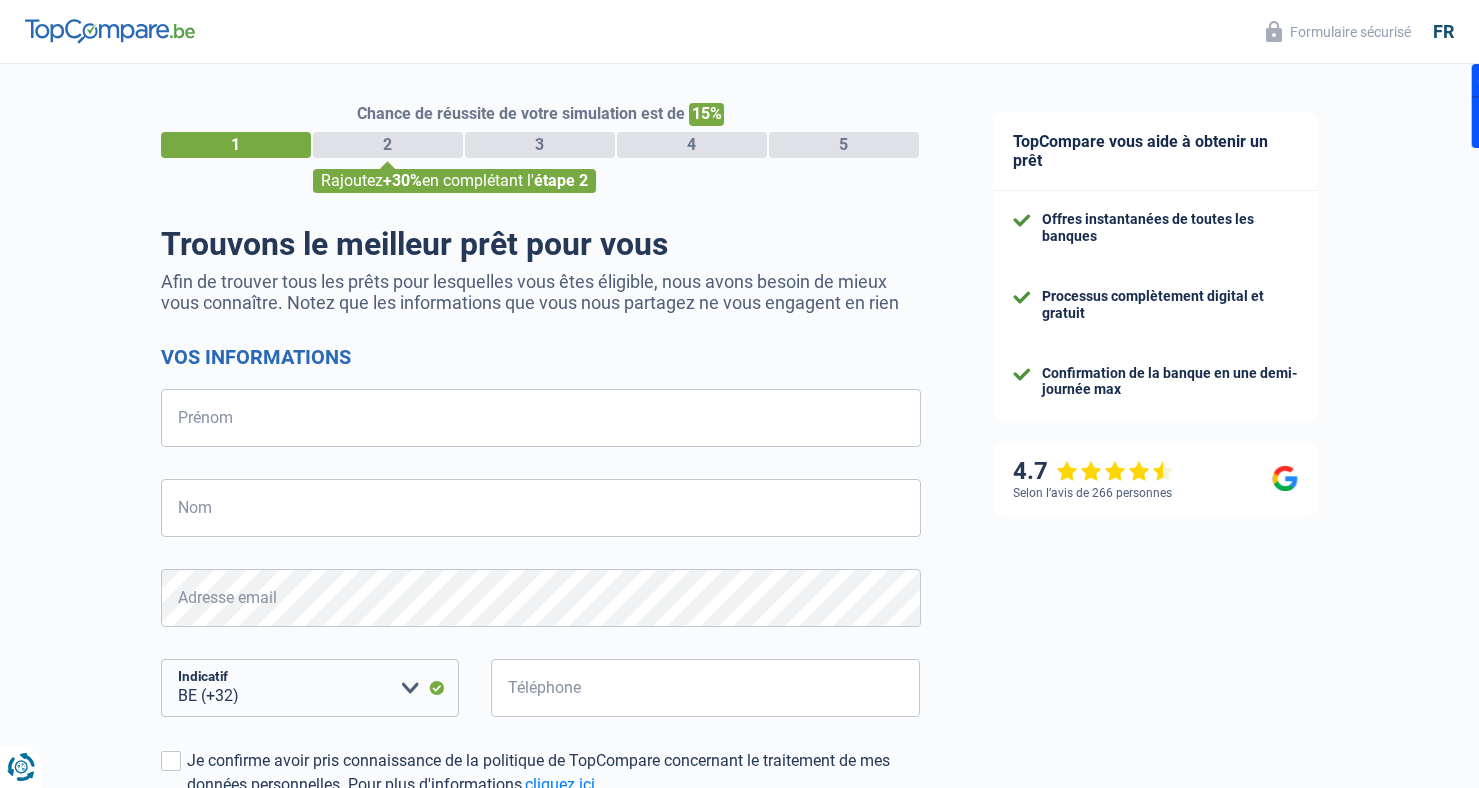 scroll, scrollTop: 0, scrollLeft: 0, axis: both 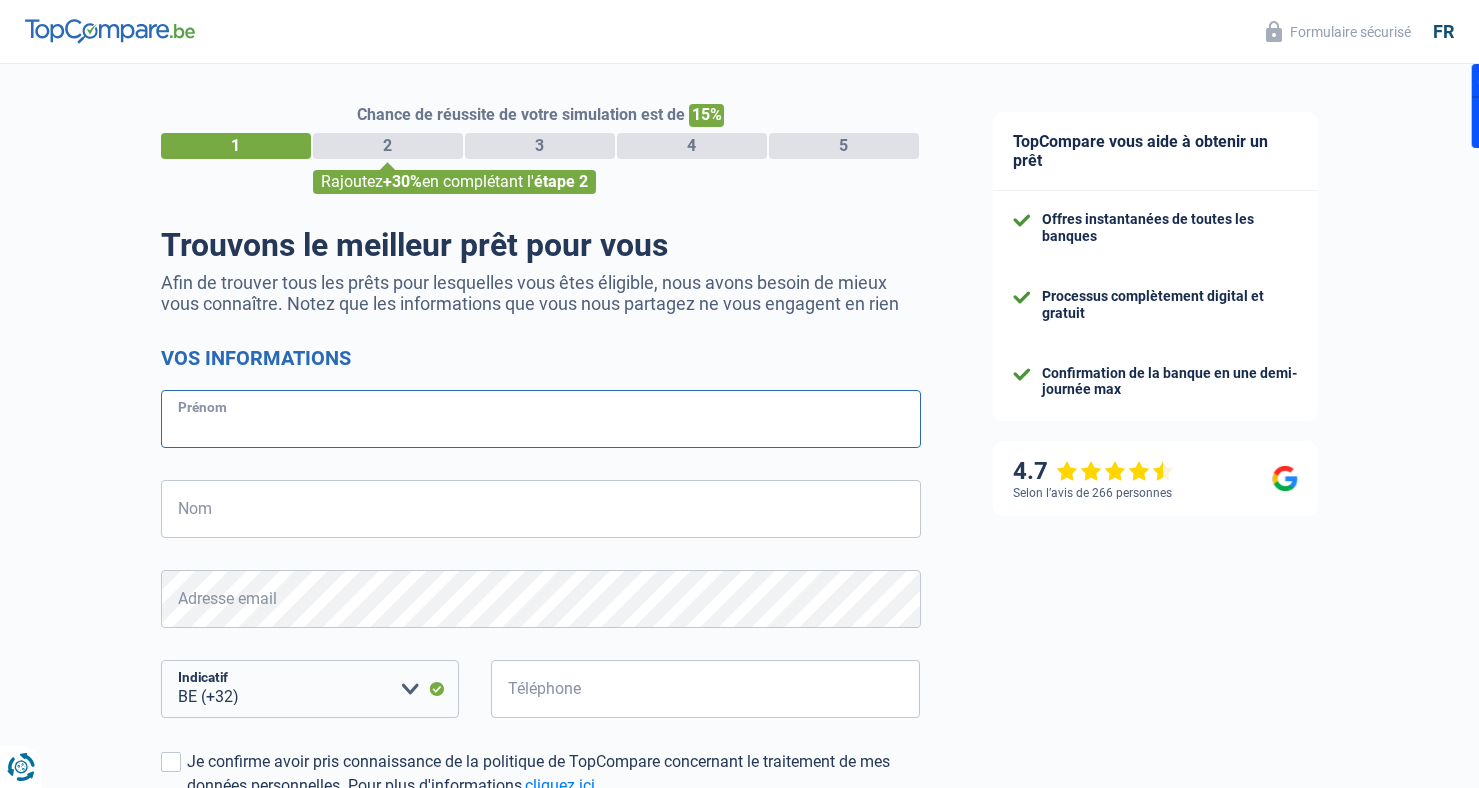click on "Prénom" at bounding box center [541, 419] 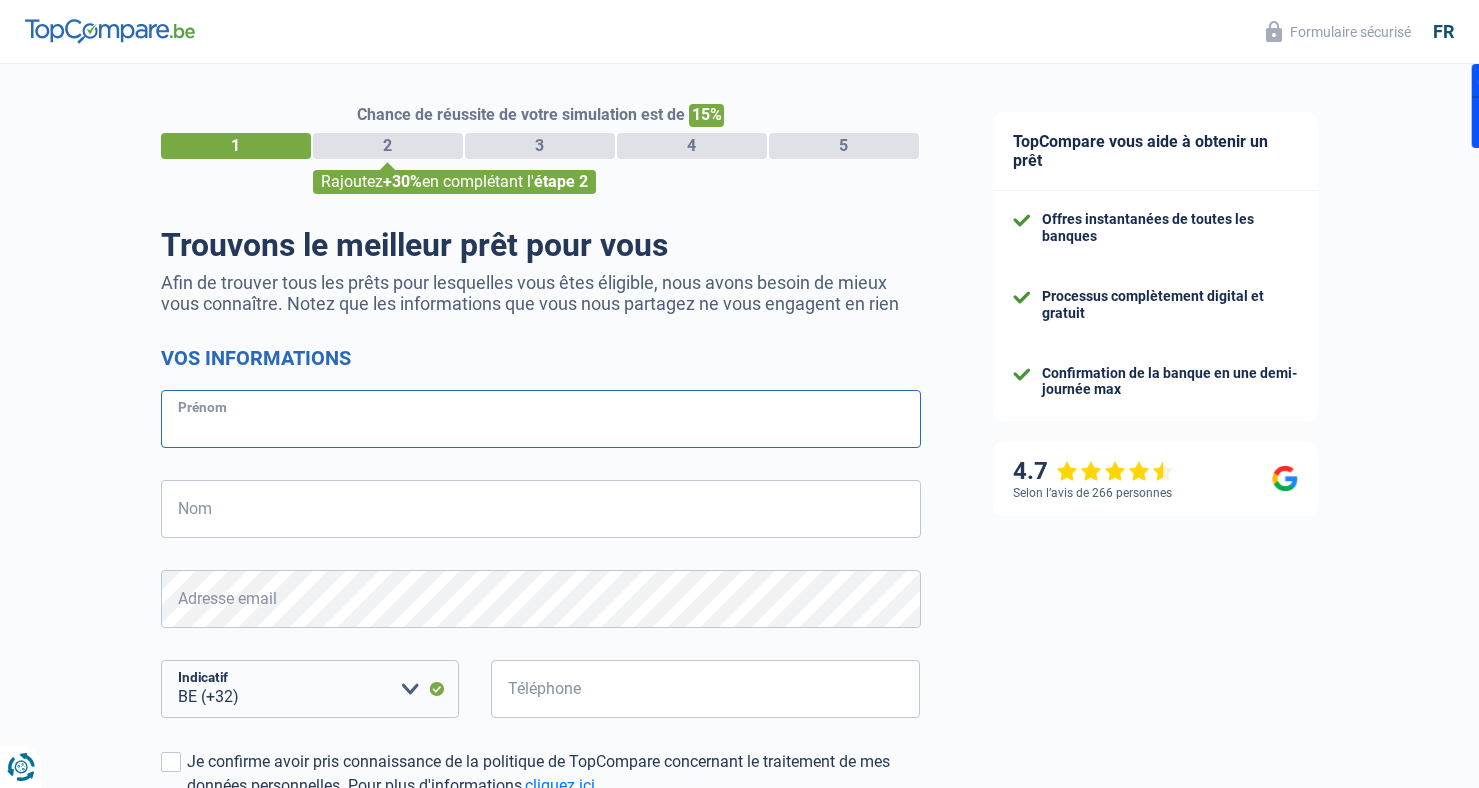 type on "[NAME]" 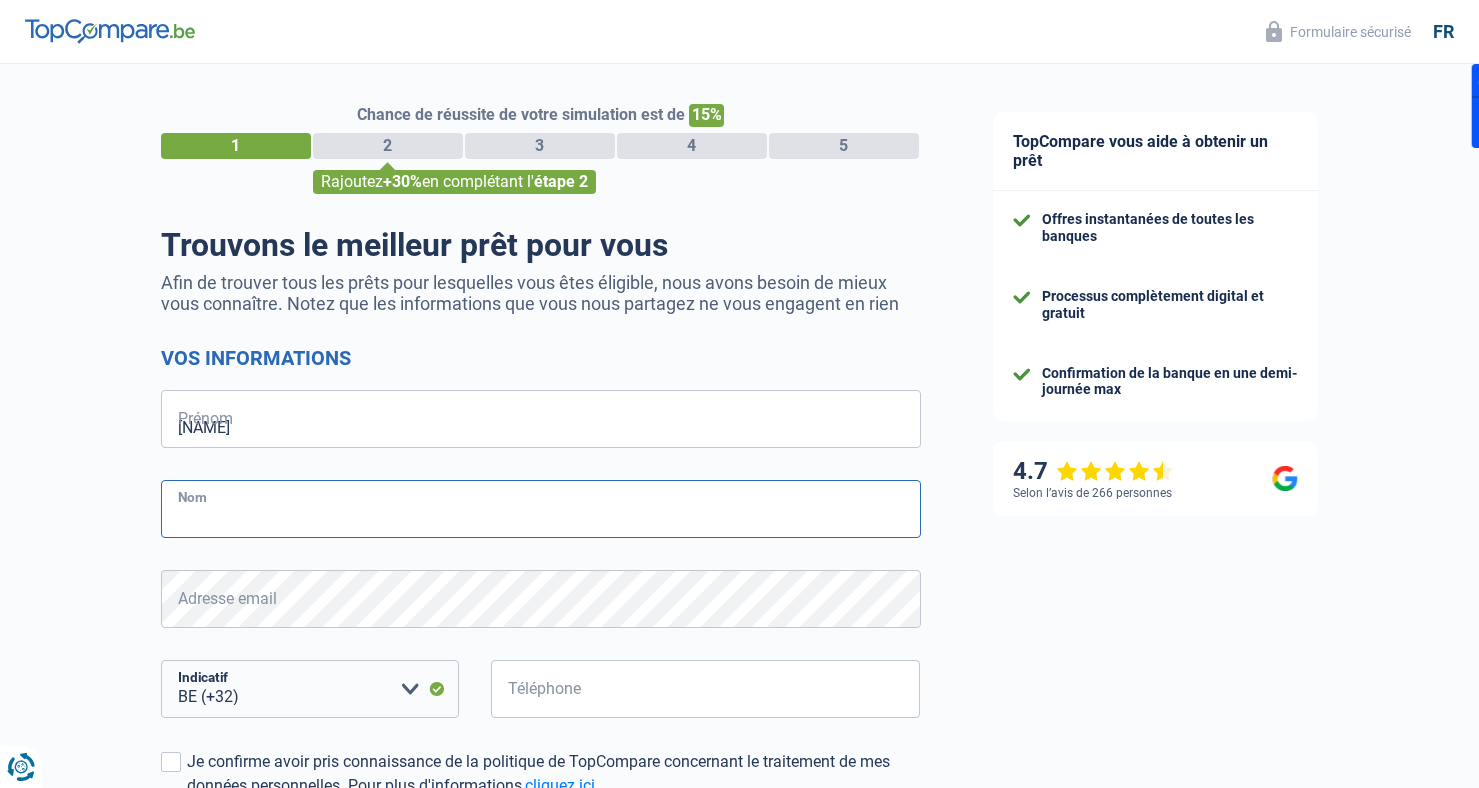 type on "[NAME]" 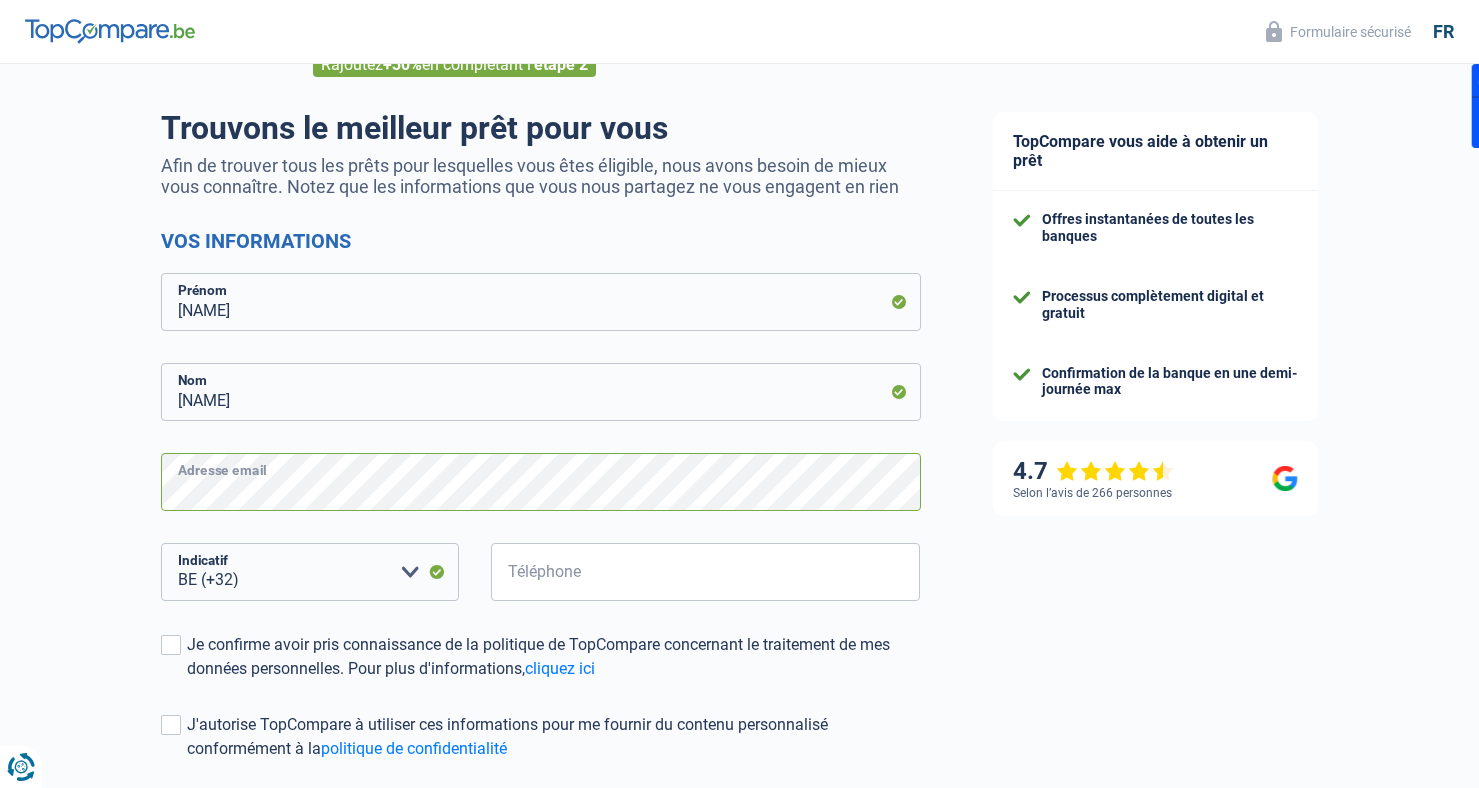 scroll, scrollTop: 205, scrollLeft: 0, axis: vertical 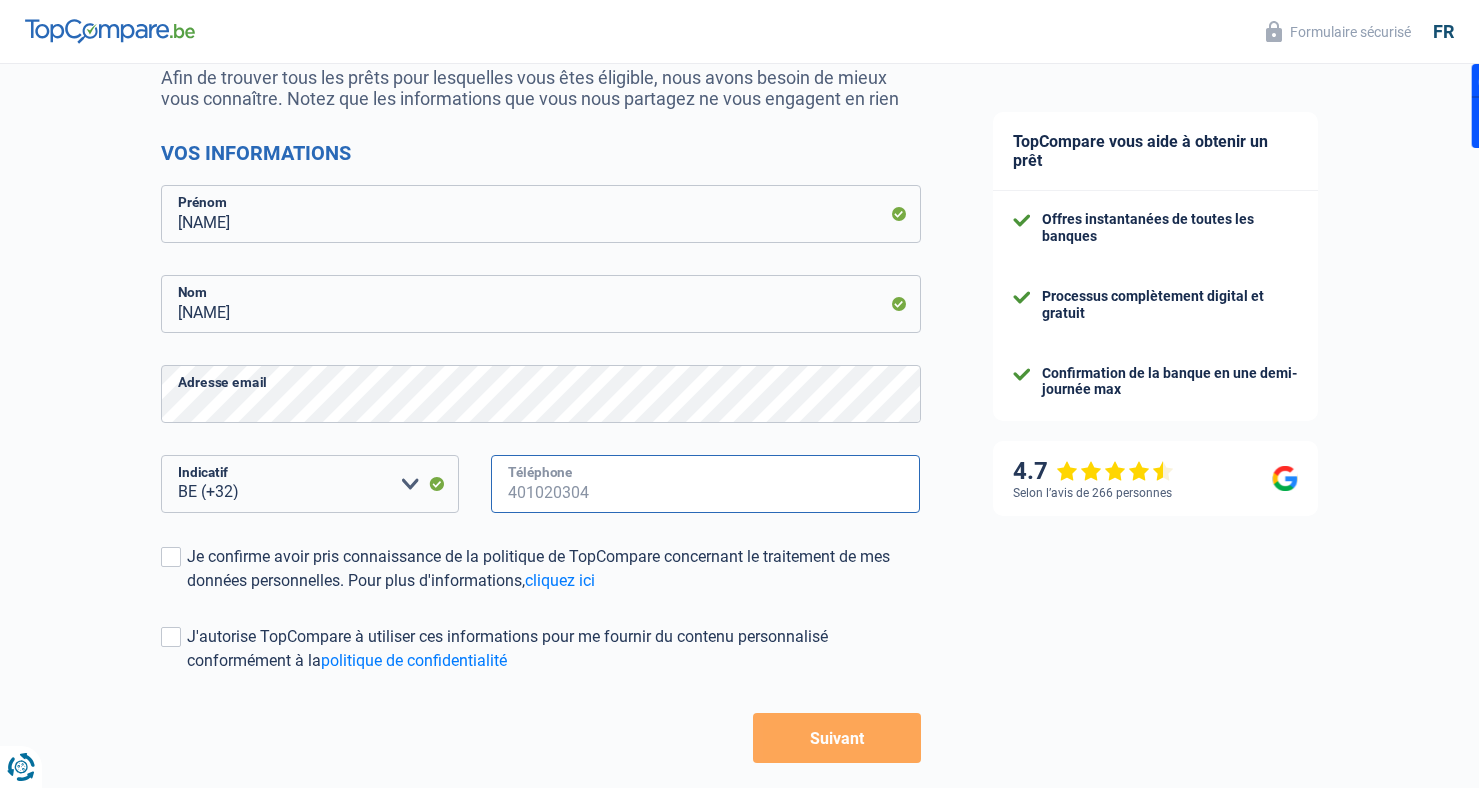 click on "Téléphone" at bounding box center [706, 484] 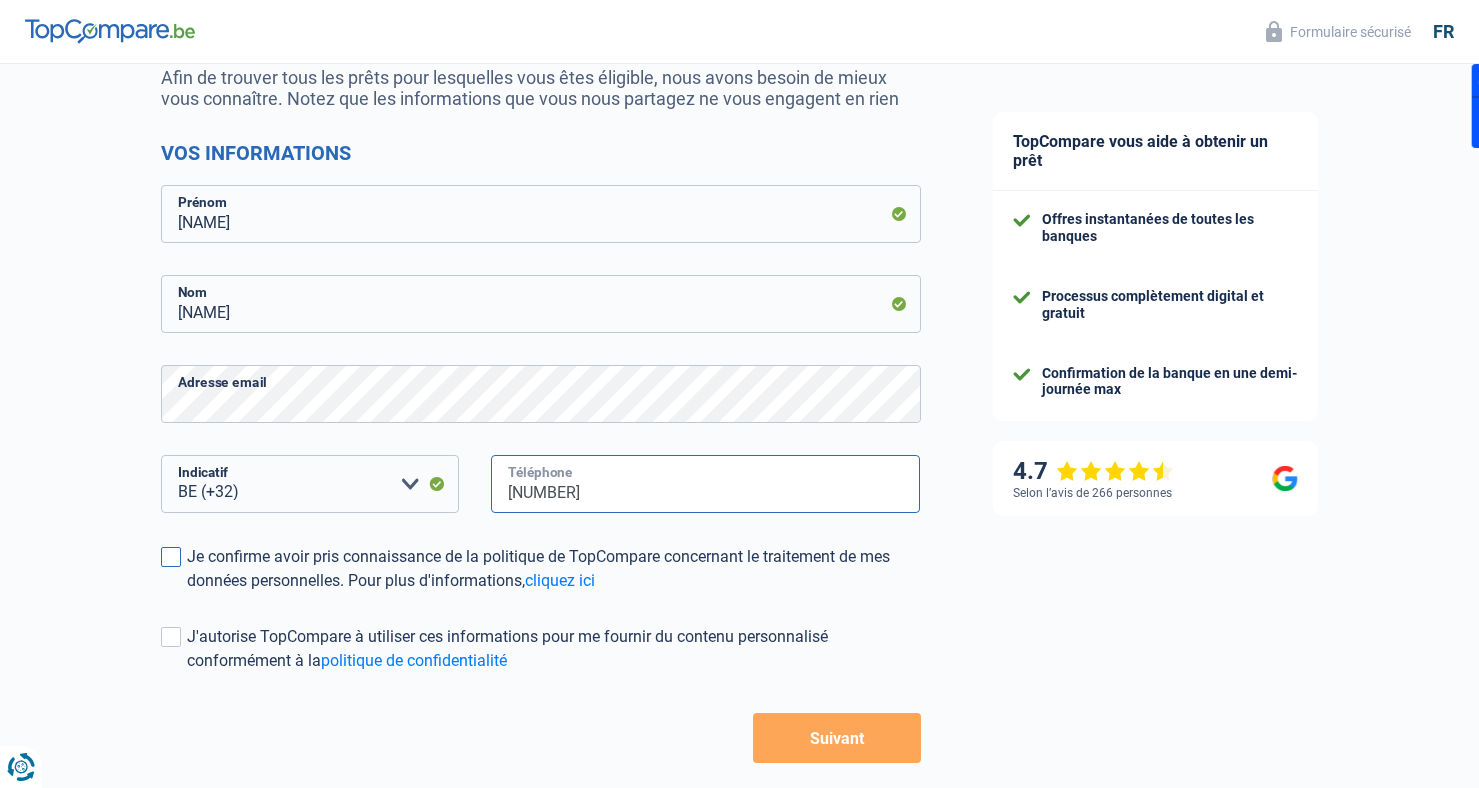 type on "[NUMBER]" 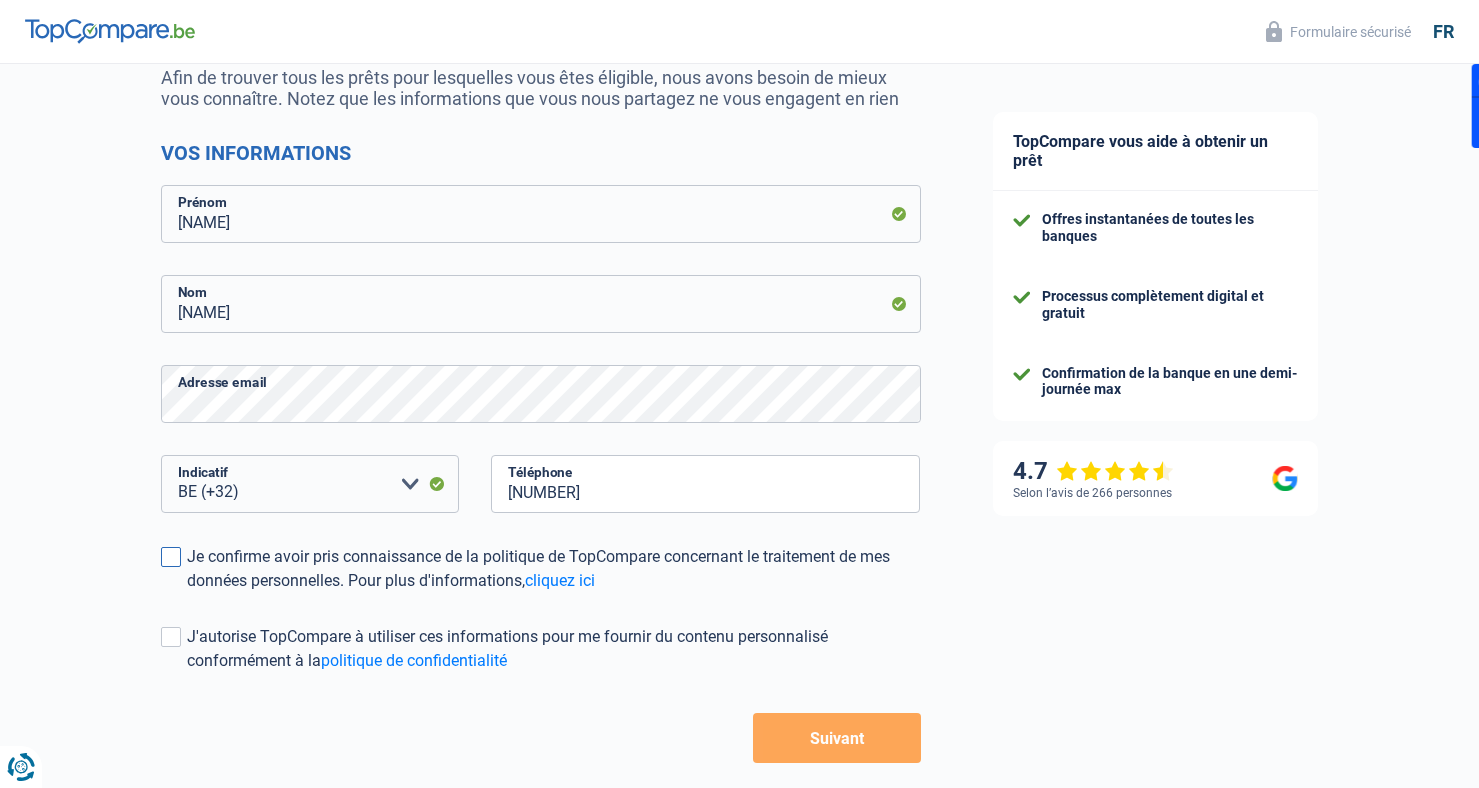 click on "Je confirme avoir pris connaissance de la politique de TopCompare concernant le traitement de mes données personnelles. Pour plus d'informations,  cliquez ici" at bounding box center [541, 569] 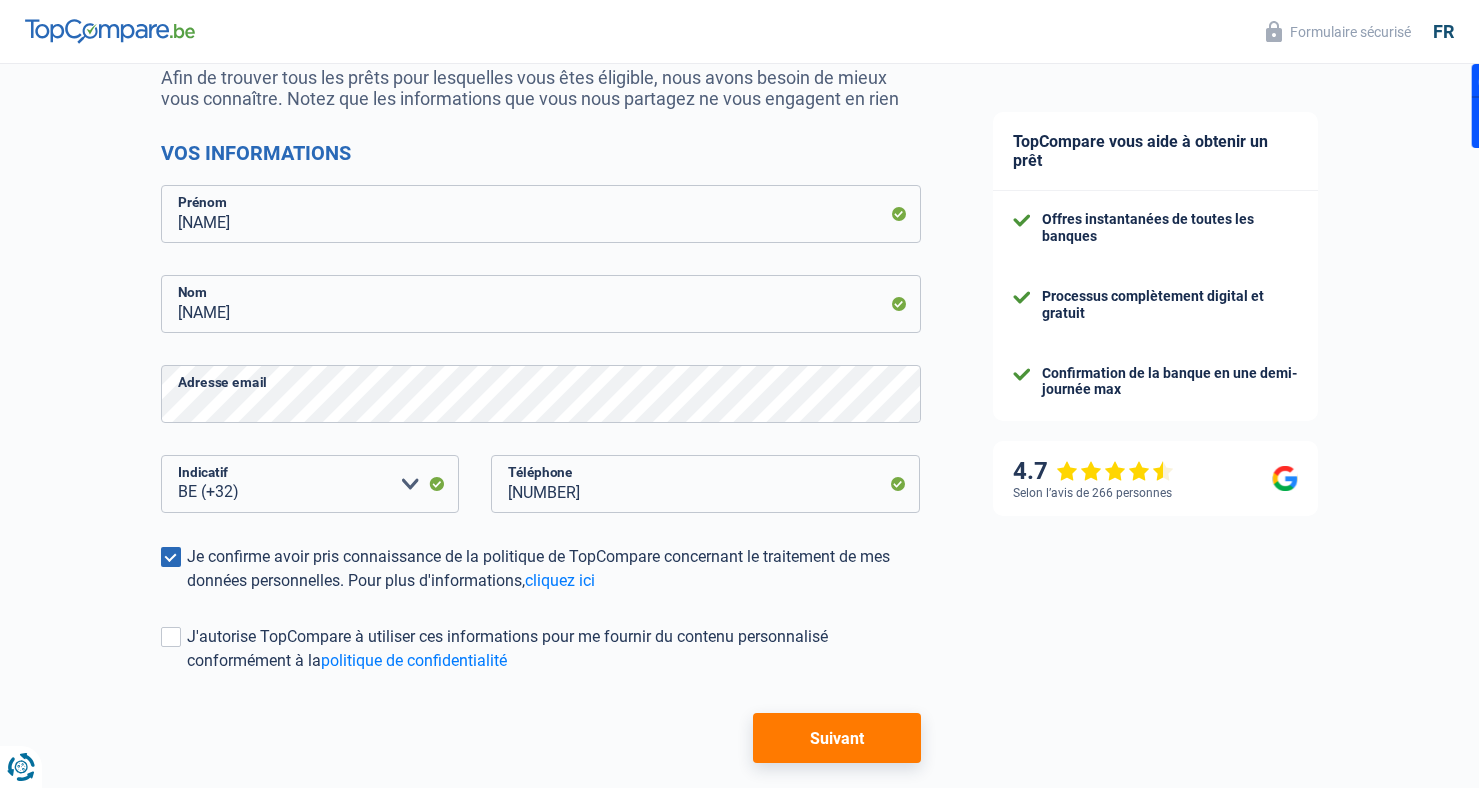 click on "Suivant" at bounding box center [836, 738] 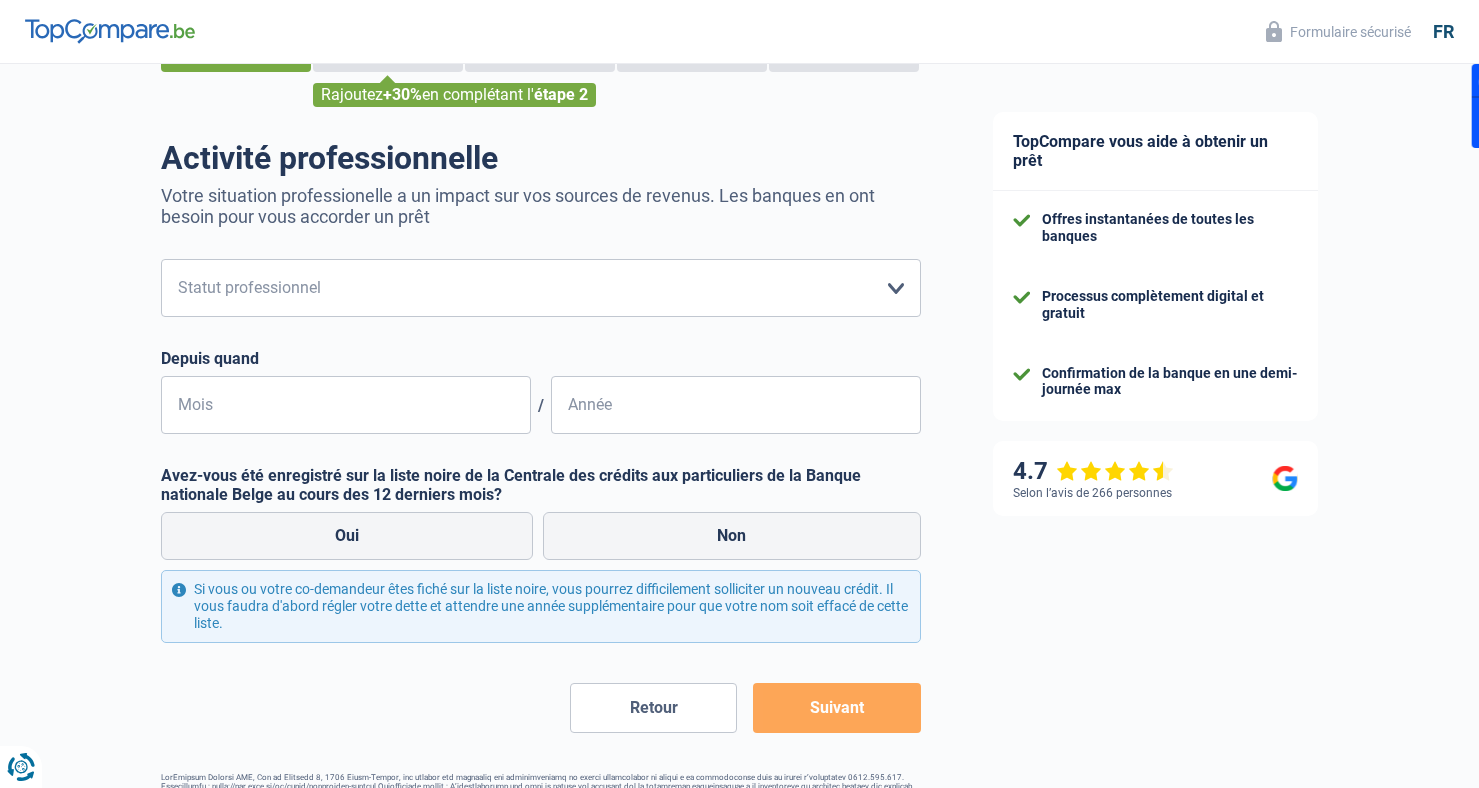 scroll, scrollTop: 0, scrollLeft: 0, axis: both 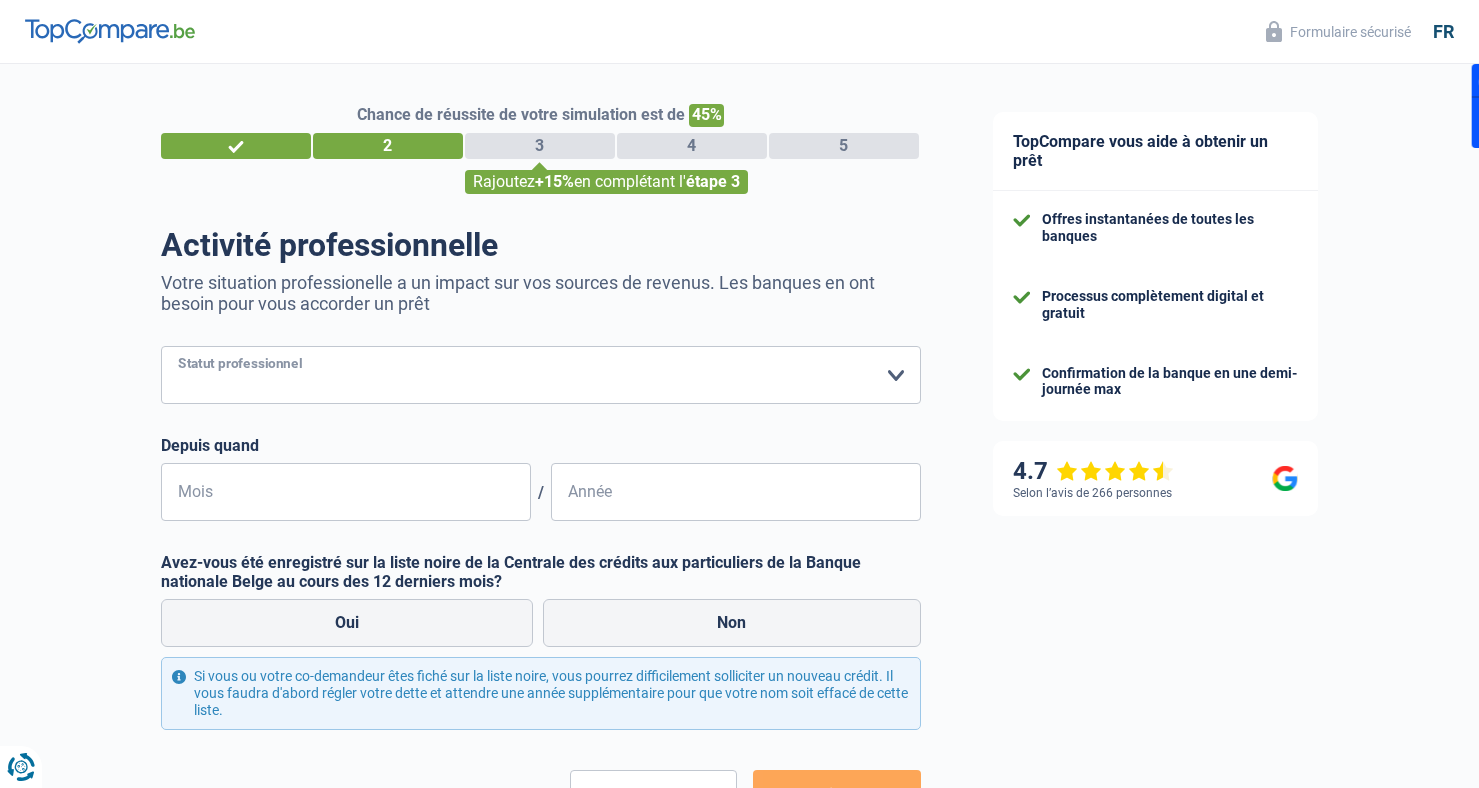 click on "Ouvrier Employé privé Employé public Invalide Indépendant Pensionné Chômeur Mutuelle Femme au foyer Sans profession Allocataire sécurité/Intégration social (SPF Sécurité Sociale, CPAS) Etudiant Profession libérale Commerçant Rentier Pré-pensionné
Veuillez sélectionner une option" at bounding box center [541, 375] 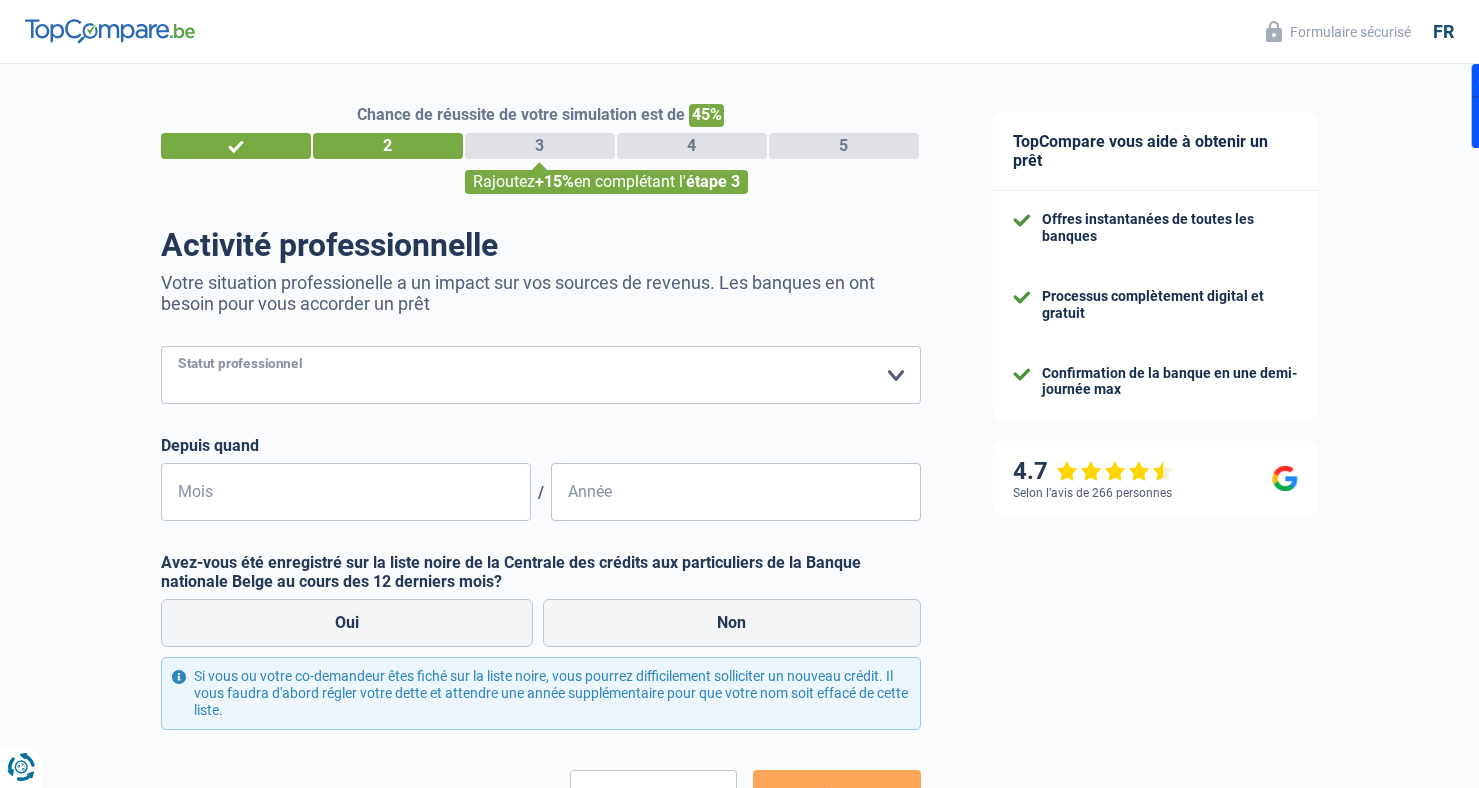 select on "privateEmployee" 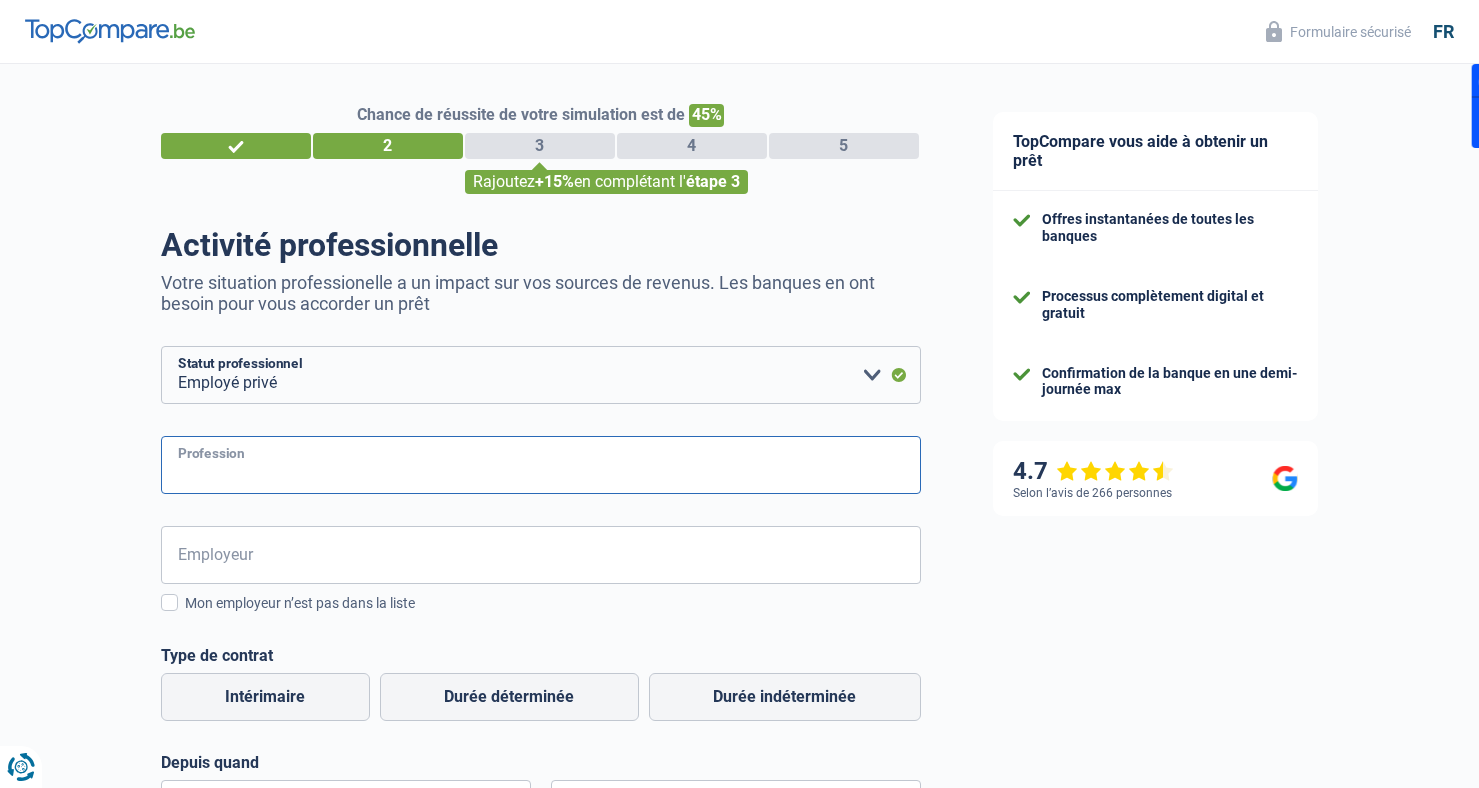click on "Profession" at bounding box center (541, 465) 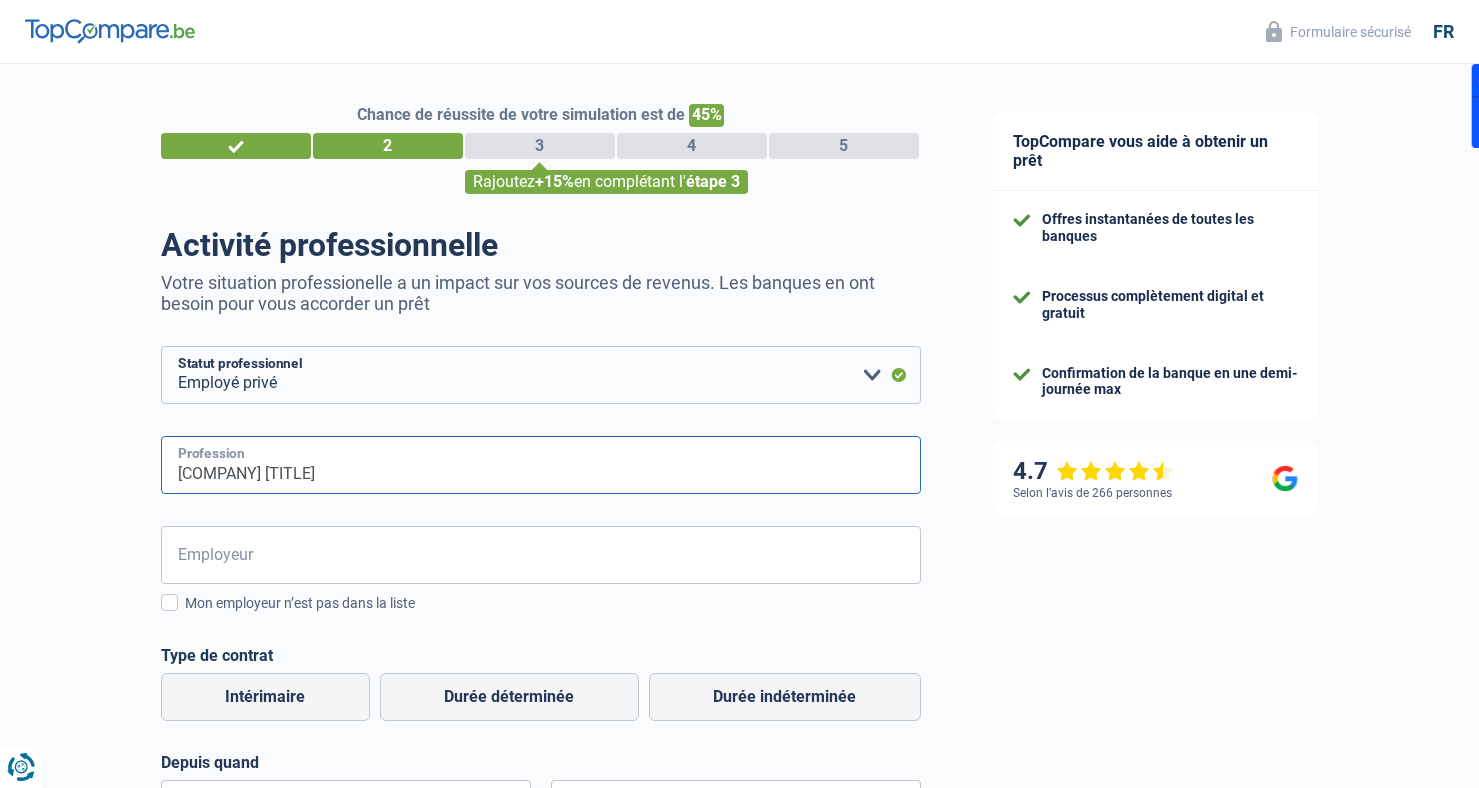 type on "[COMPANY] [TITLE]" 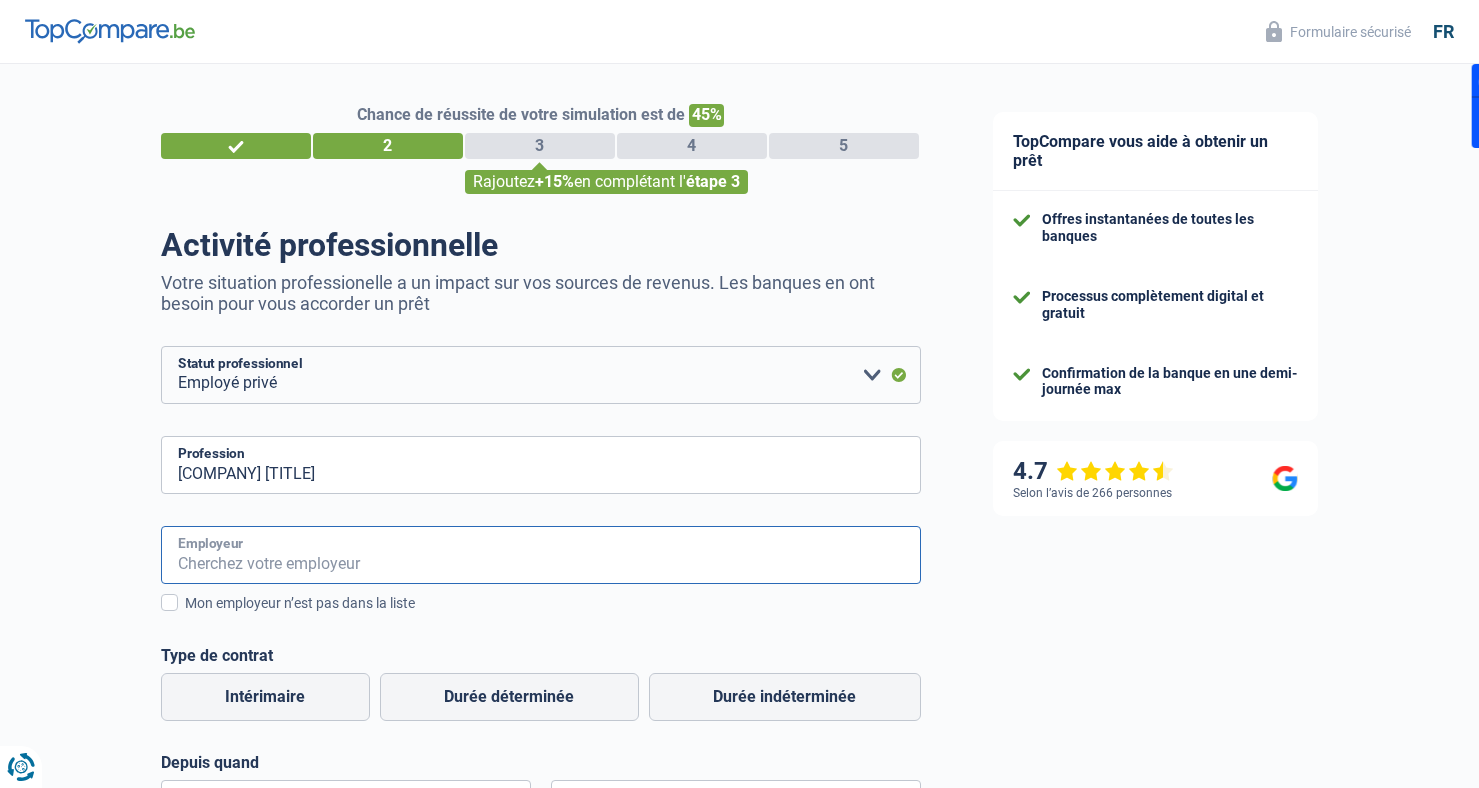 click on "Employeur" at bounding box center (541, 555) 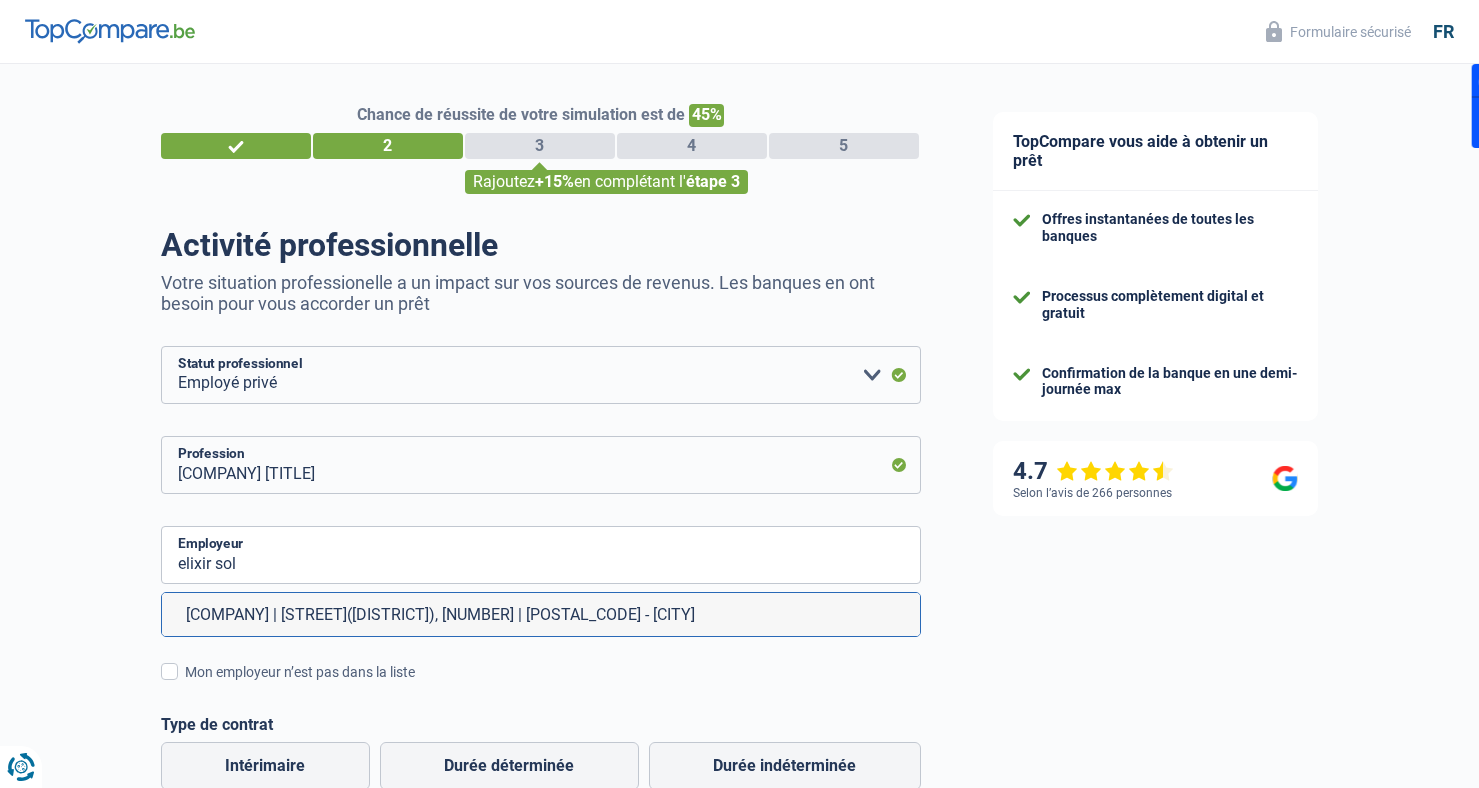 click on "[COMPANY] | [STREET]([DISTRICT]), [NUMBER] | [POSTAL_CODE] - [CITY]" at bounding box center [541, 614] 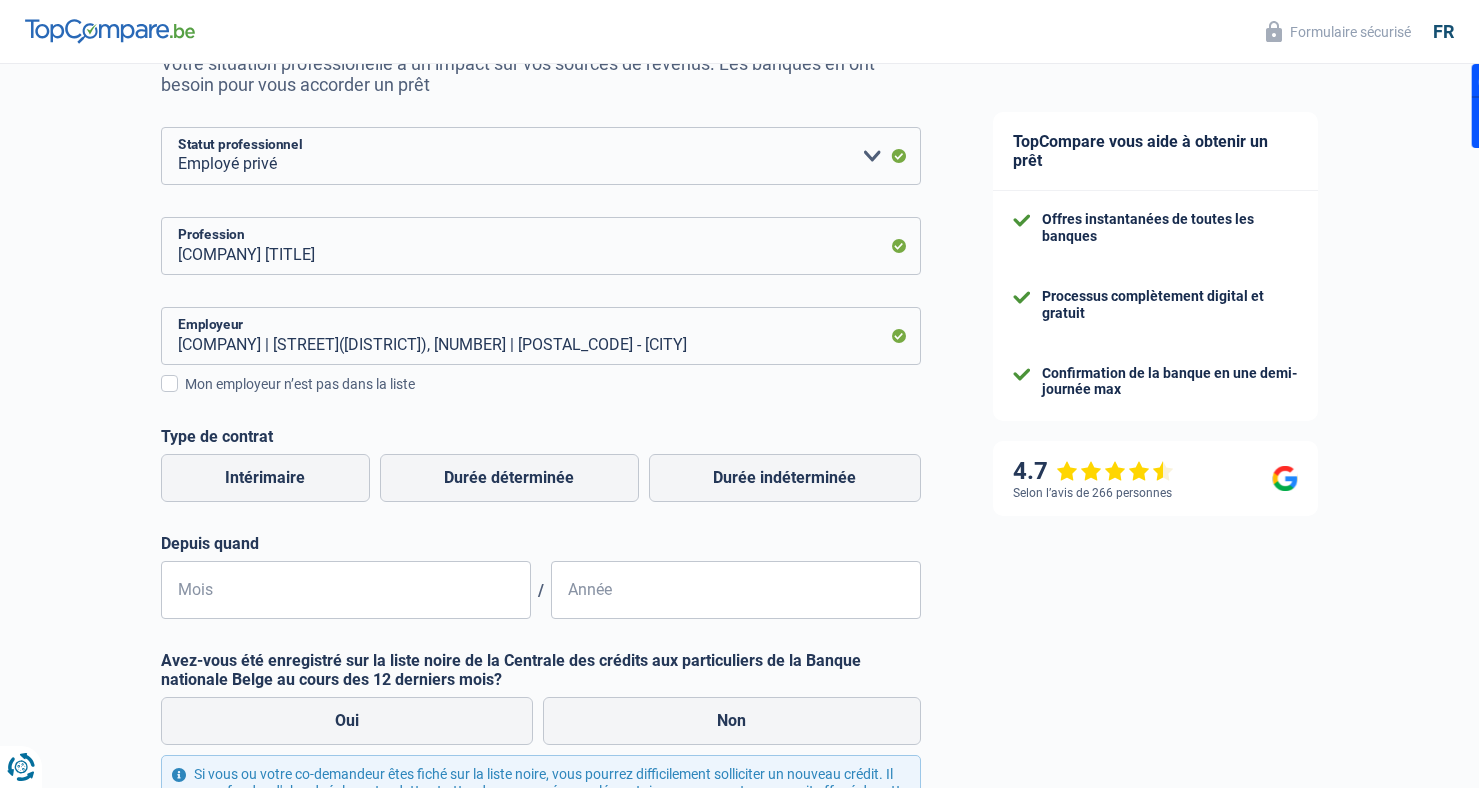 scroll, scrollTop: 261, scrollLeft: 0, axis: vertical 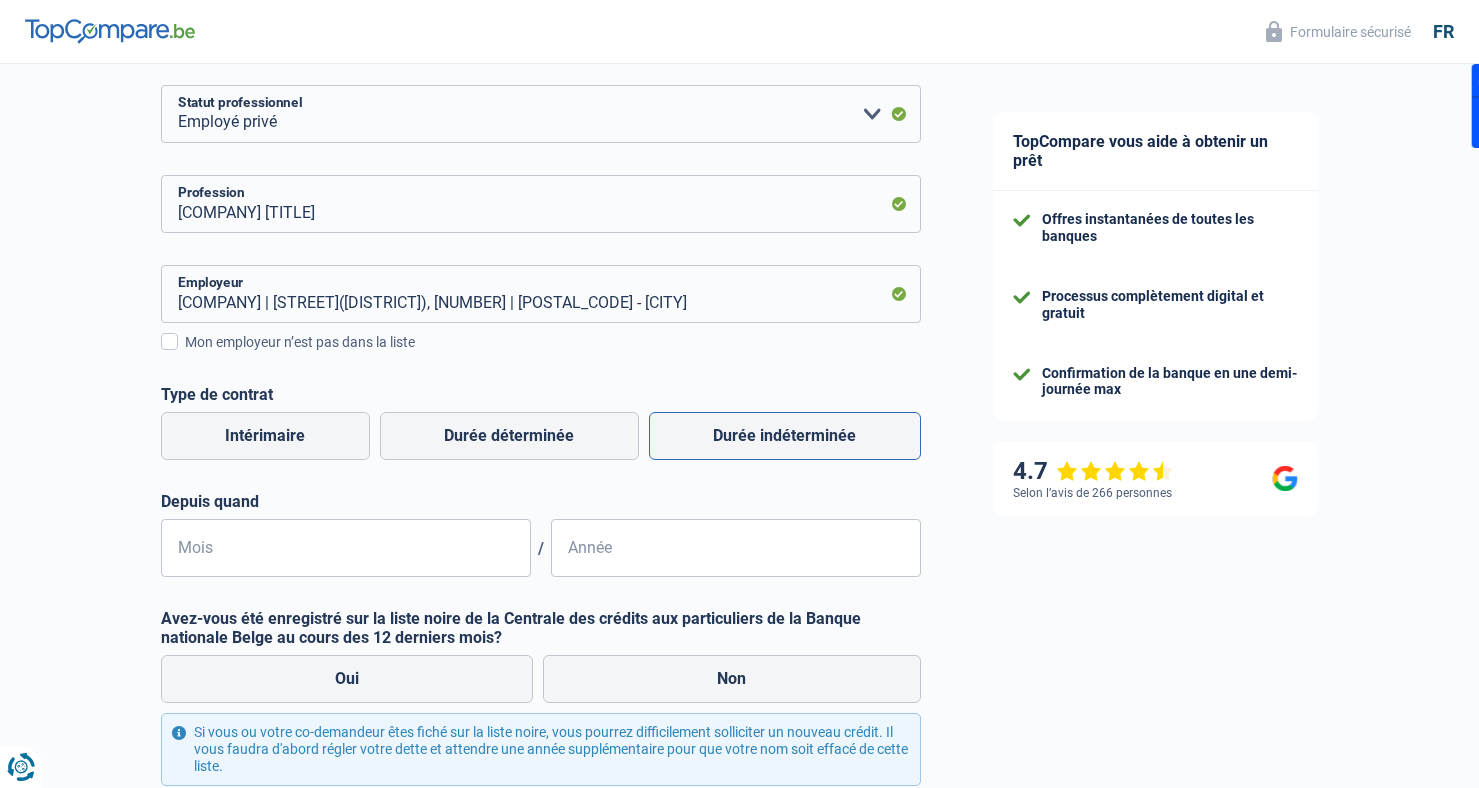 click on "Durée indéterminée" at bounding box center (785, 436) 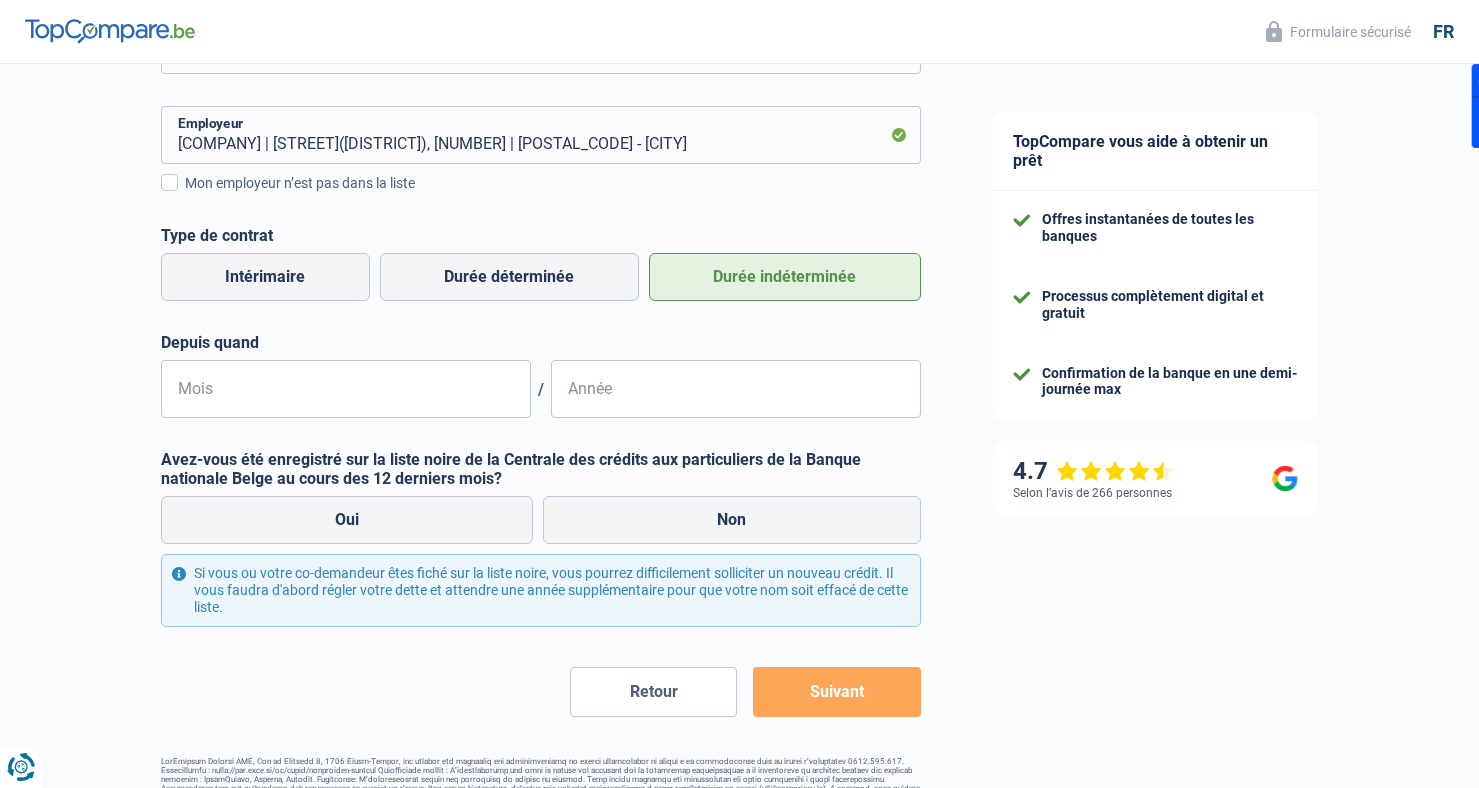 scroll, scrollTop: 426, scrollLeft: 0, axis: vertical 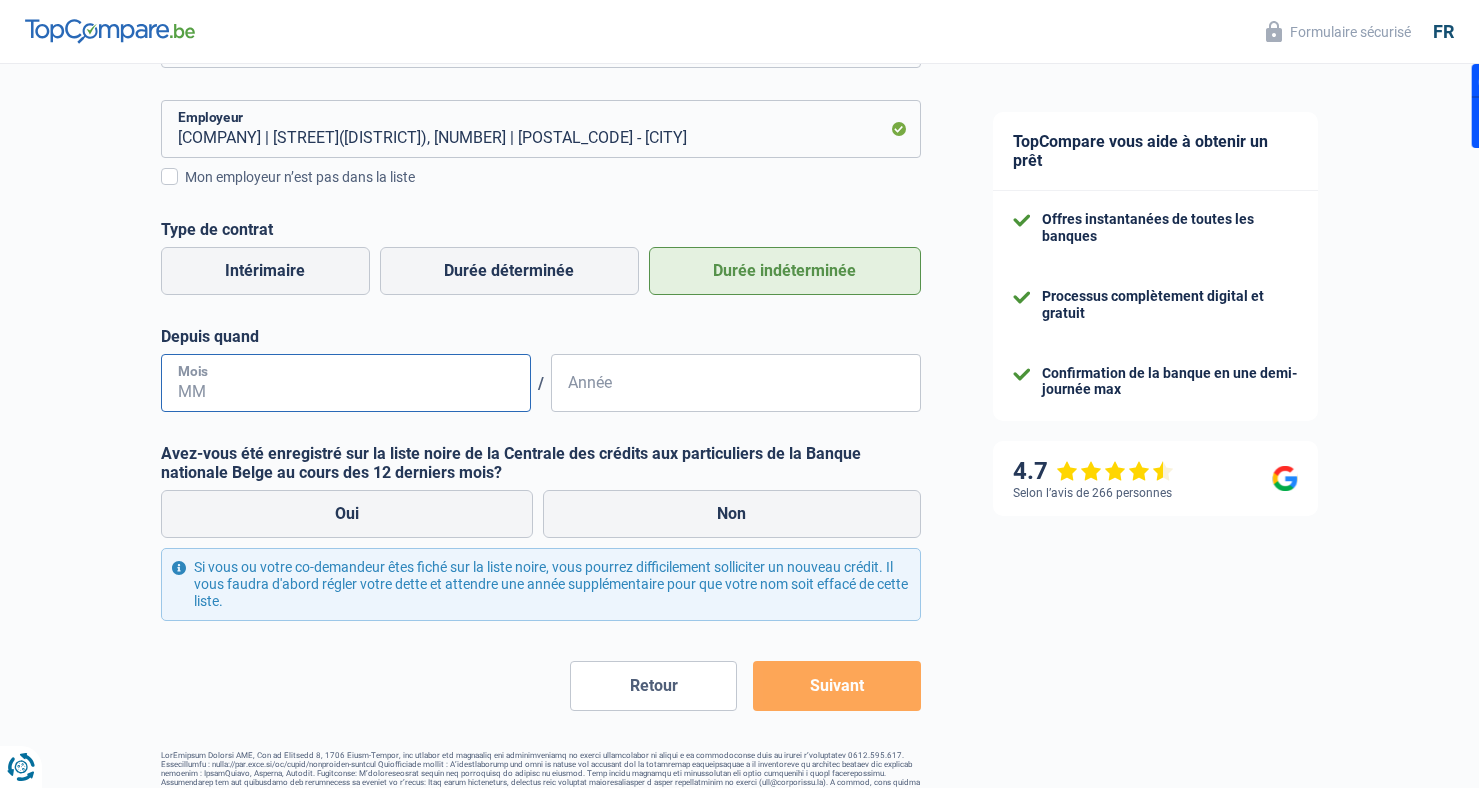 click on "Mois" at bounding box center (346, 383) 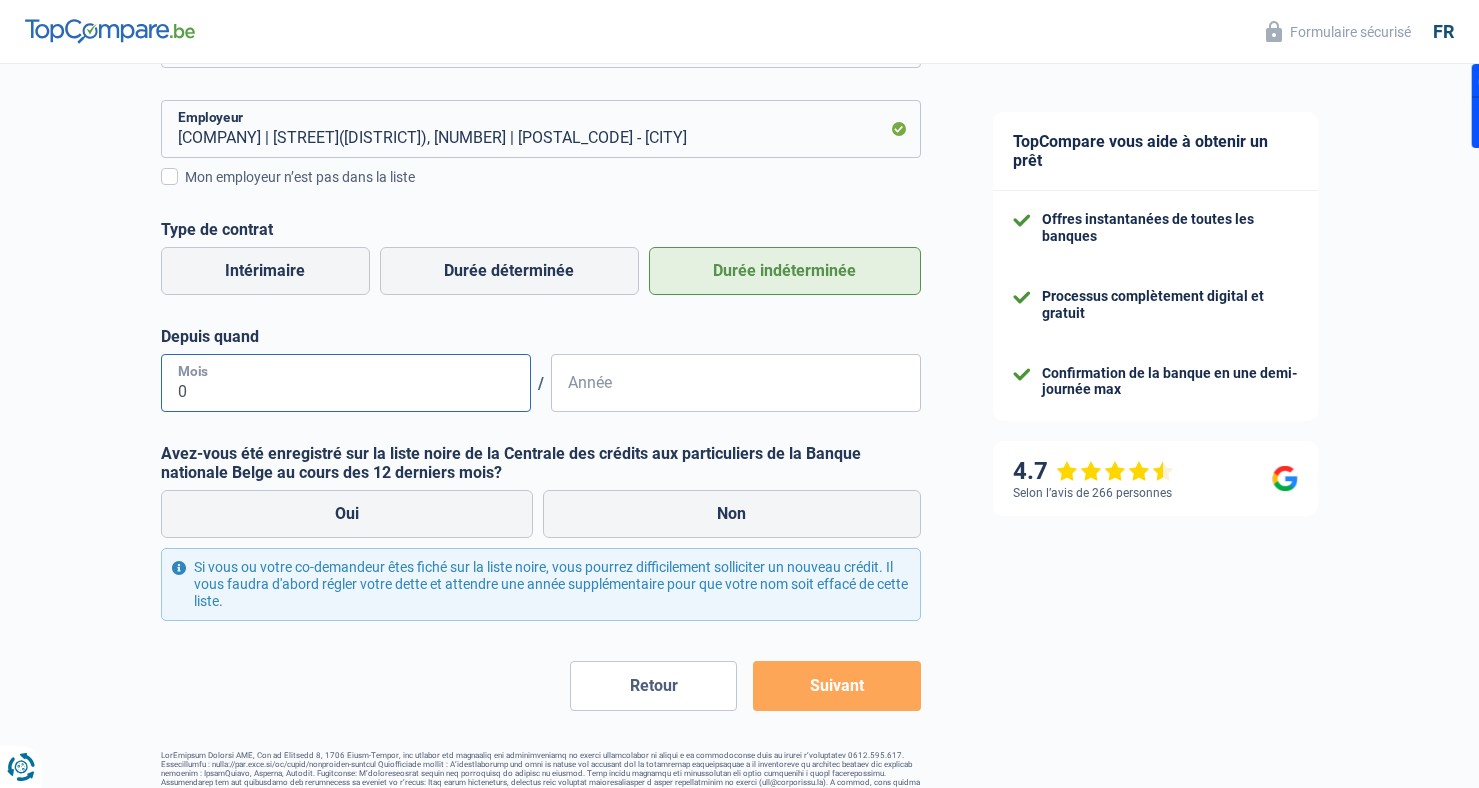 type on "09" 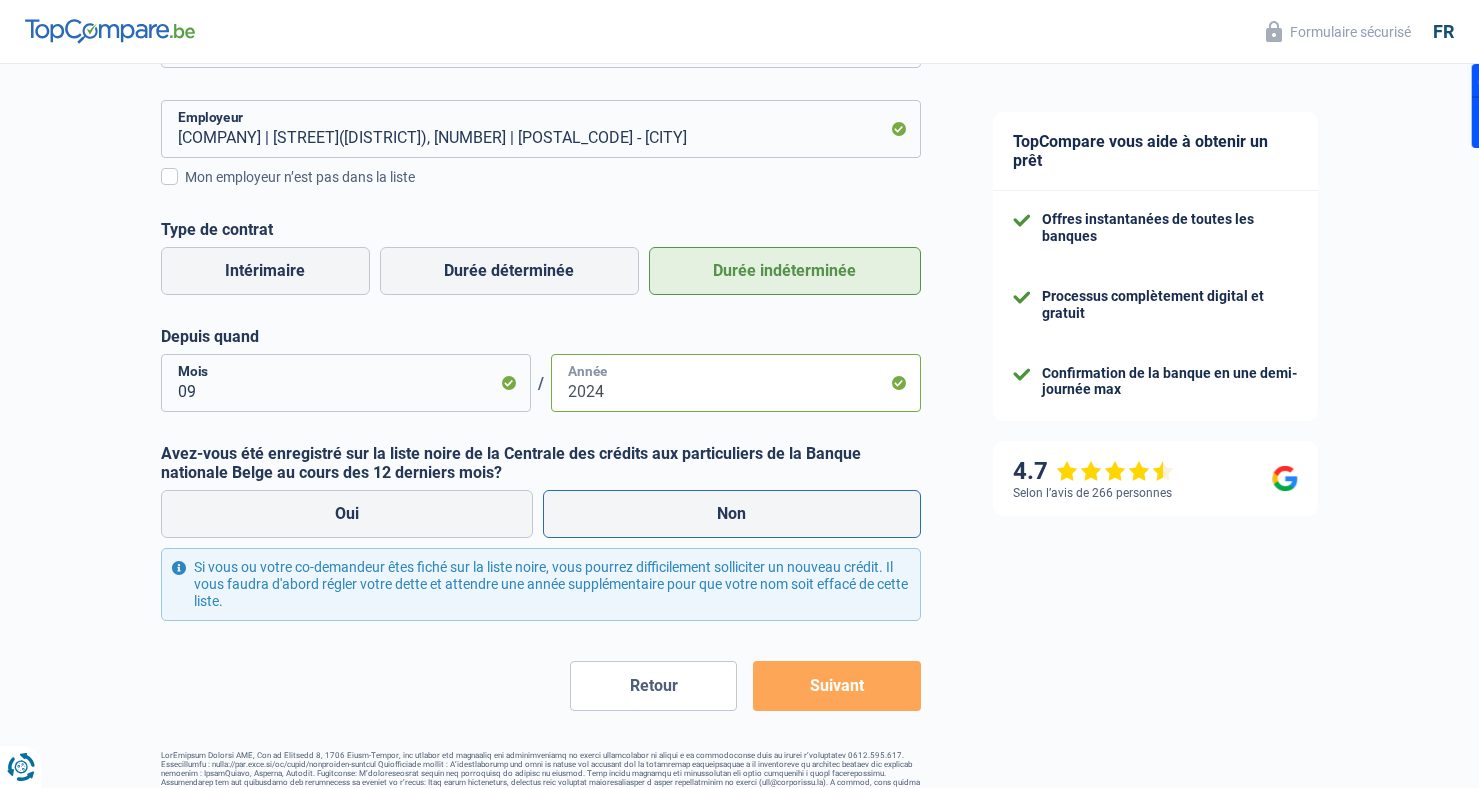 type on "2024" 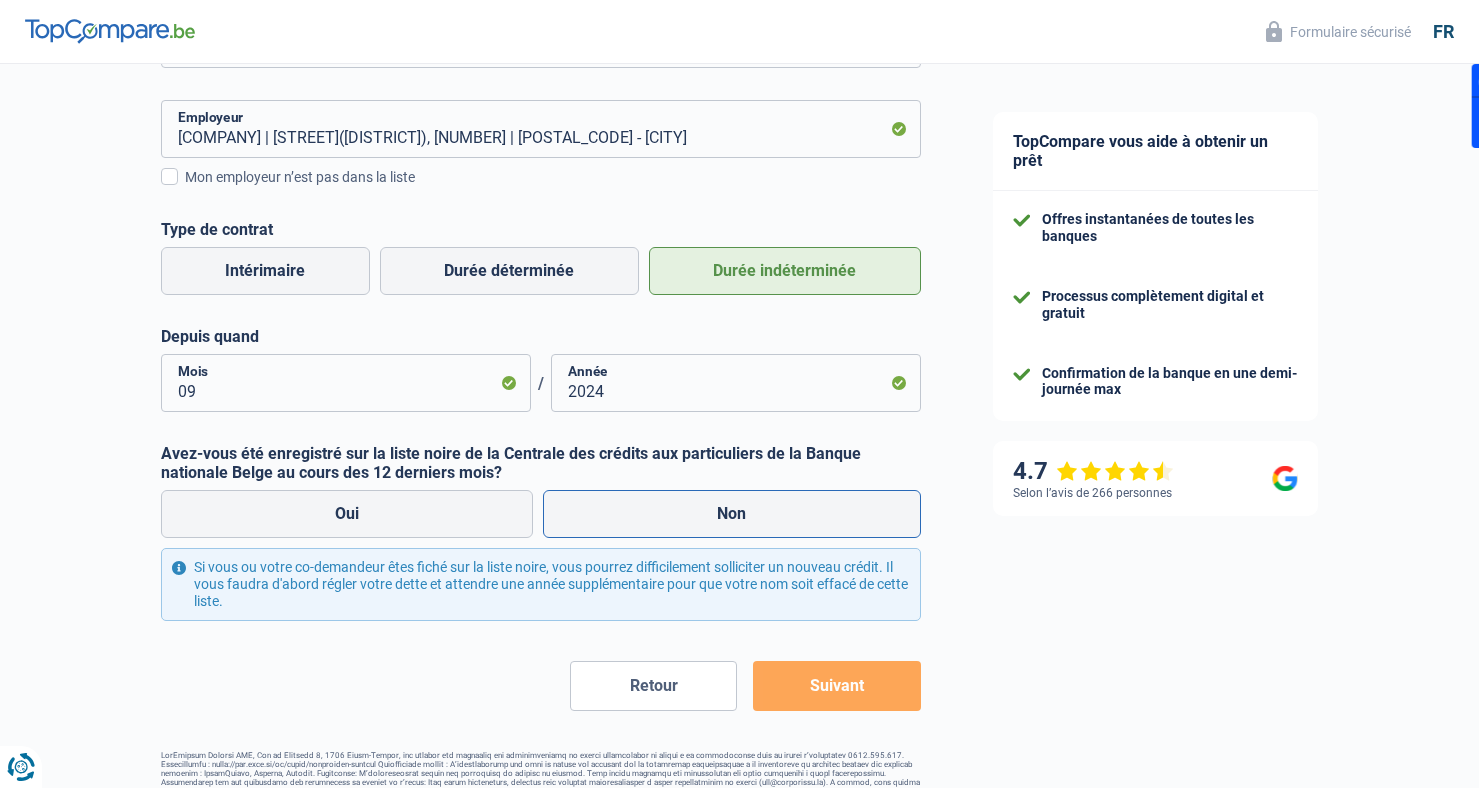 click on "Non" at bounding box center [732, 514] 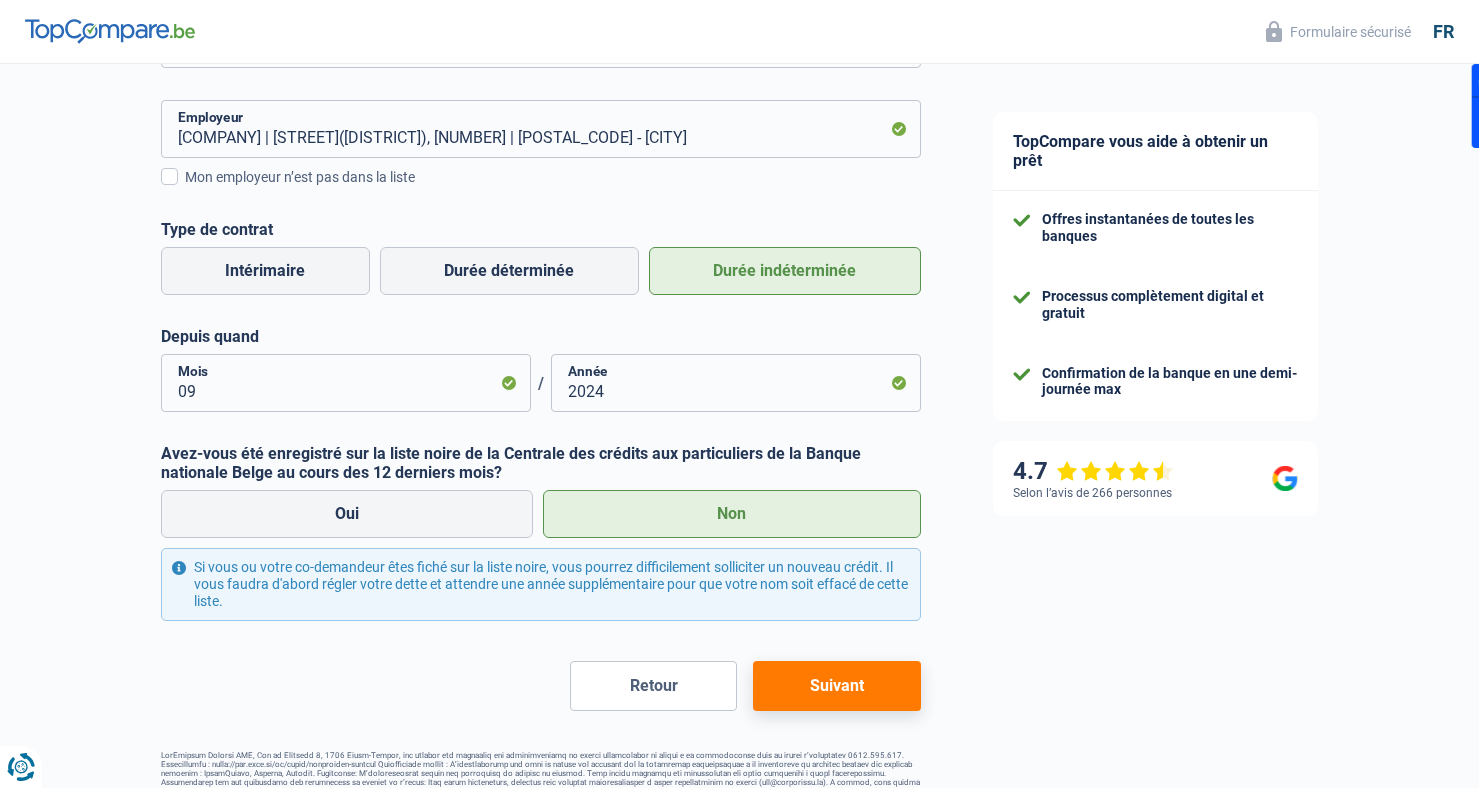 click on "Suivant" at bounding box center [836, 686] 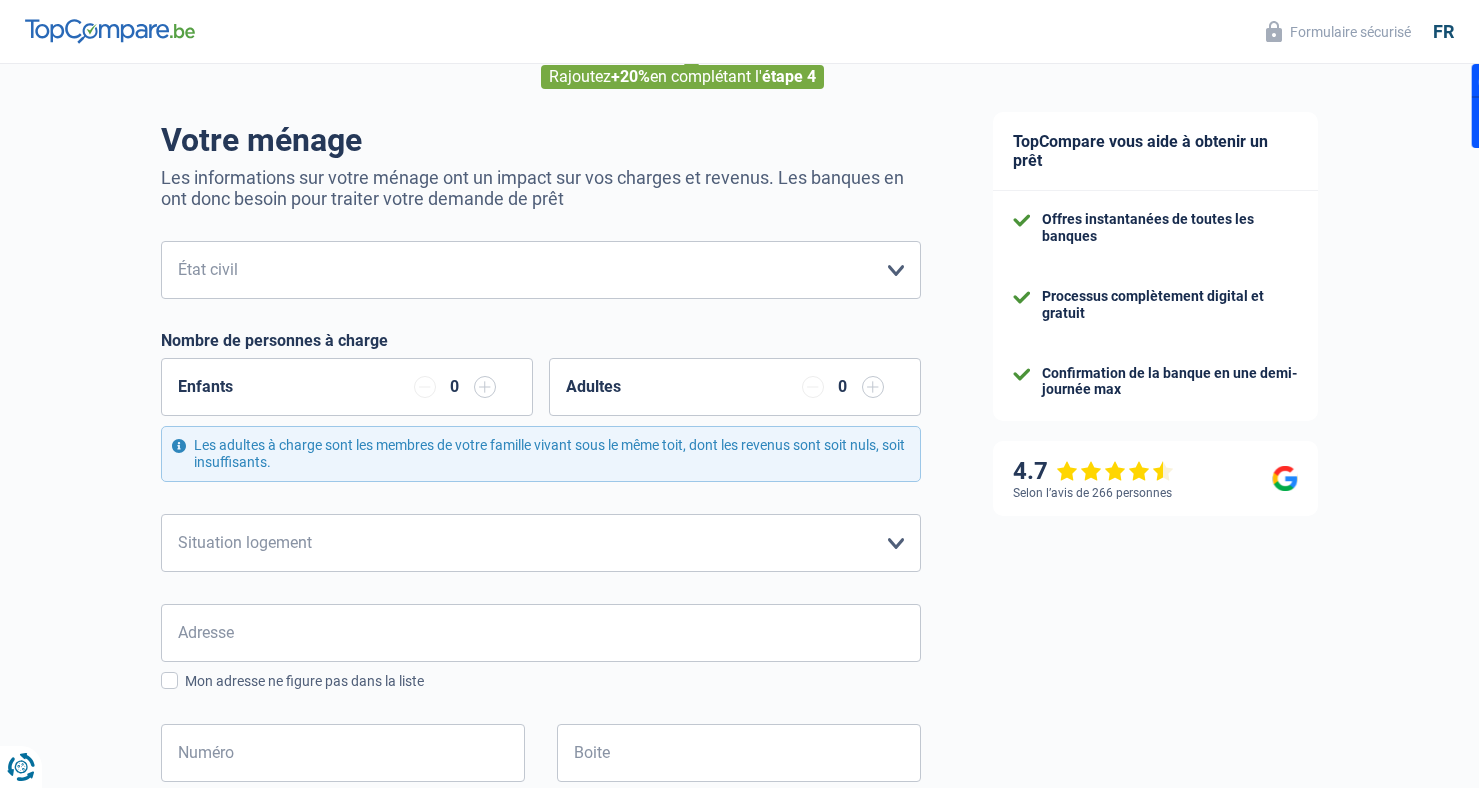 scroll, scrollTop: 0, scrollLeft: 0, axis: both 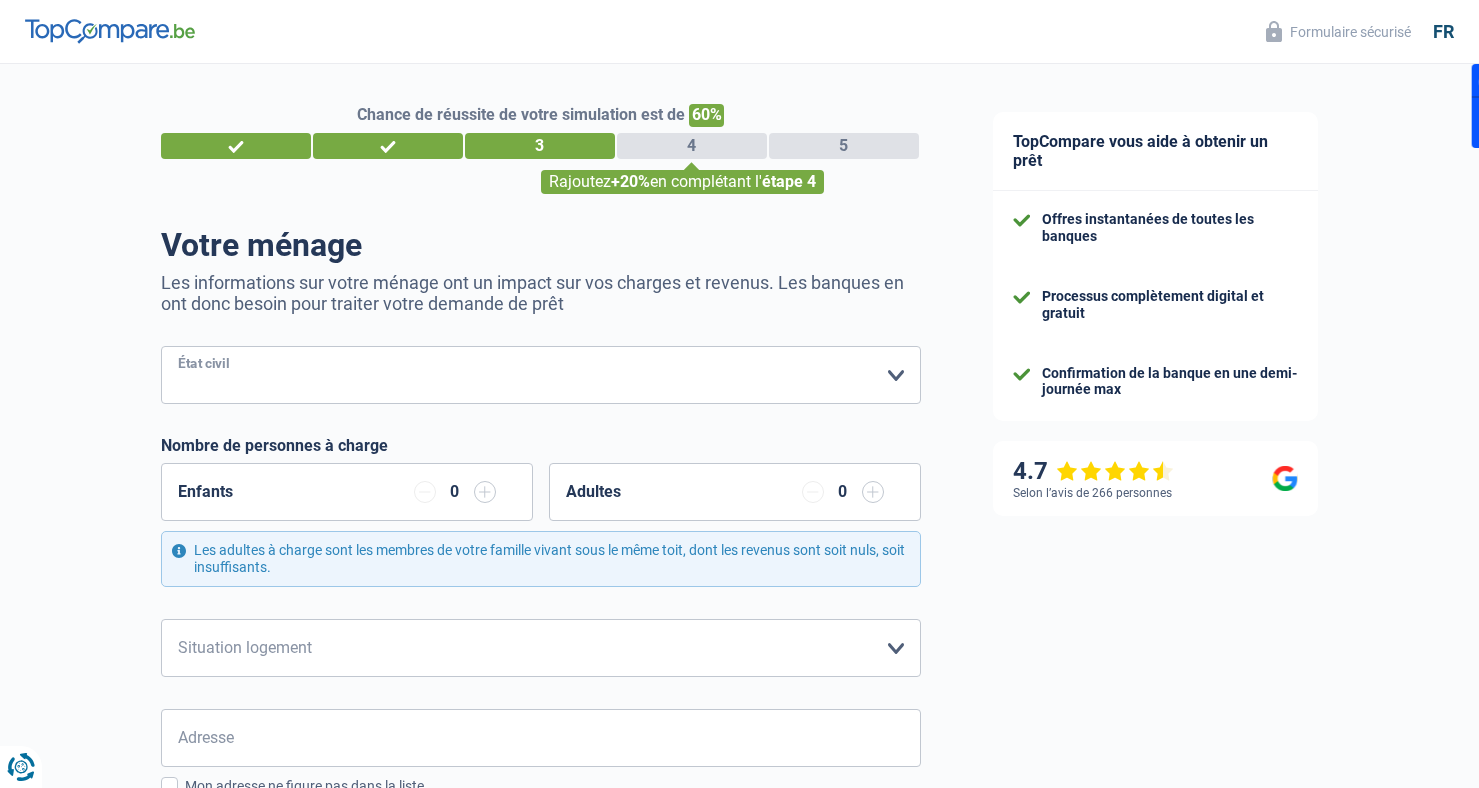 click on "Célibataire Marié(e) Cohabitant(e) légal(e) Divorcé(e) Veuf(ve) Séparé (de fait)
Veuillez sélectionner une option" at bounding box center (541, 375) 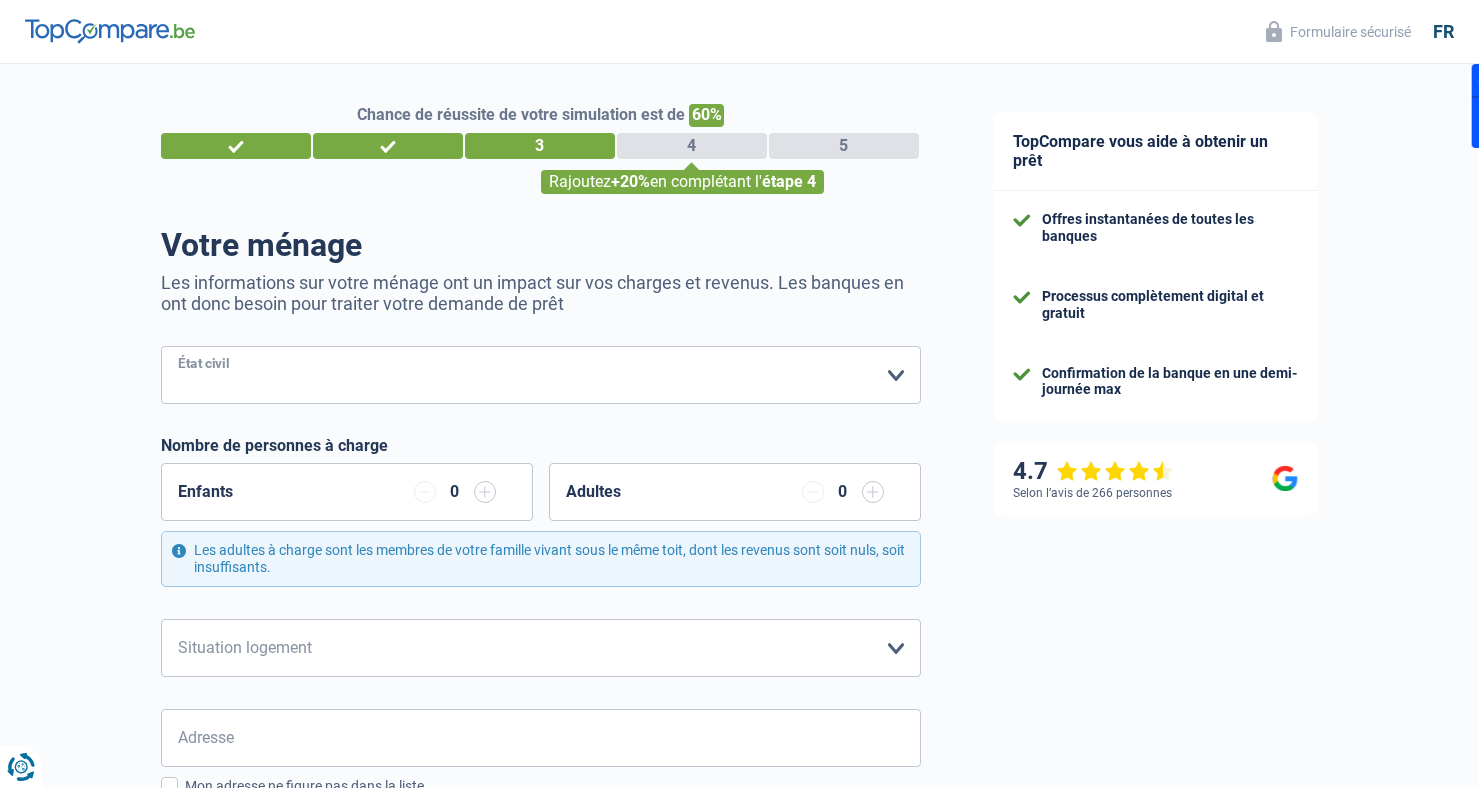 select on "cohabitation" 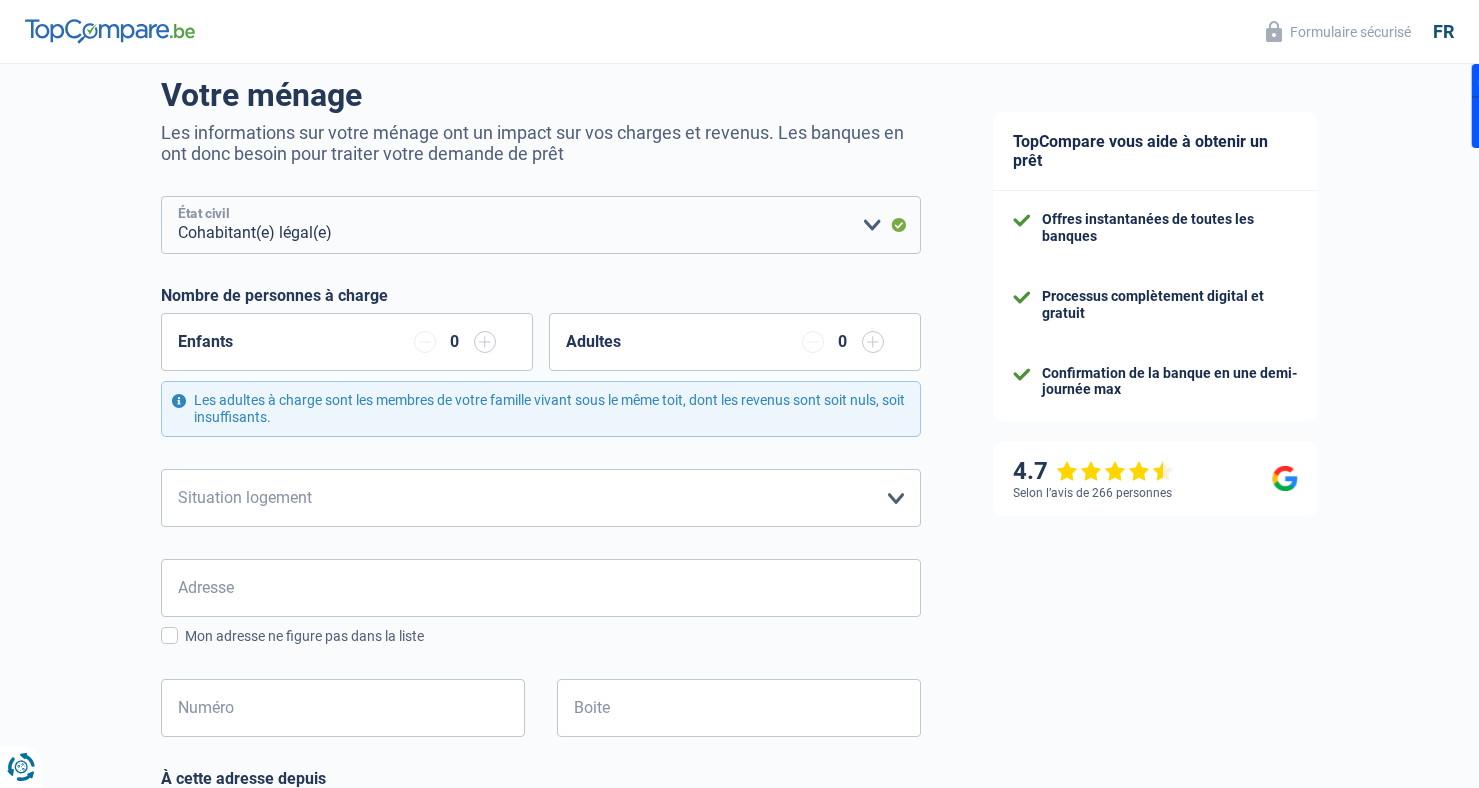 scroll, scrollTop: 164, scrollLeft: 0, axis: vertical 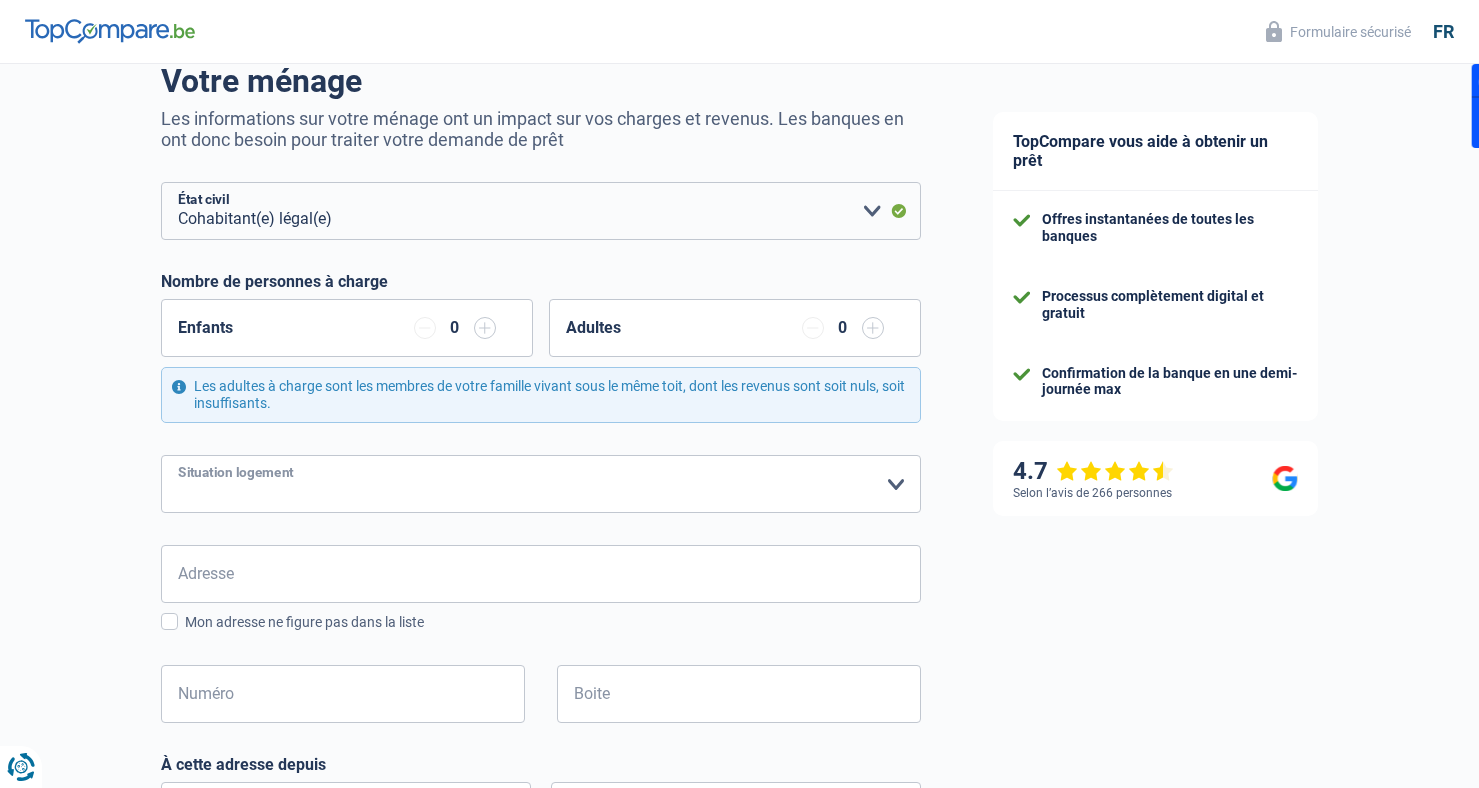 click on "Locataire Propriétaire avec prêt hypothécaire Propriétaire sans prêt hypothécaire Logé(e) par la famille Concierge
Veuillez sélectionner une option" at bounding box center [541, 484] 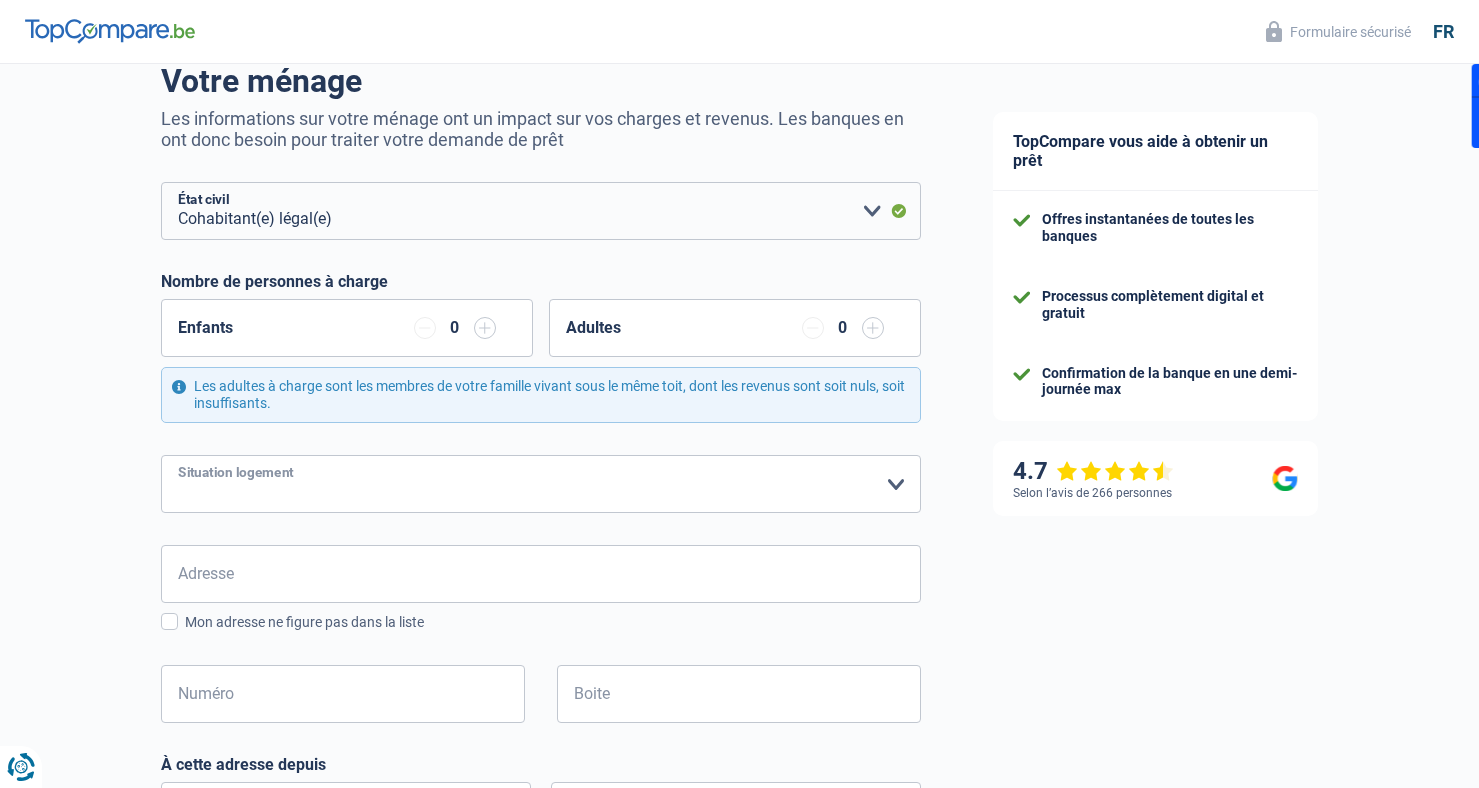 select on "liveWithParents" 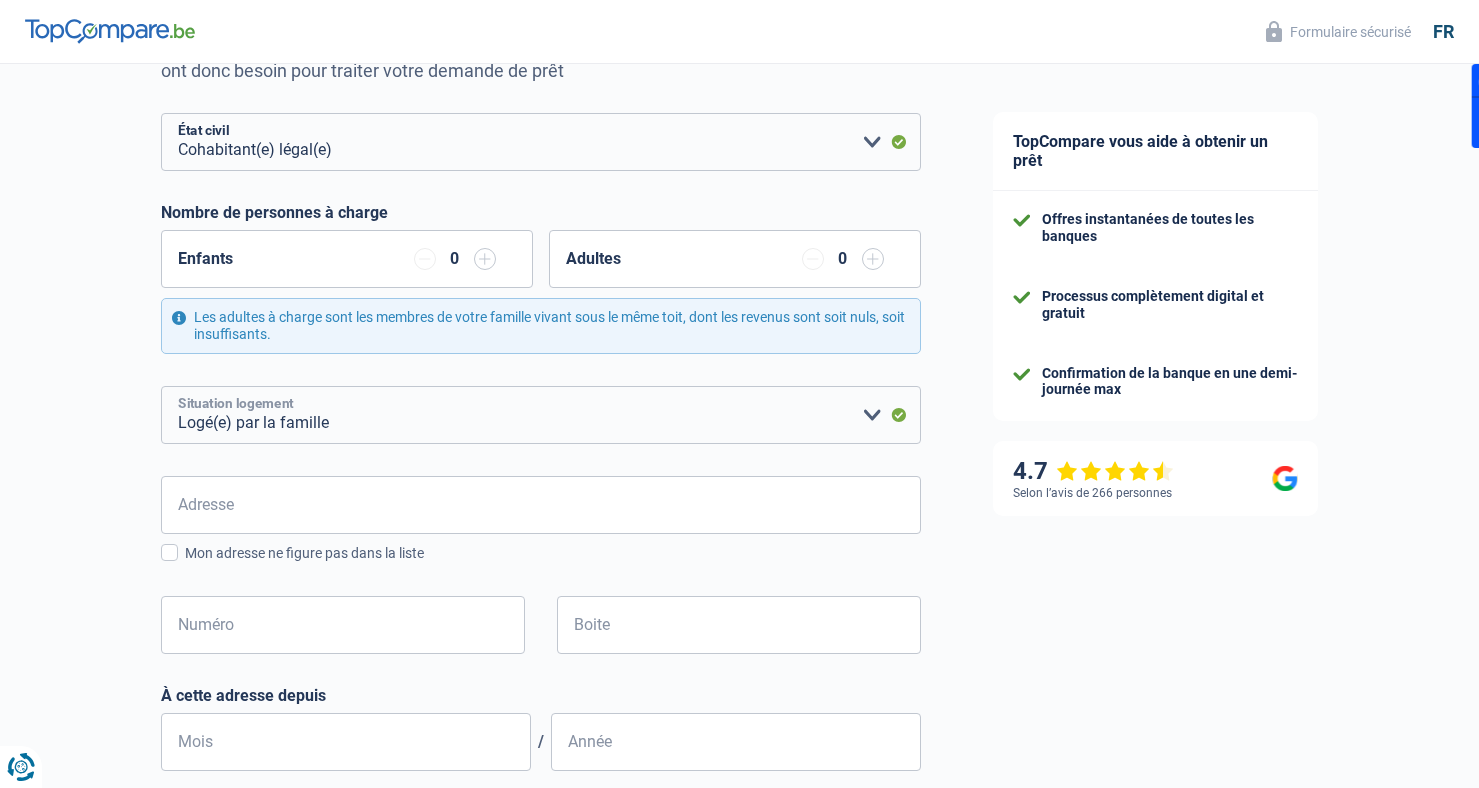 scroll, scrollTop: 359, scrollLeft: 0, axis: vertical 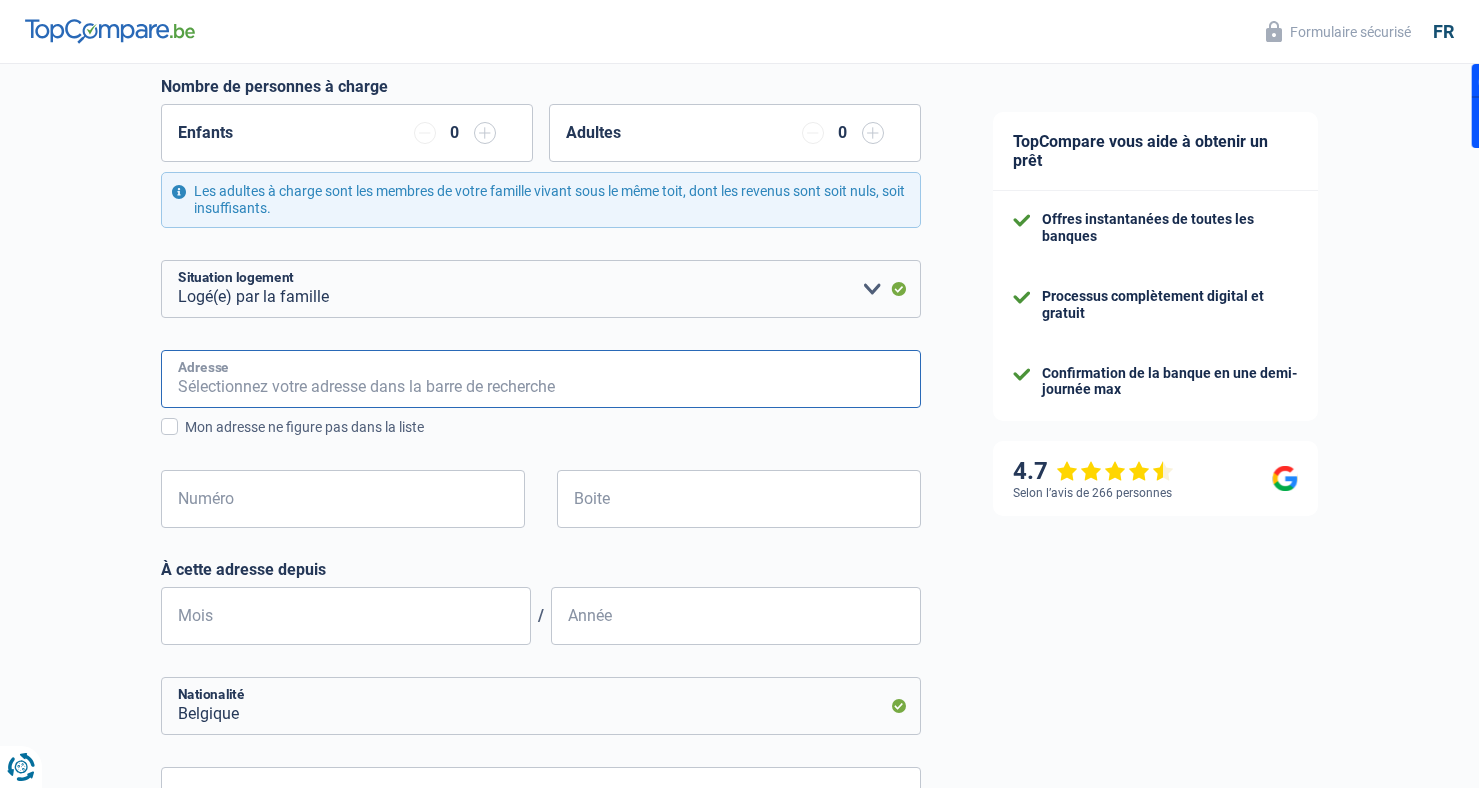 click on "Adresse" at bounding box center [541, 379] 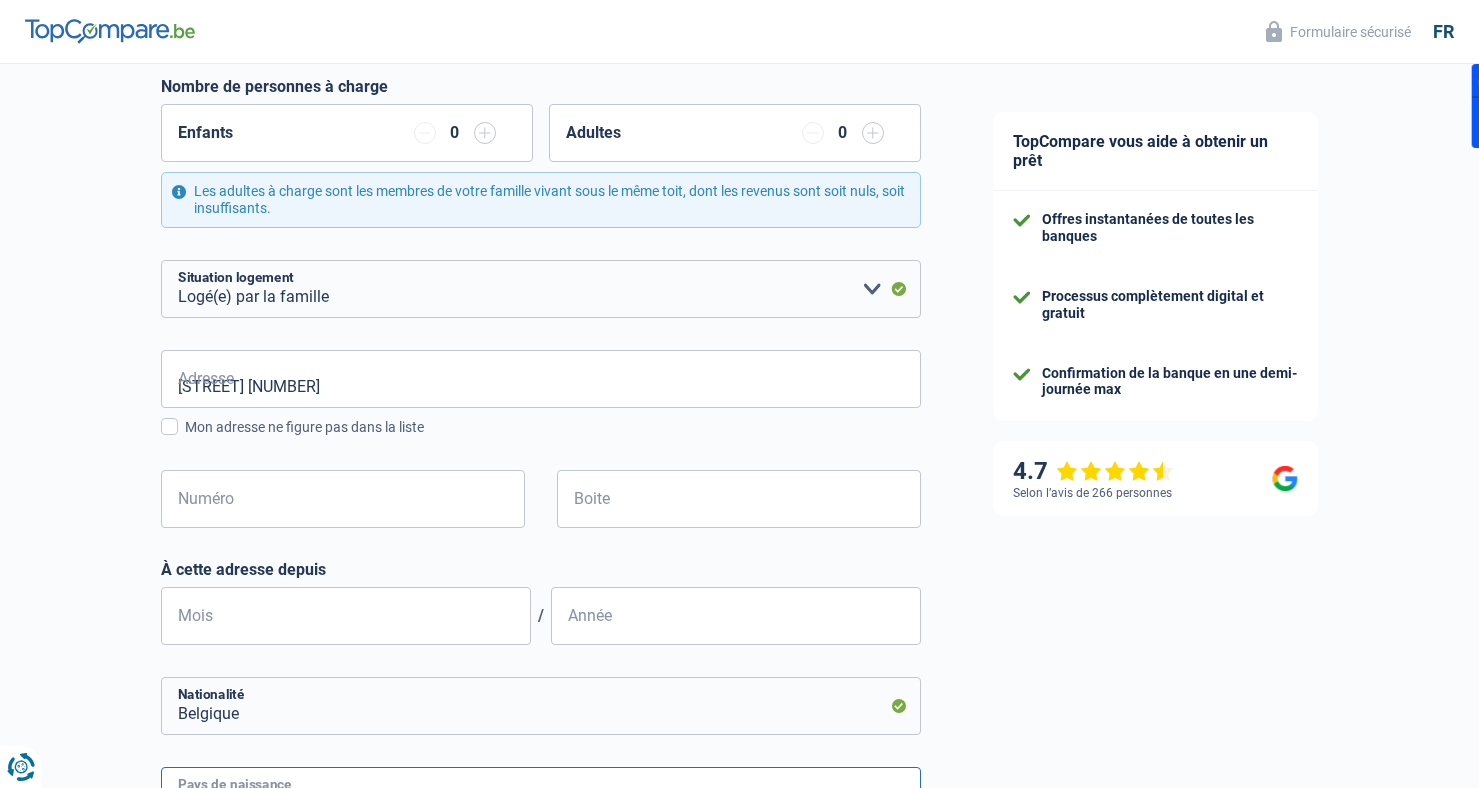 type on "[COUNTRY]" 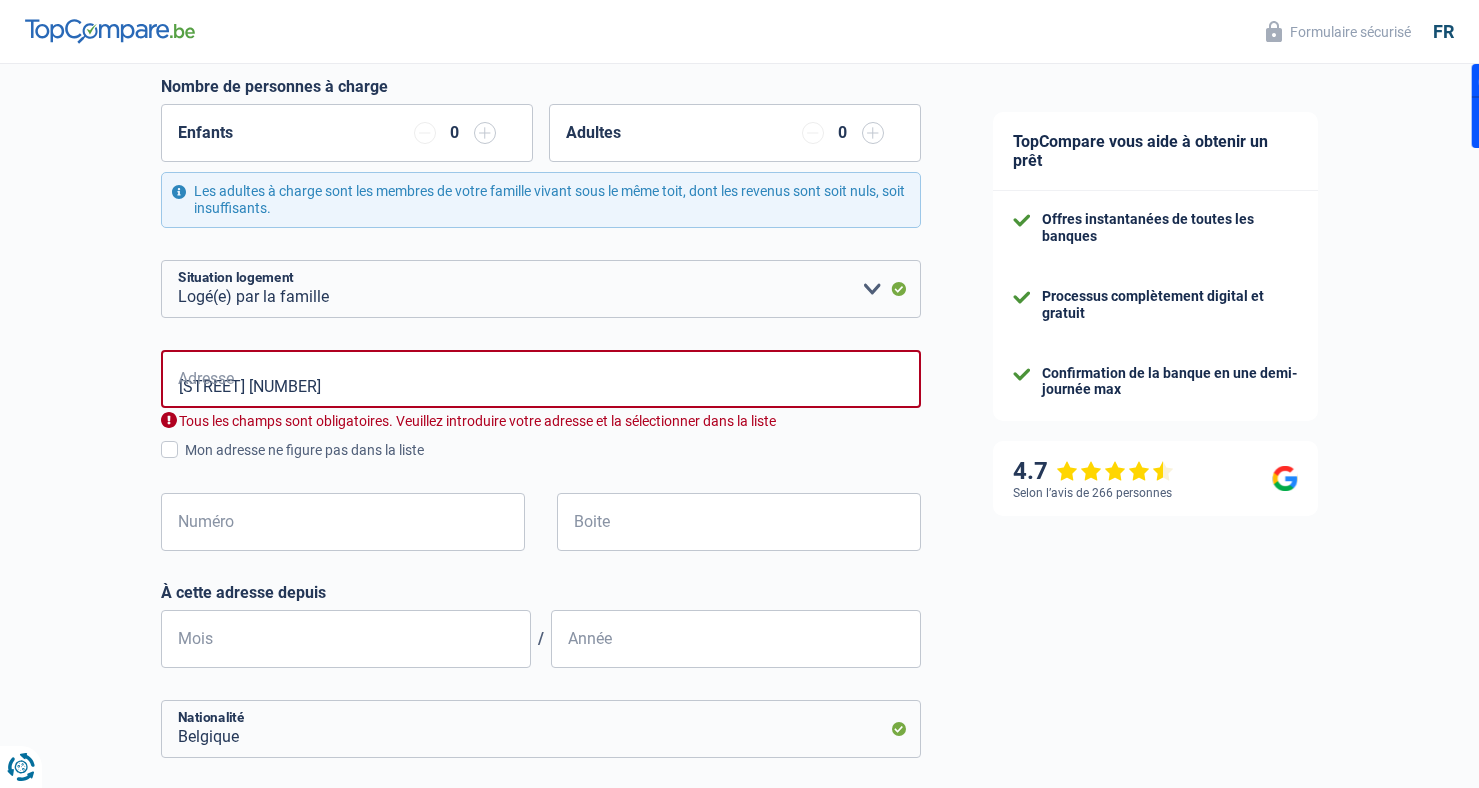 type on "[COUNTRY]" 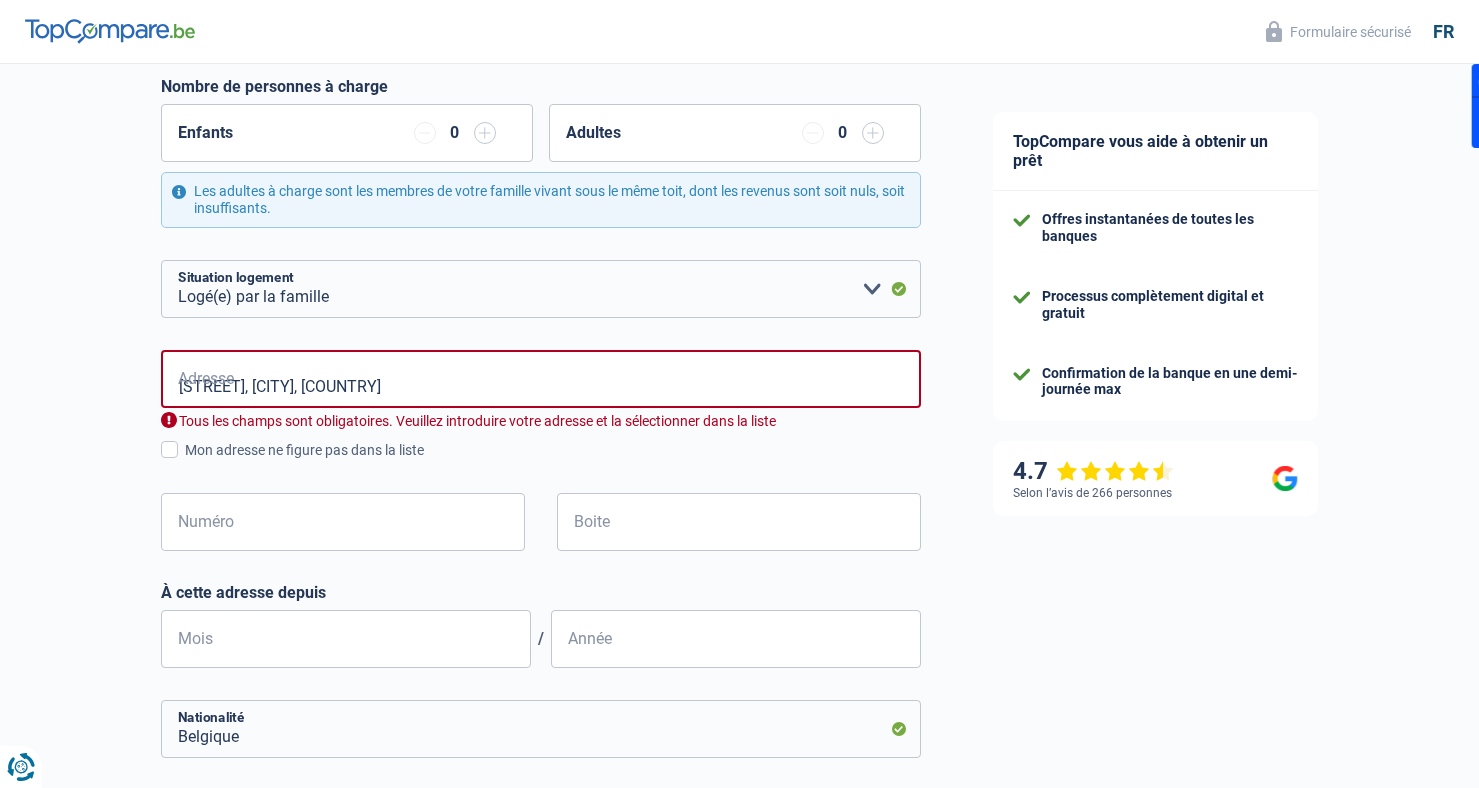 type on "[STREET], [POSTAL_CODE], [CITY], [COUNTRY]" 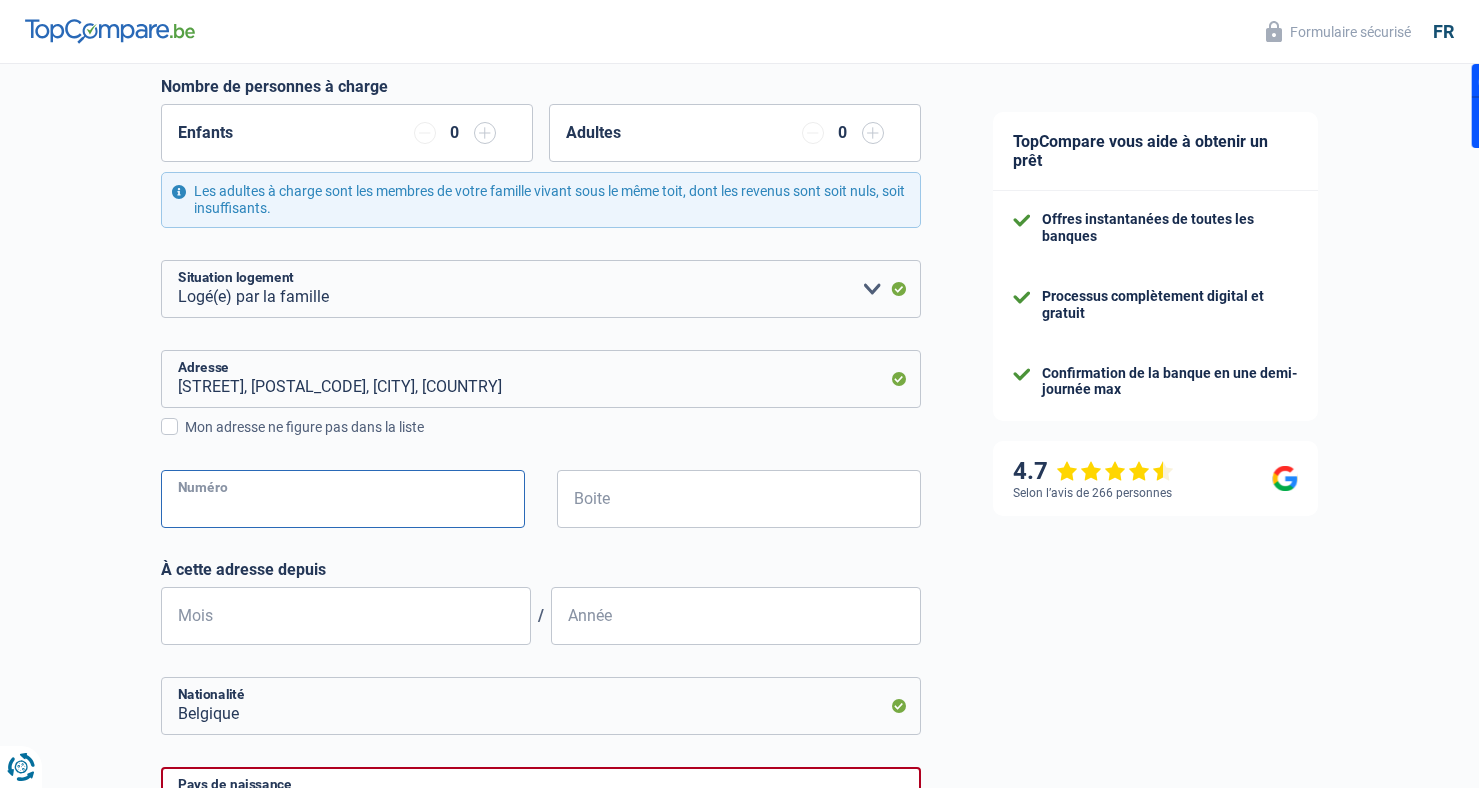 click on "Numéro" at bounding box center [343, 499] 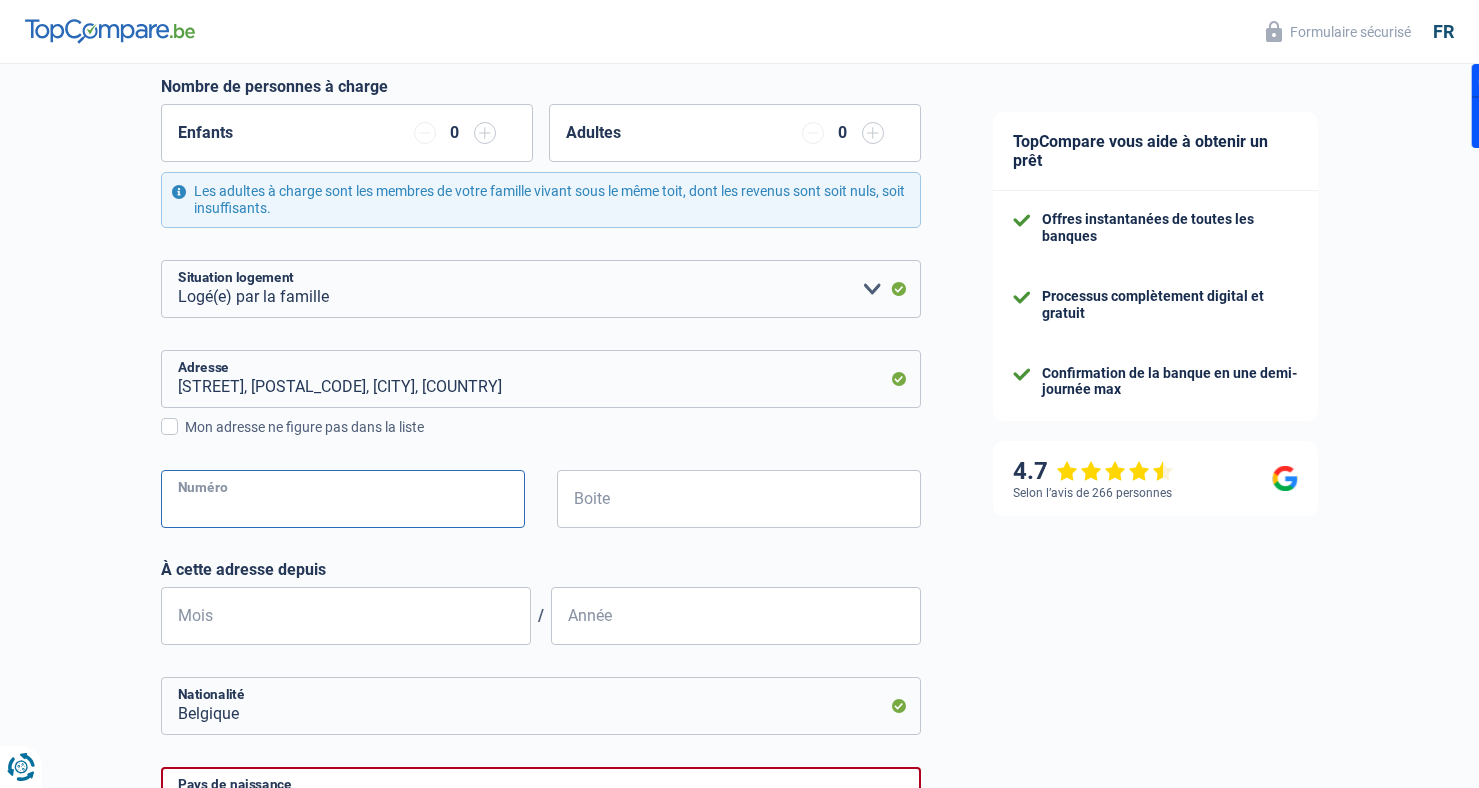 type on "38" 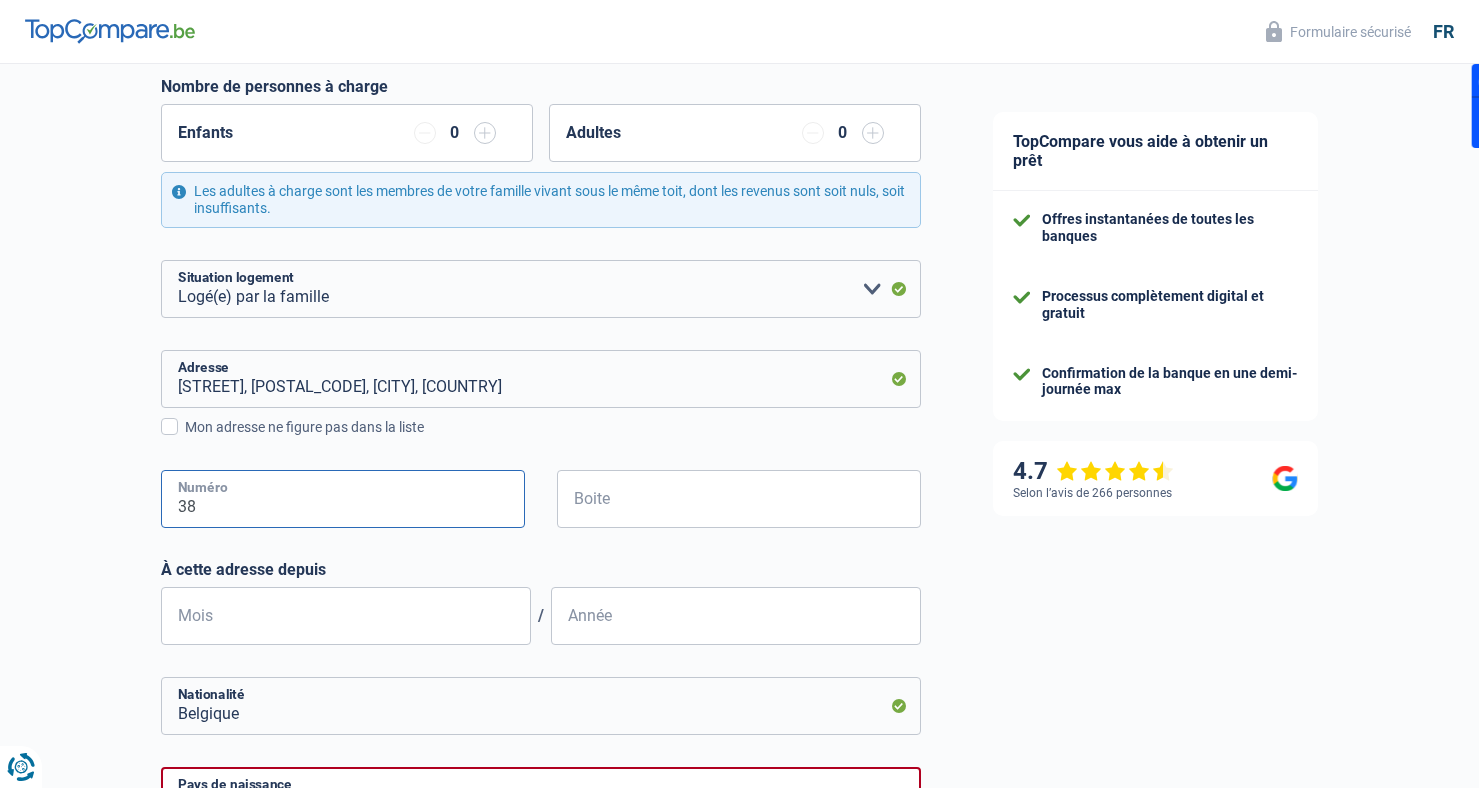 type on "[CITY]" 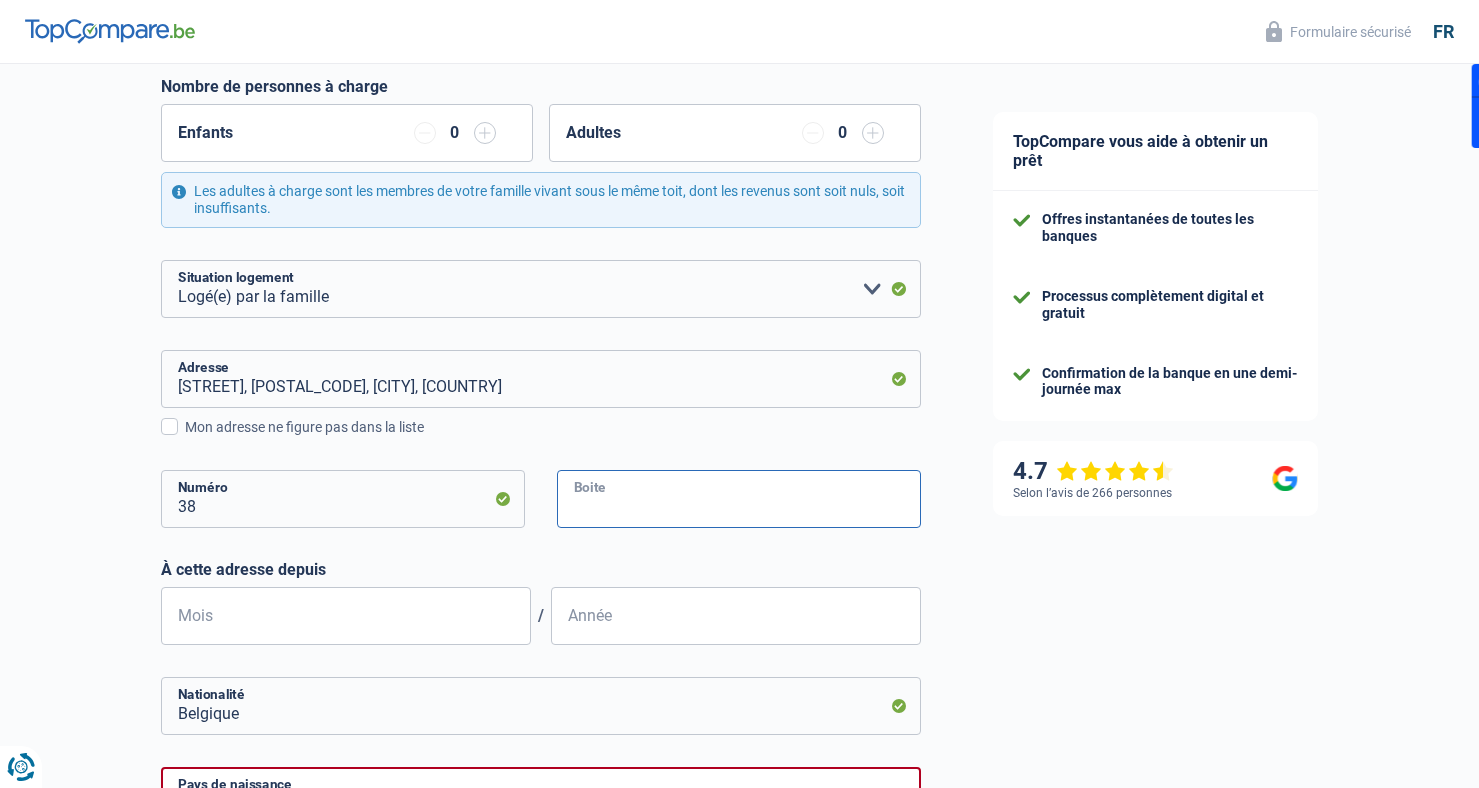 click on "Boite" at bounding box center [739, 499] 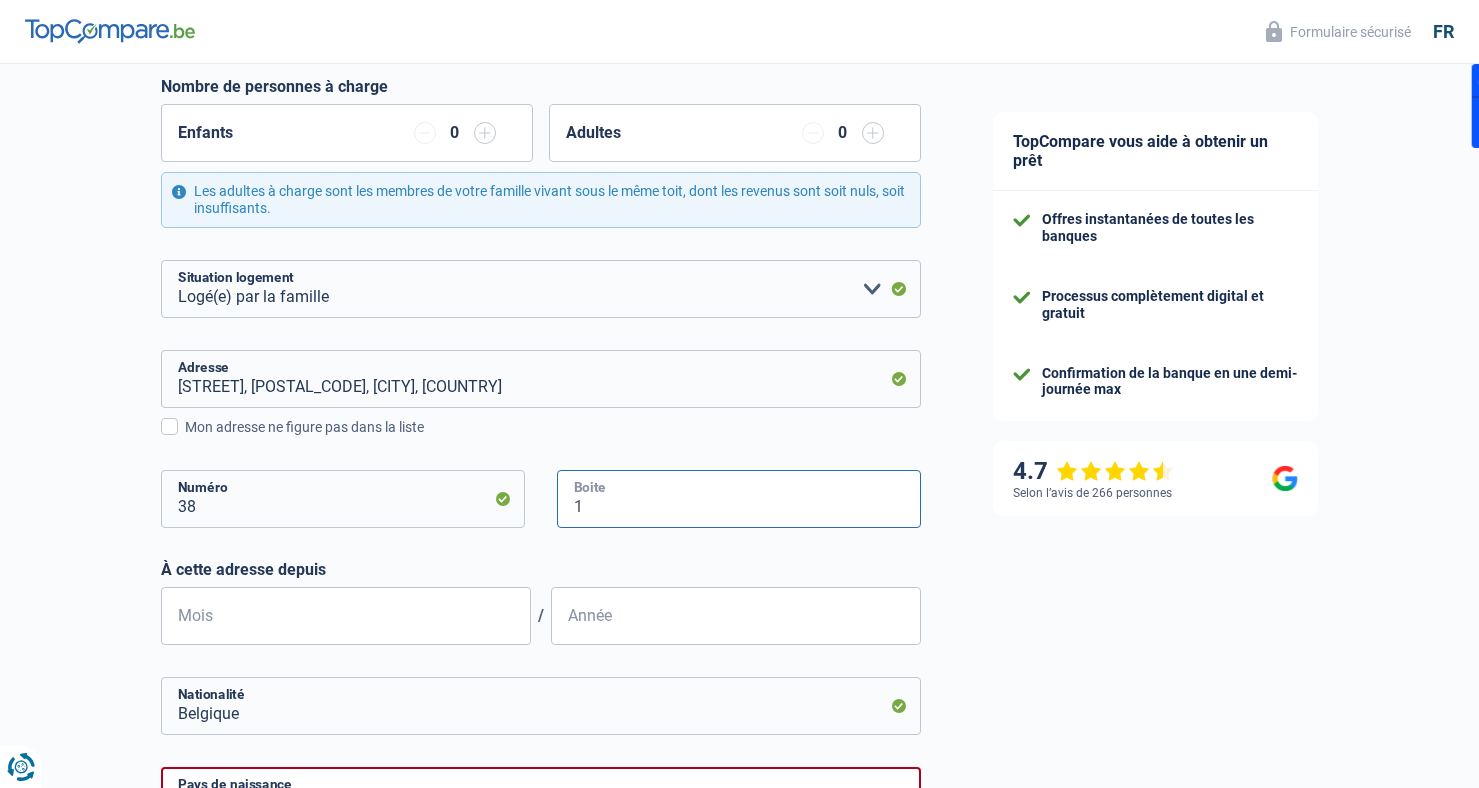 type on "1" 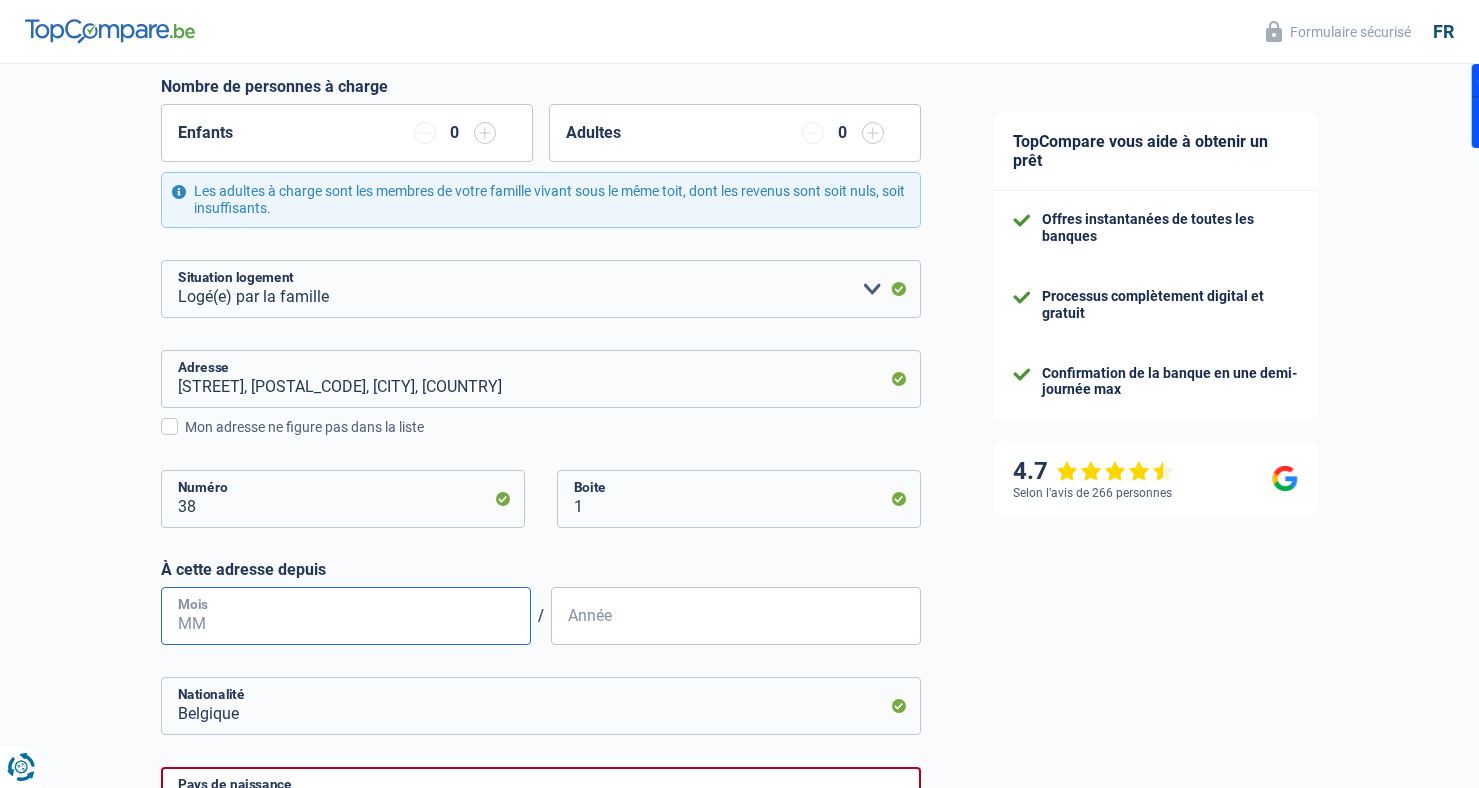 click on "Mois" at bounding box center [346, 616] 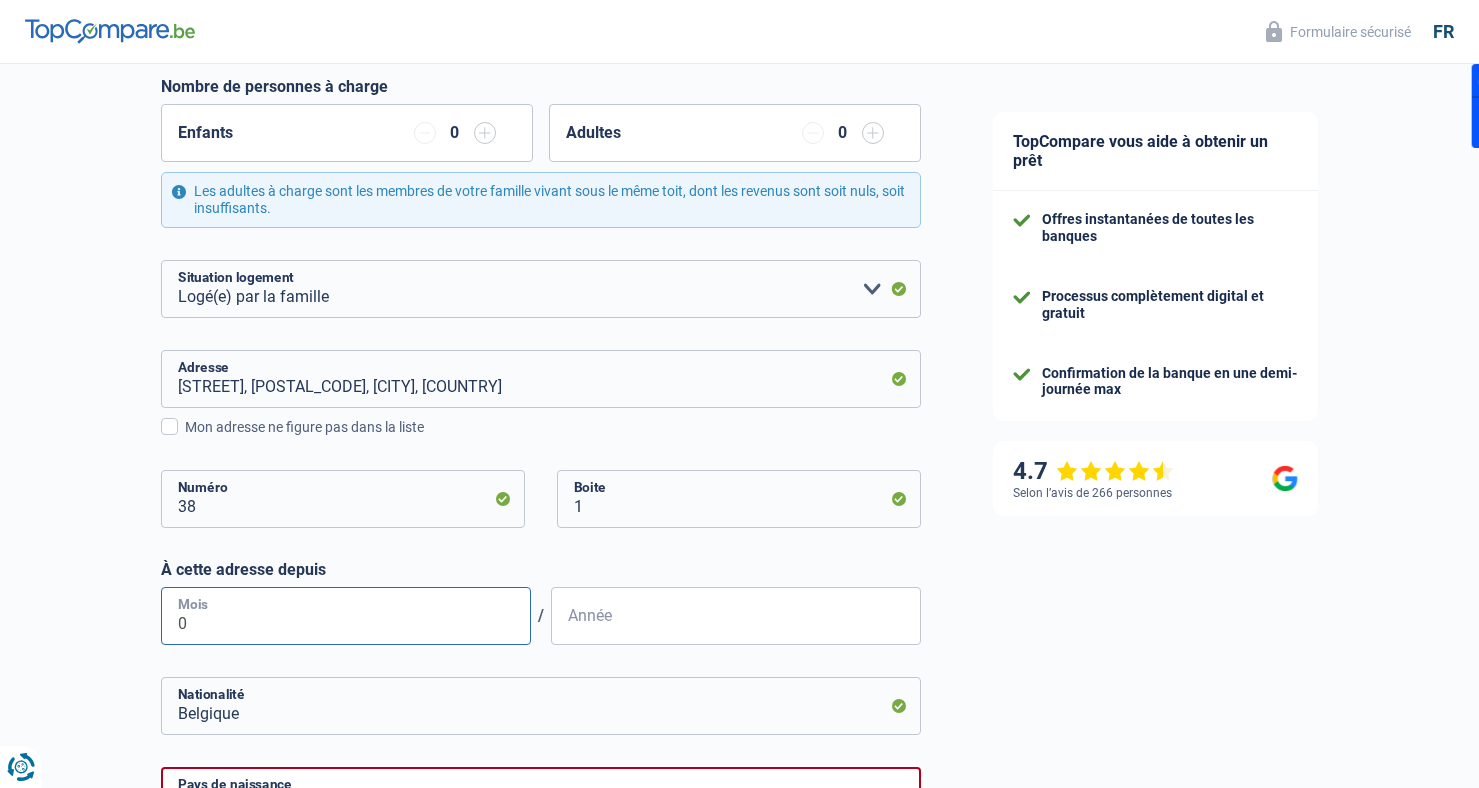 type on "06" 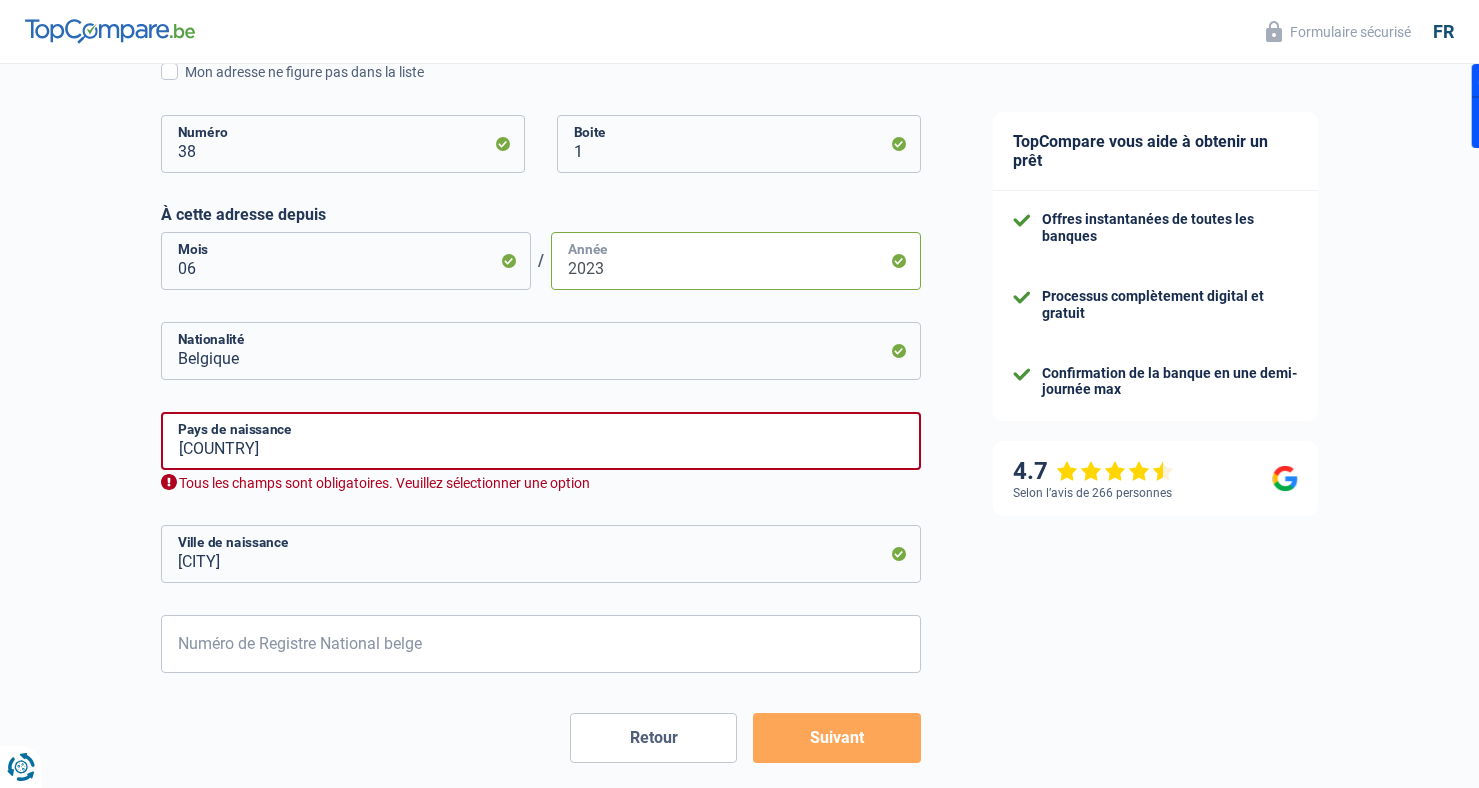 scroll, scrollTop: 764, scrollLeft: 0, axis: vertical 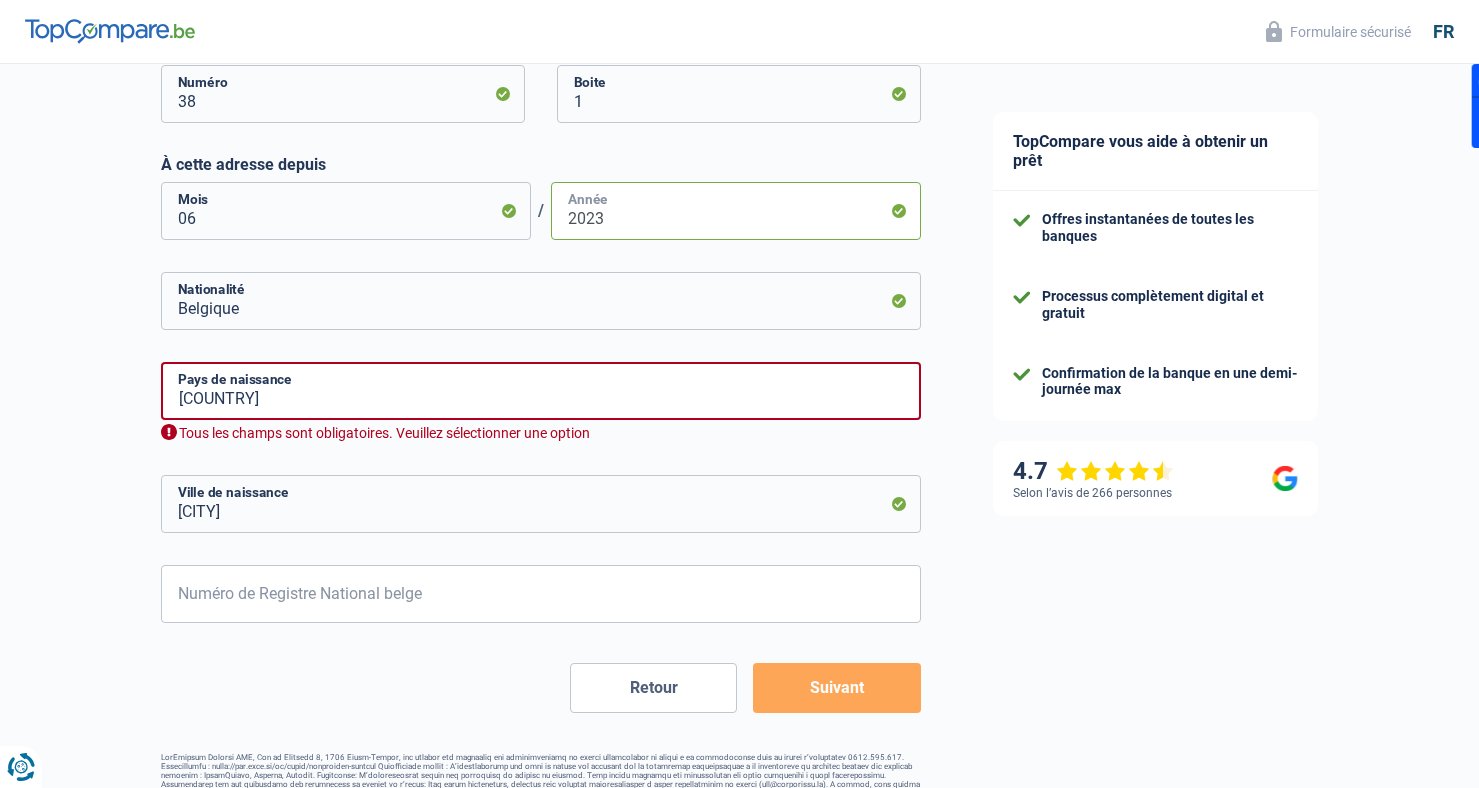 type on "2023" 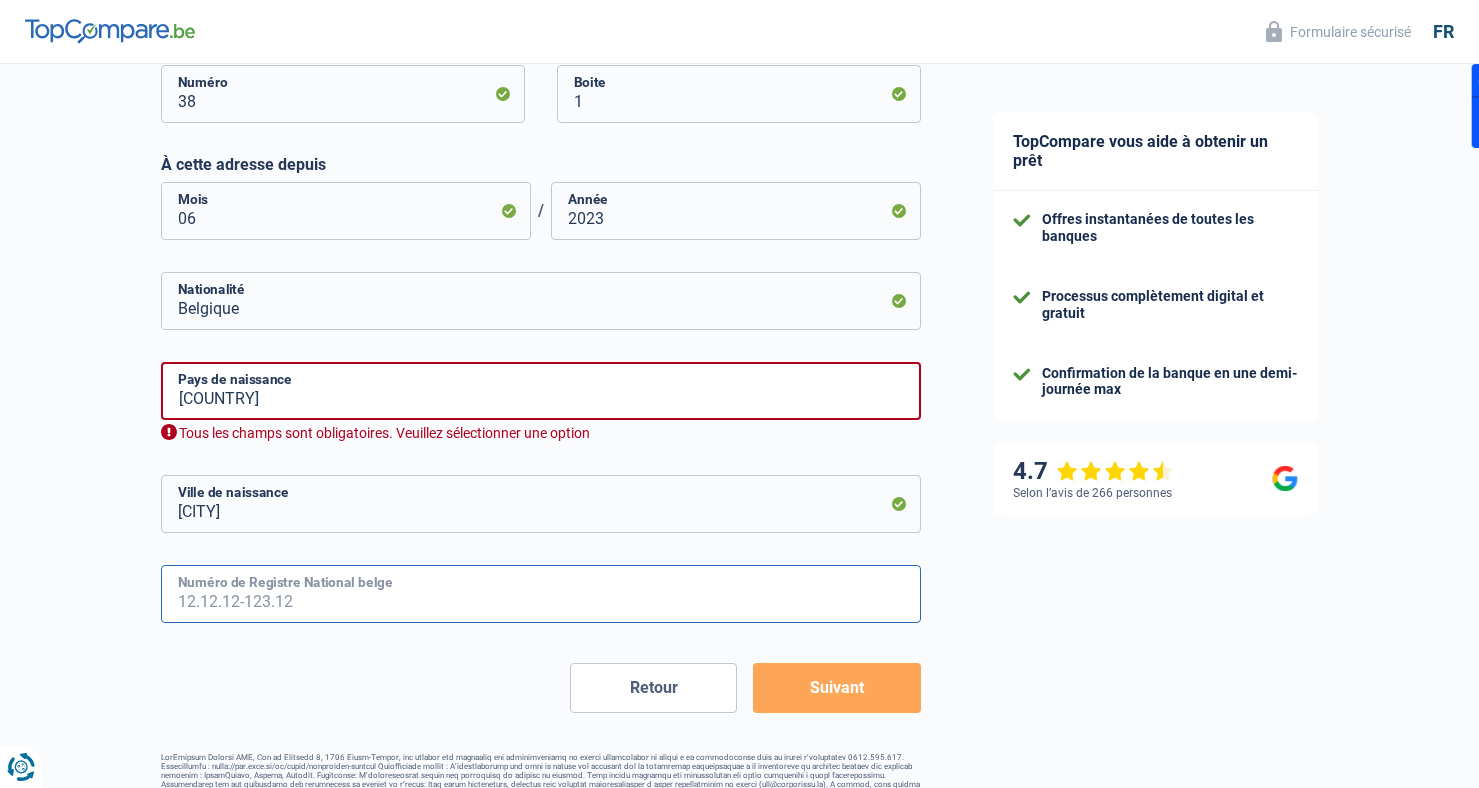 click on "Numéro de Registre National belge" at bounding box center [541, 594] 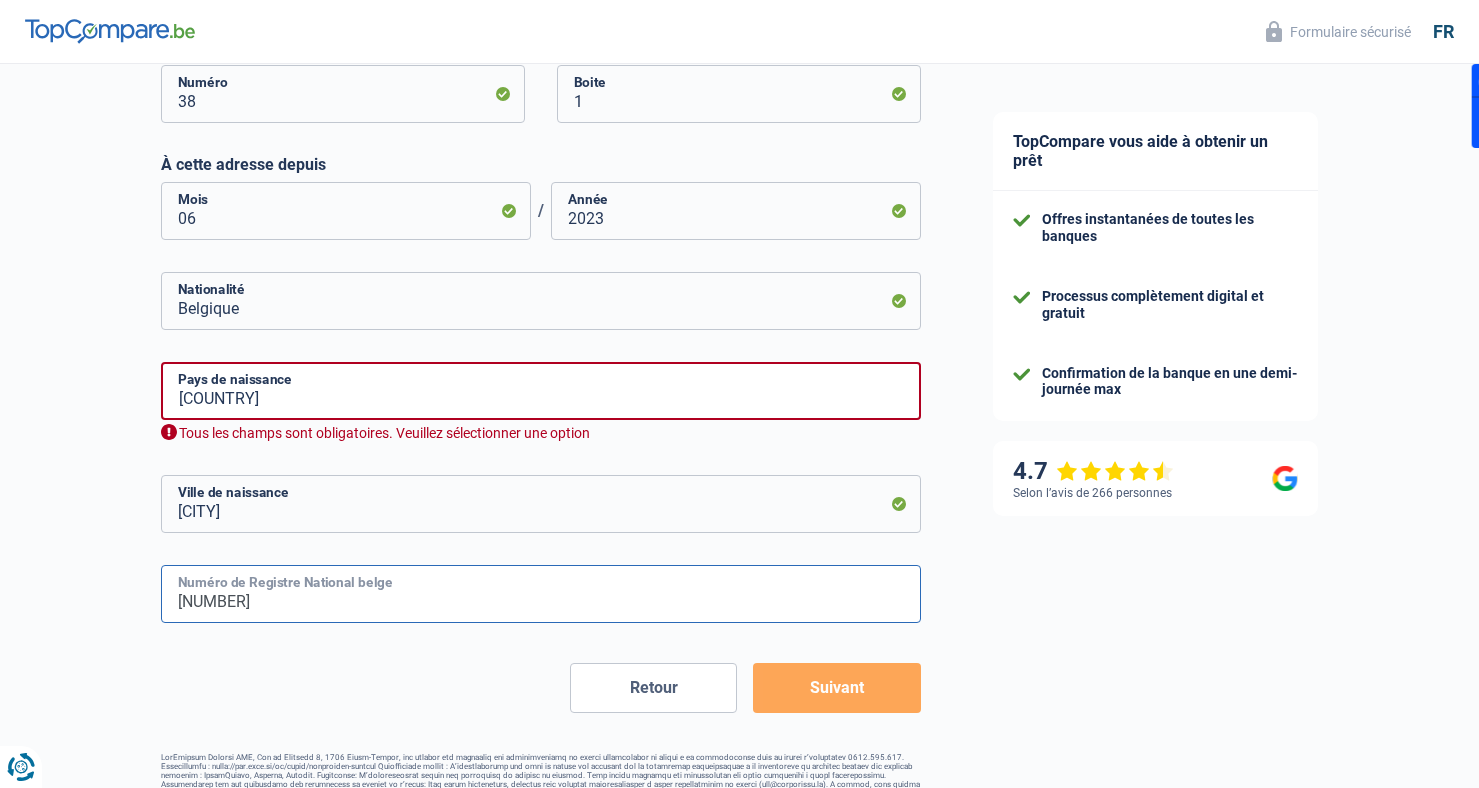 type on "[NUMBER]" 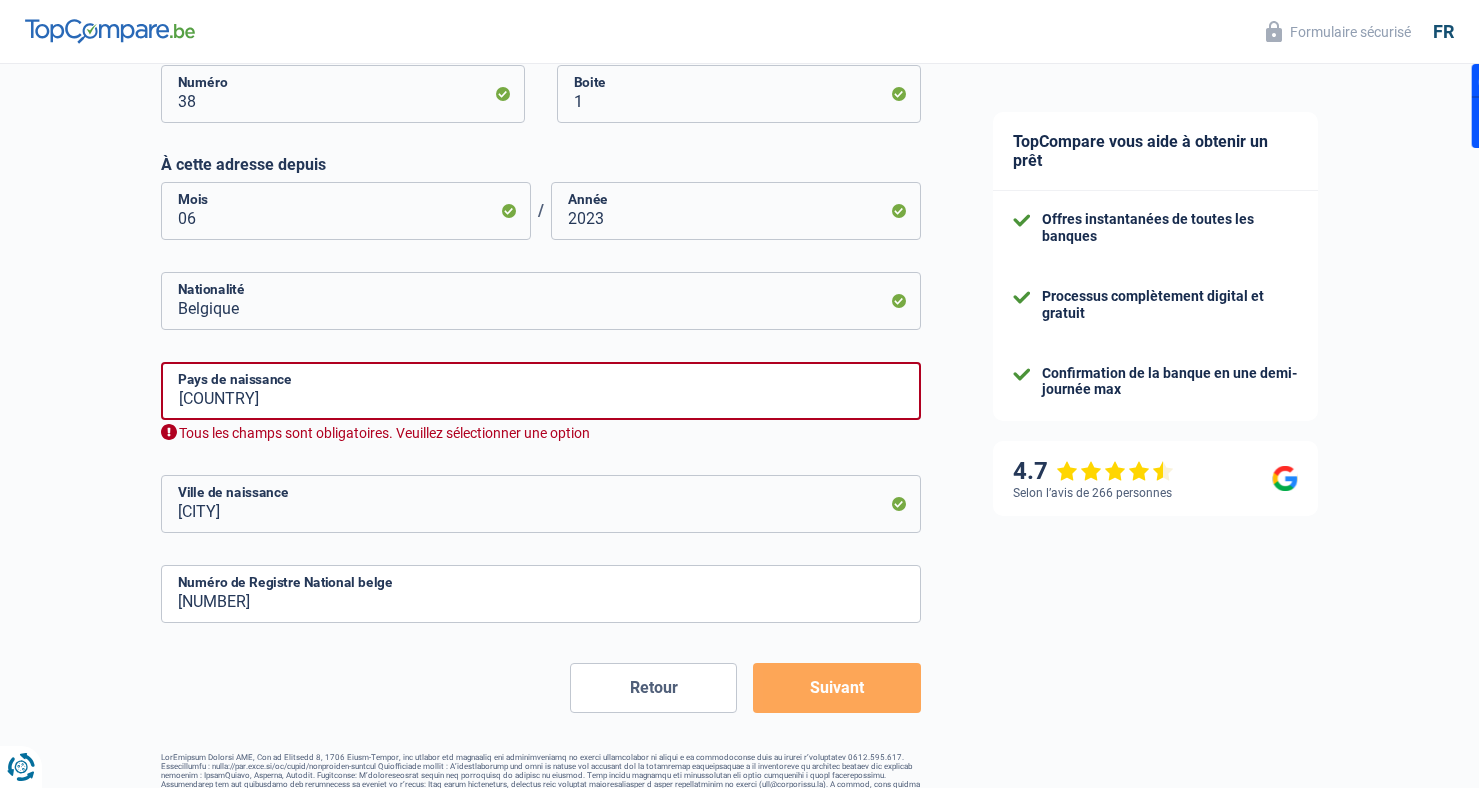 click on "TopCompare vous aide à obtenir un prêt
Offres instantanées de toutes les banques
Processus complètement digital et gratuit
Confirmation de la banque en une demi-journée max
4.7
Selon l’avis de 266 personnes
Formulaire sécurisé" at bounding box center (1218, 66) 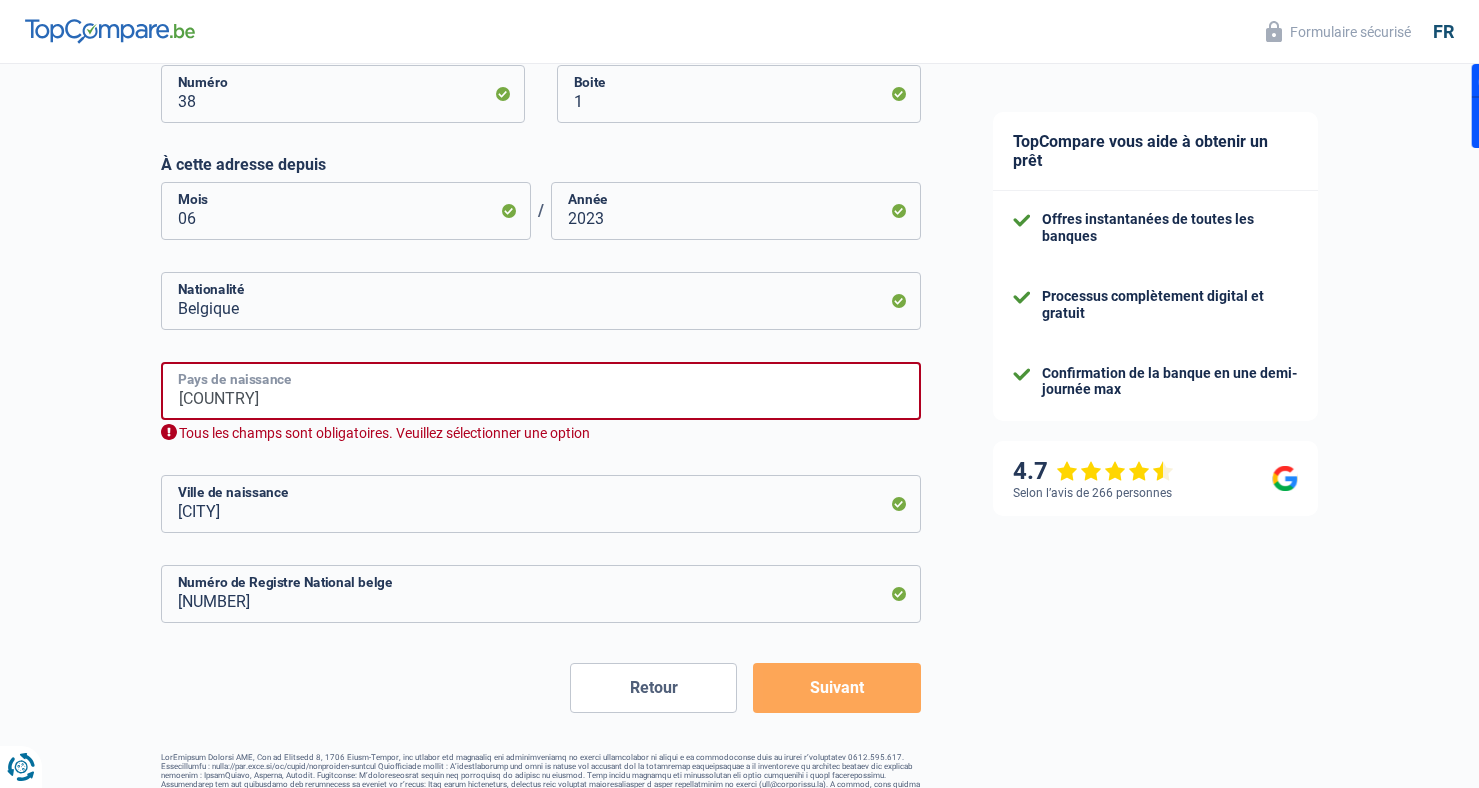 click on "[COUNTRY]" at bounding box center [541, 391] 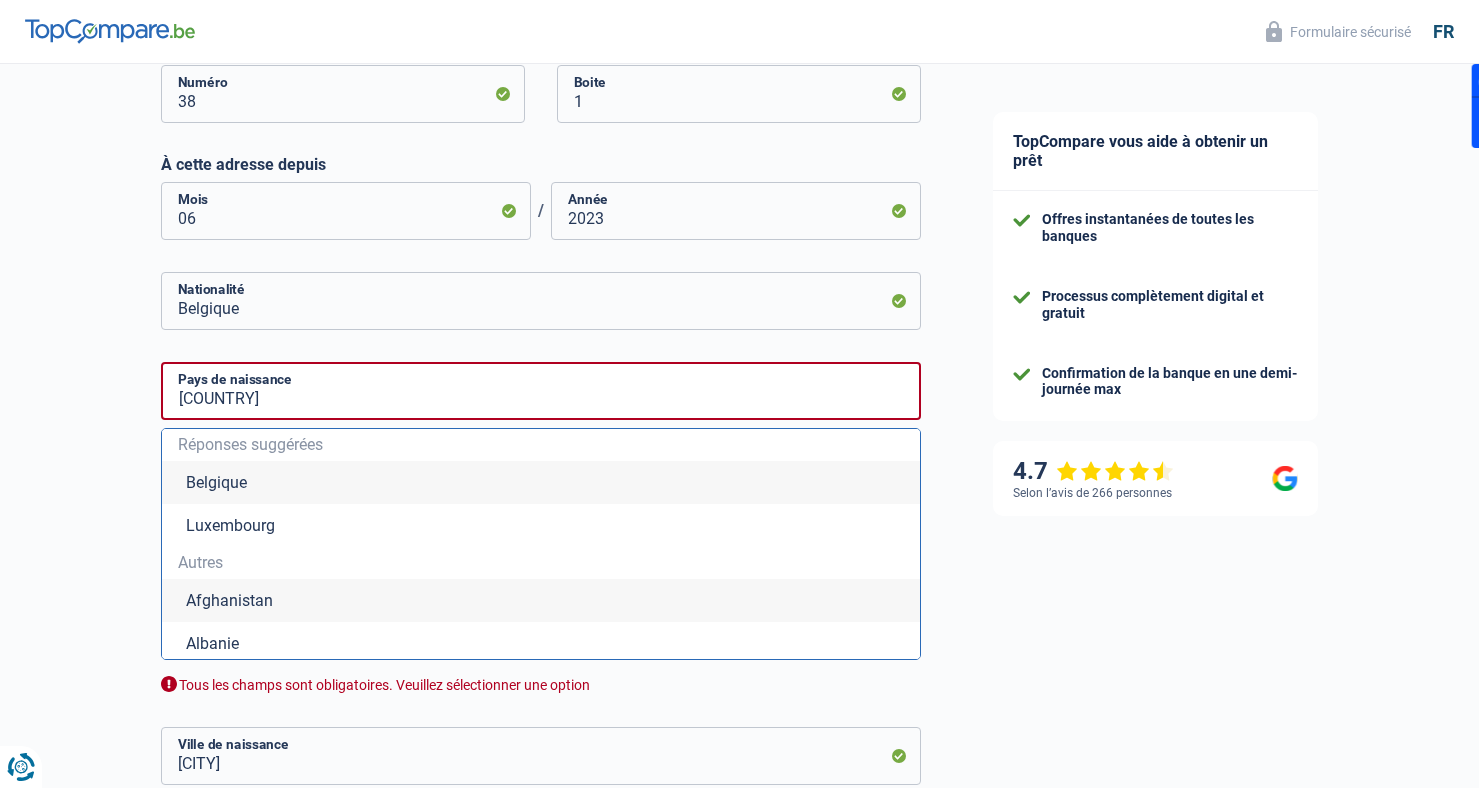 click on "Belgique" at bounding box center (541, 482) 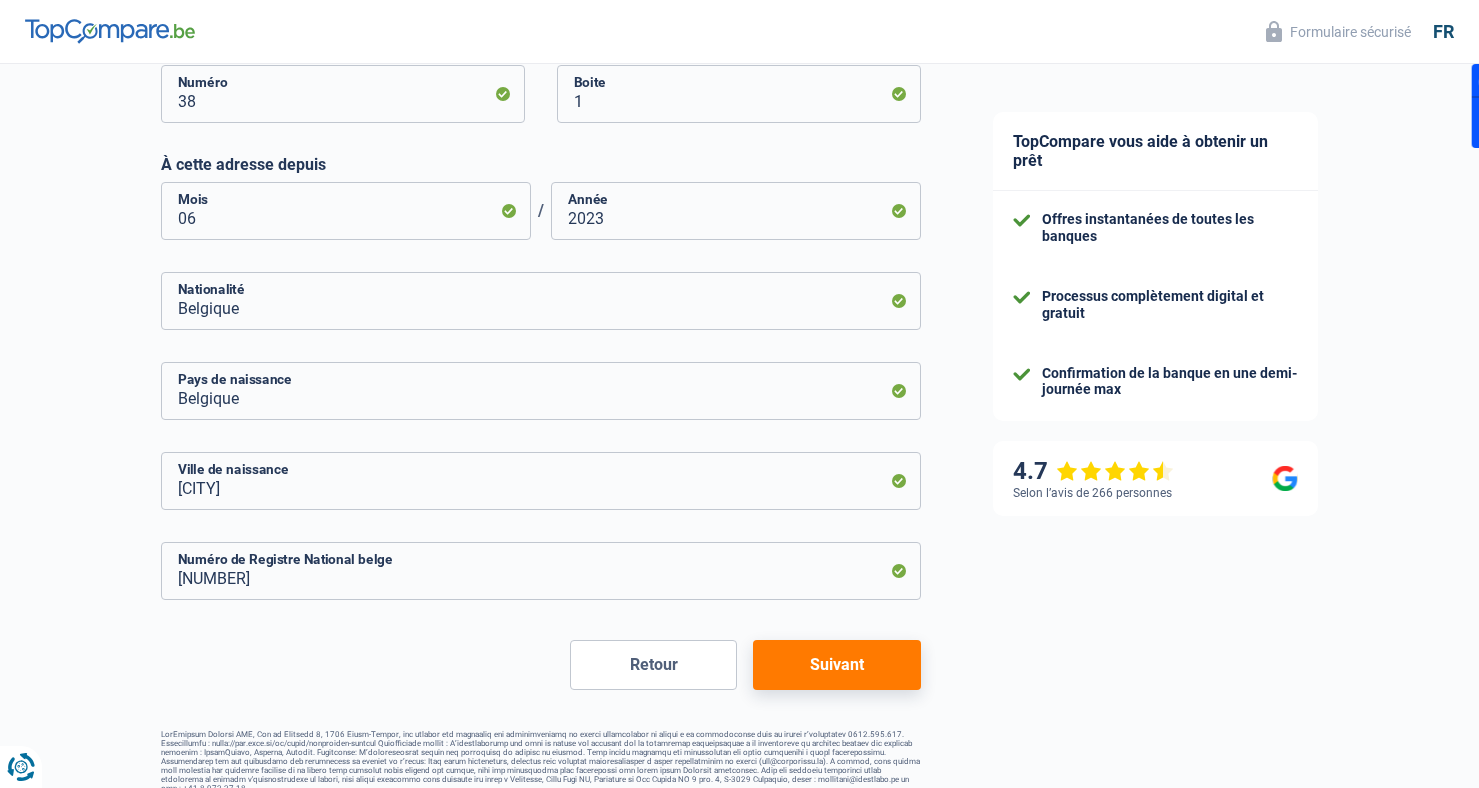 click on "Suivant" at bounding box center (836, 665) 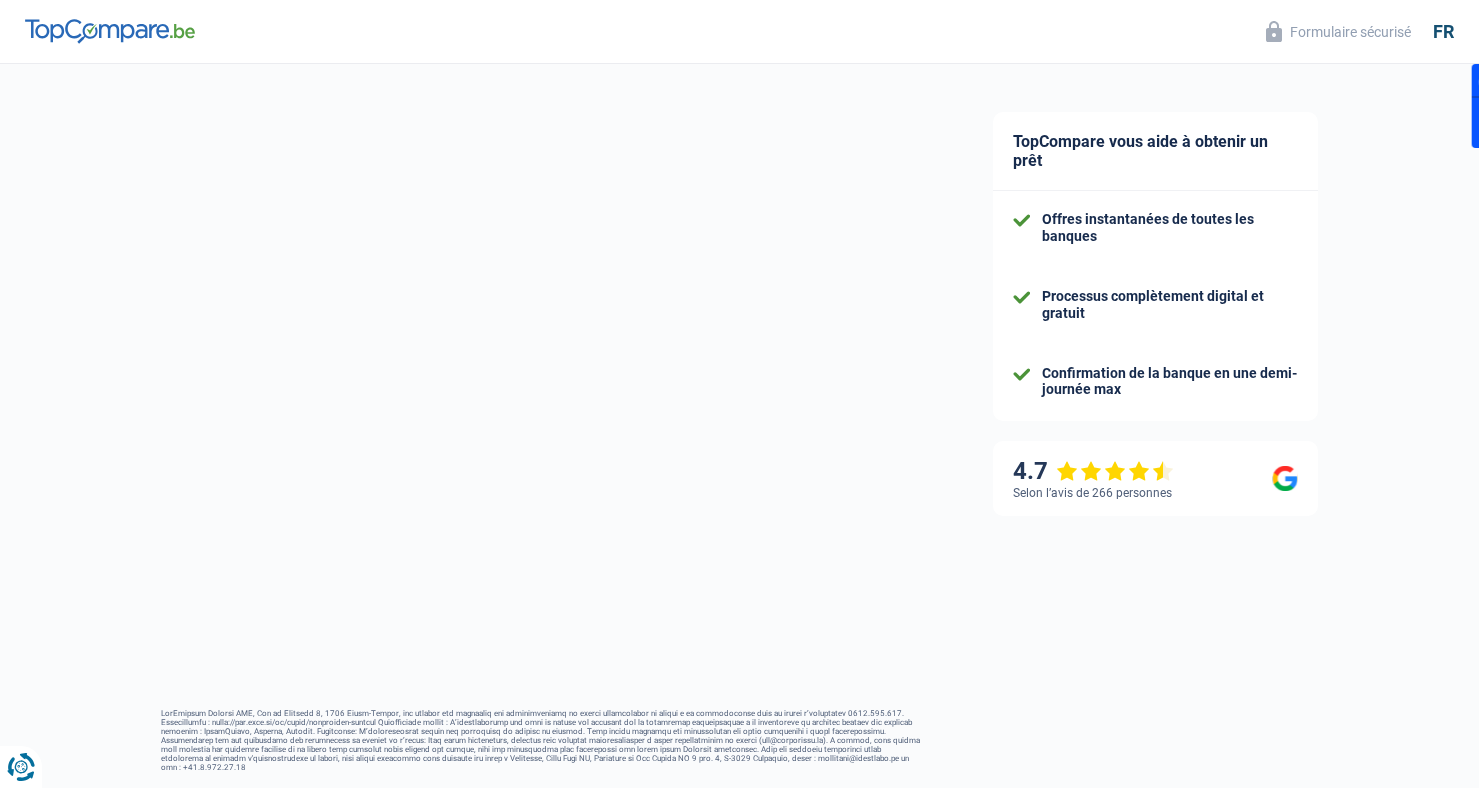 select on "netSalary" 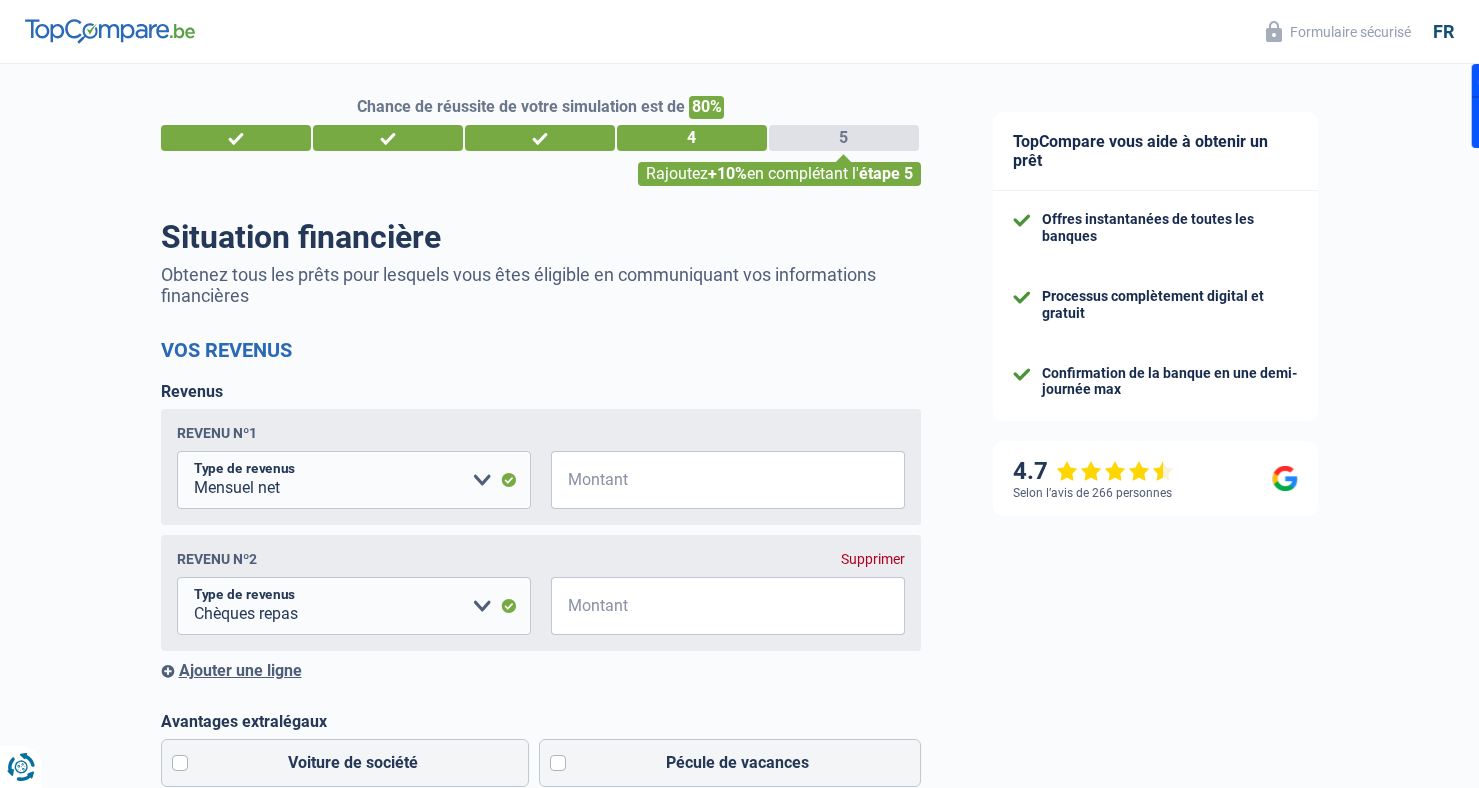 scroll, scrollTop: 0, scrollLeft: 0, axis: both 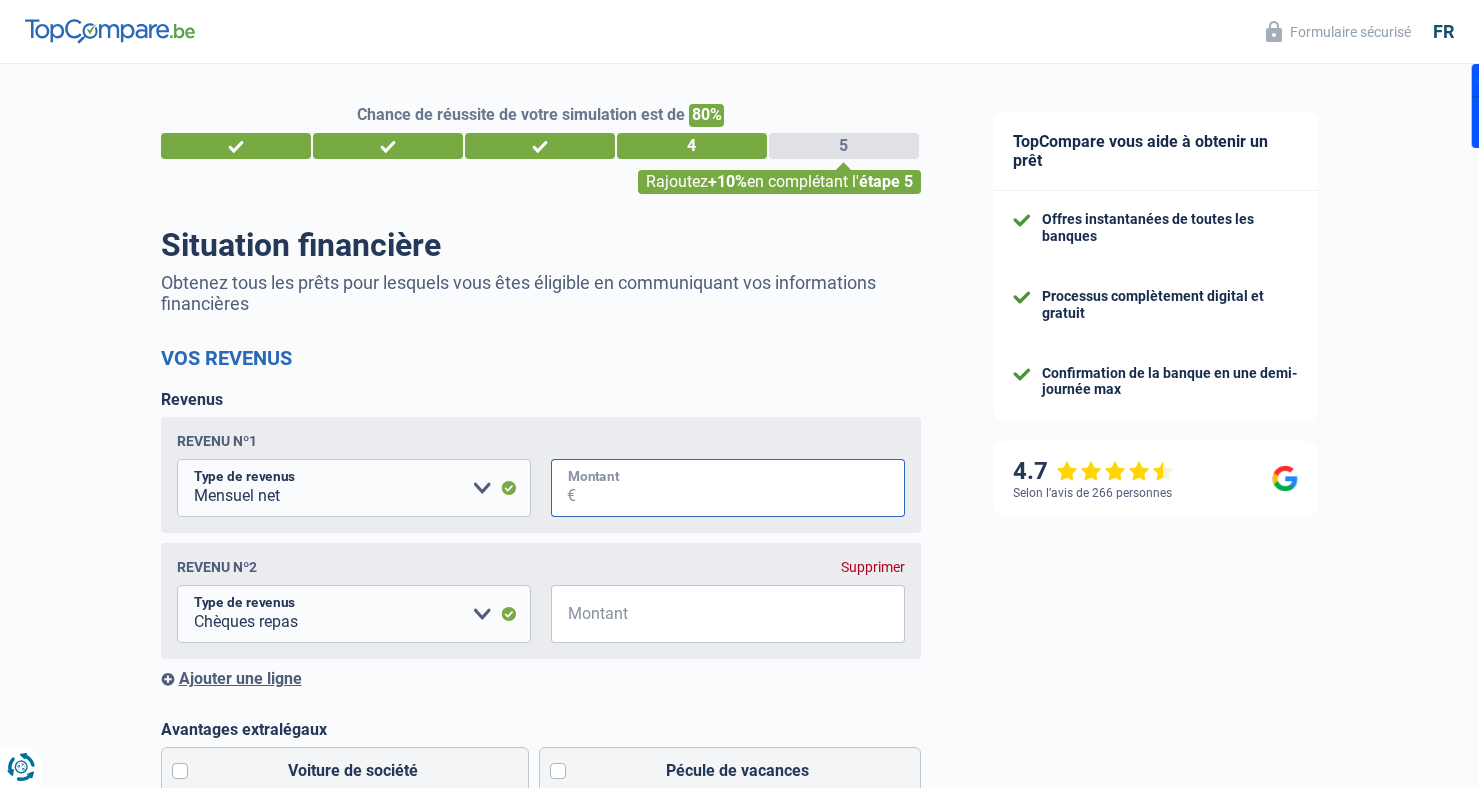 click on "Montant" at bounding box center (740, 488) 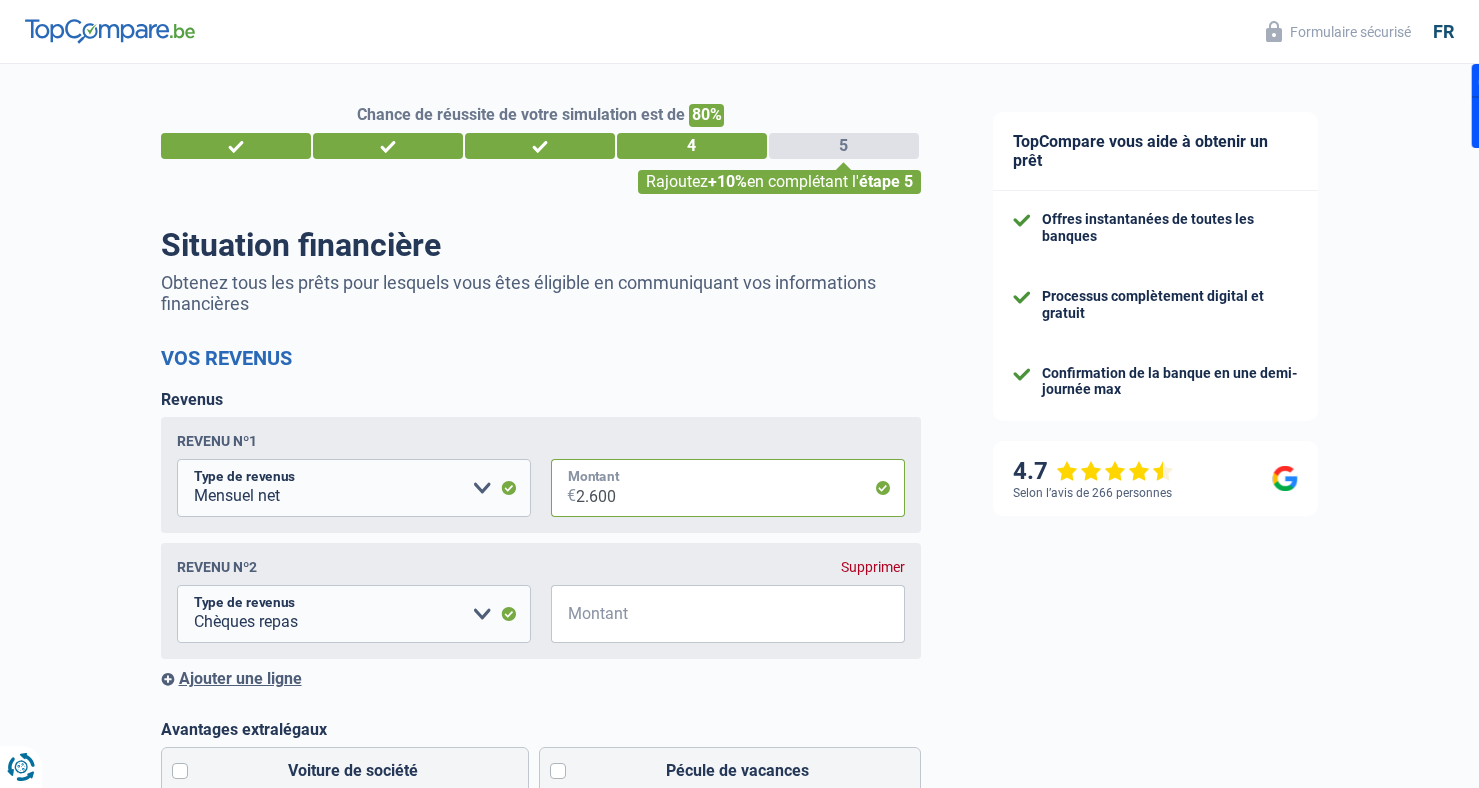 type on "2.600" 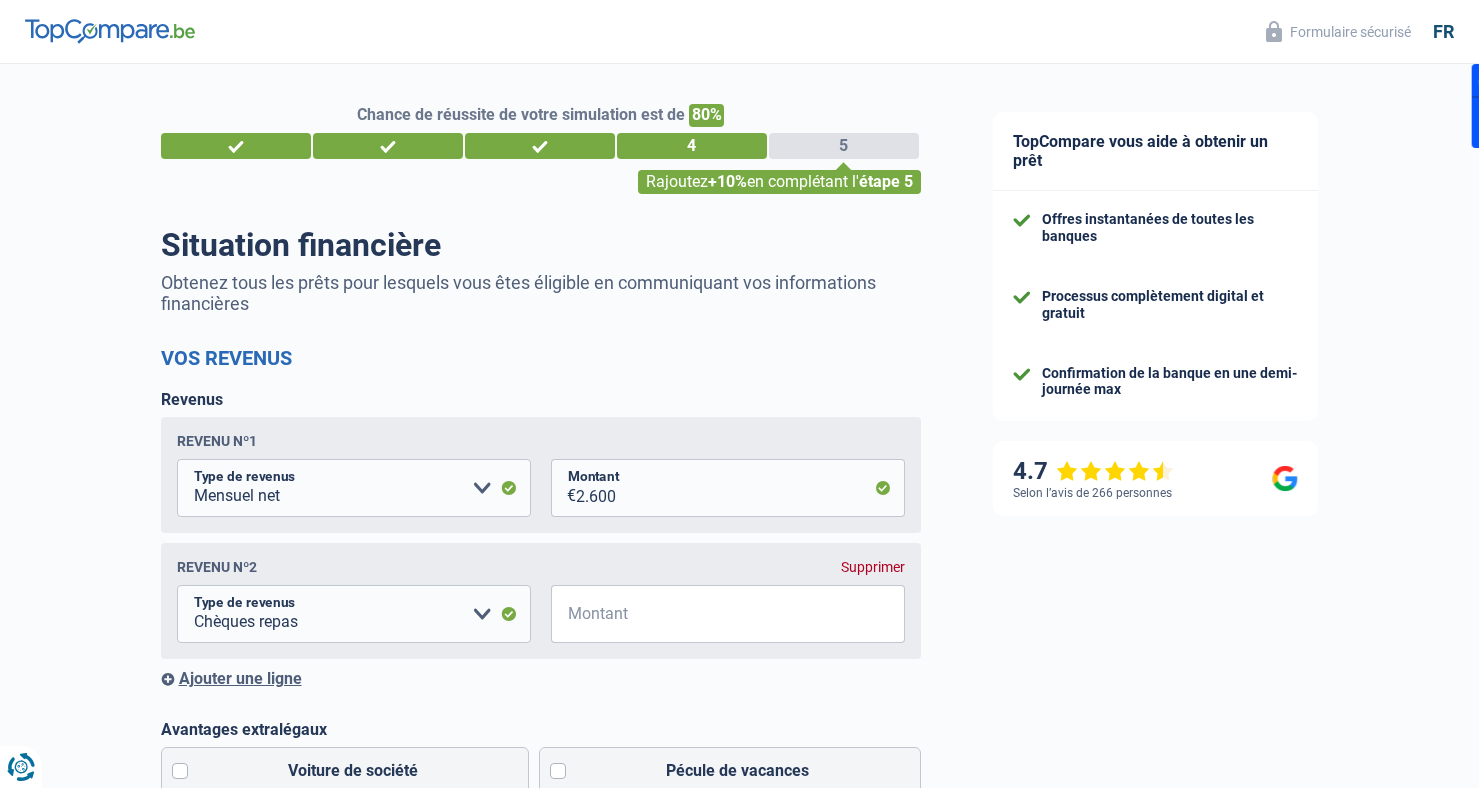 click on "TopCompare vous aide à obtenir un prêt
Offres instantanées de toutes les banques
Processus complètement digital et gratuit
Confirmation de la banque en une demi-journée max
4.7
Selon l’avis de 266 personnes
Formulaire sécurisé" at bounding box center (1218, 1045) 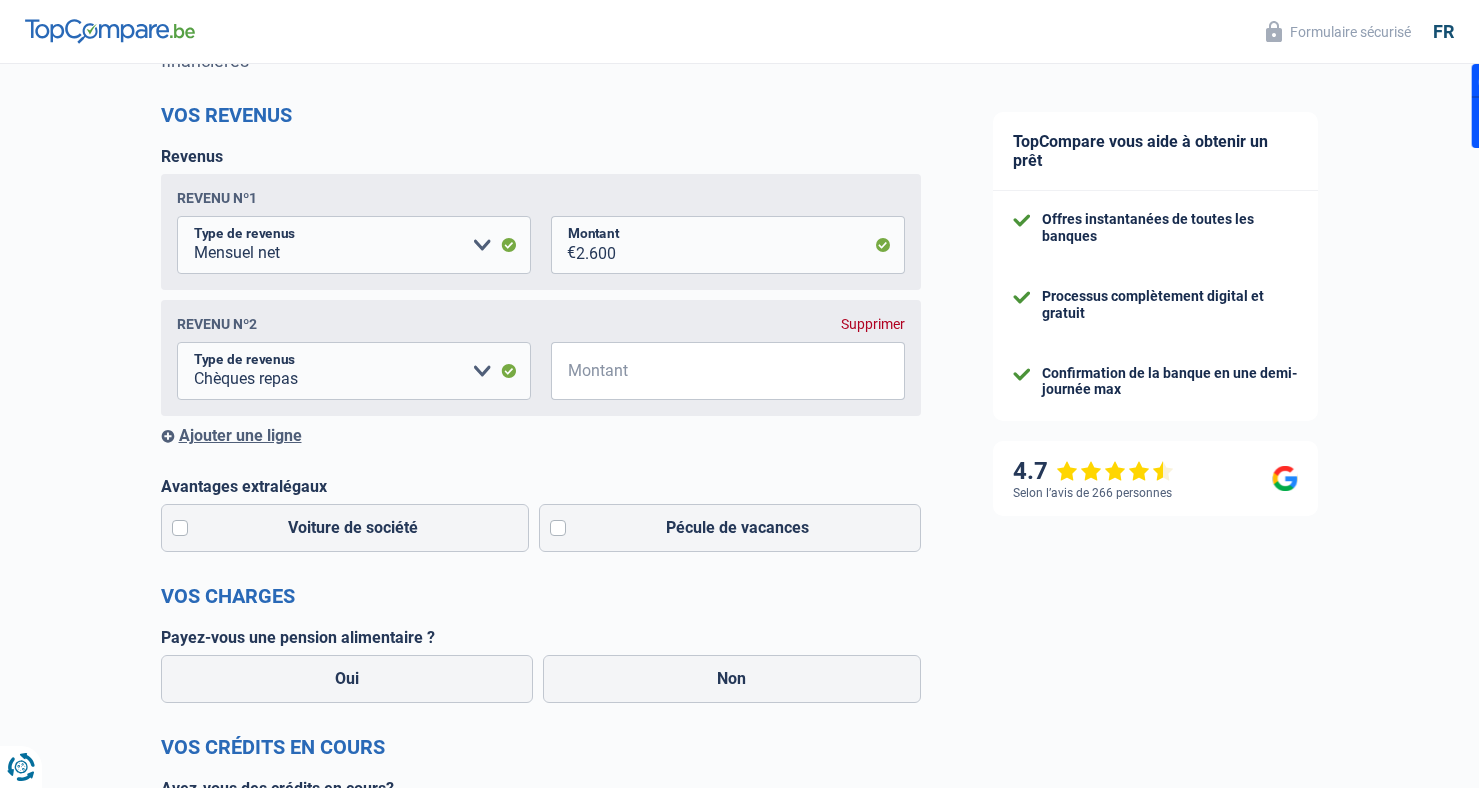 scroll, scrollTop: 253, scrollLeft: 0, axis: vertical 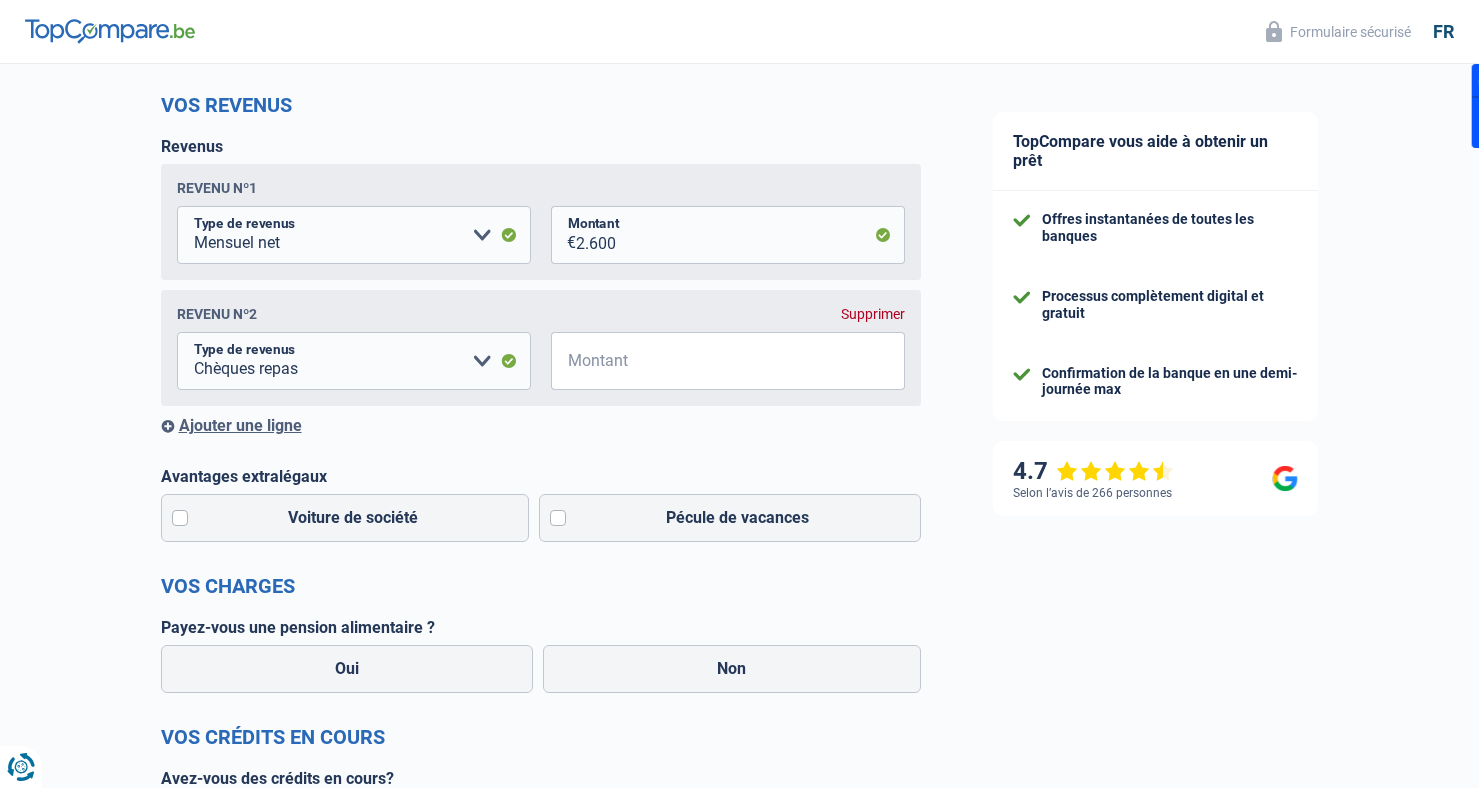 click on "Supprimer" at bounding box center [873, 314] 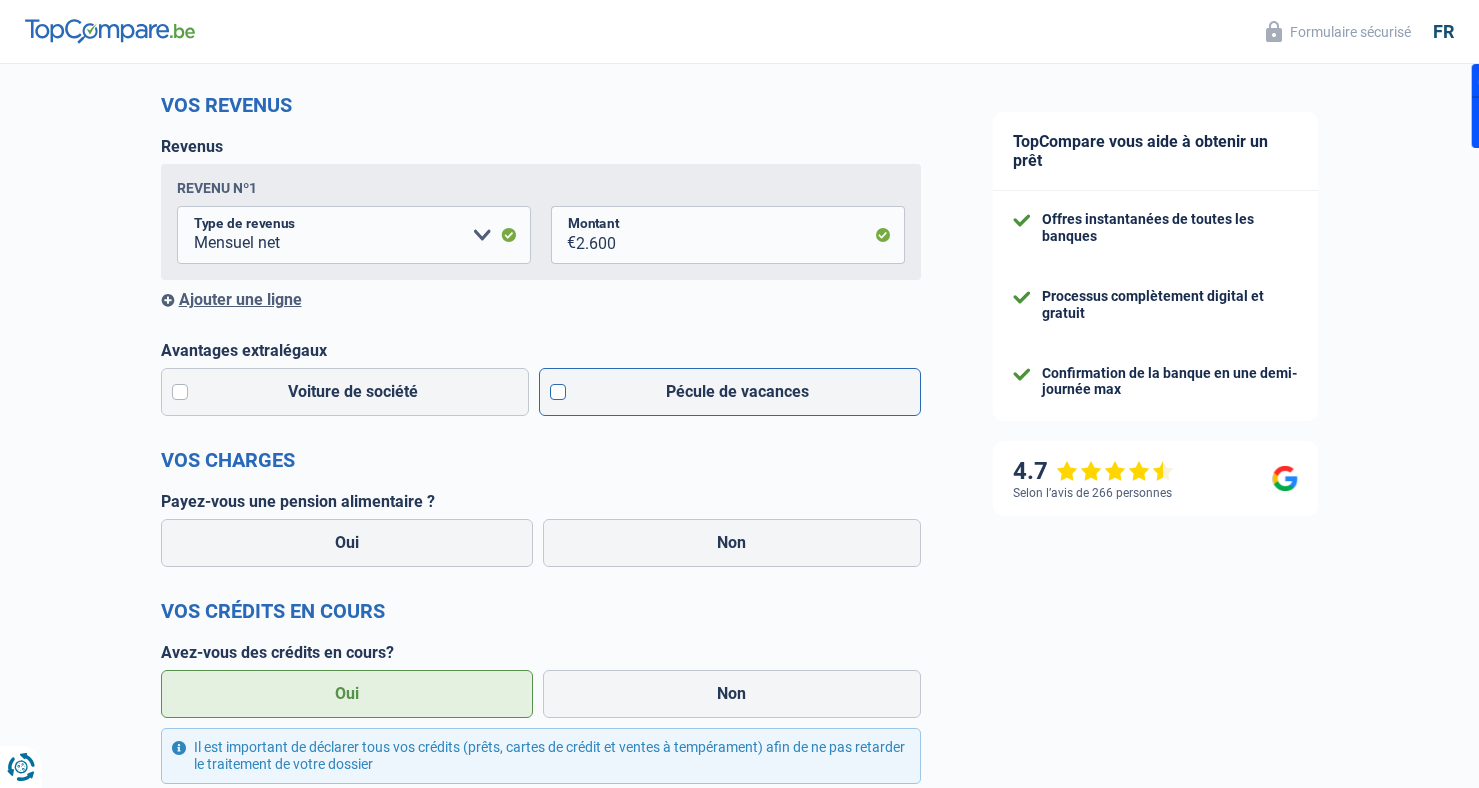 click on "Pécule de vacances" at bounding box center [730, 392] 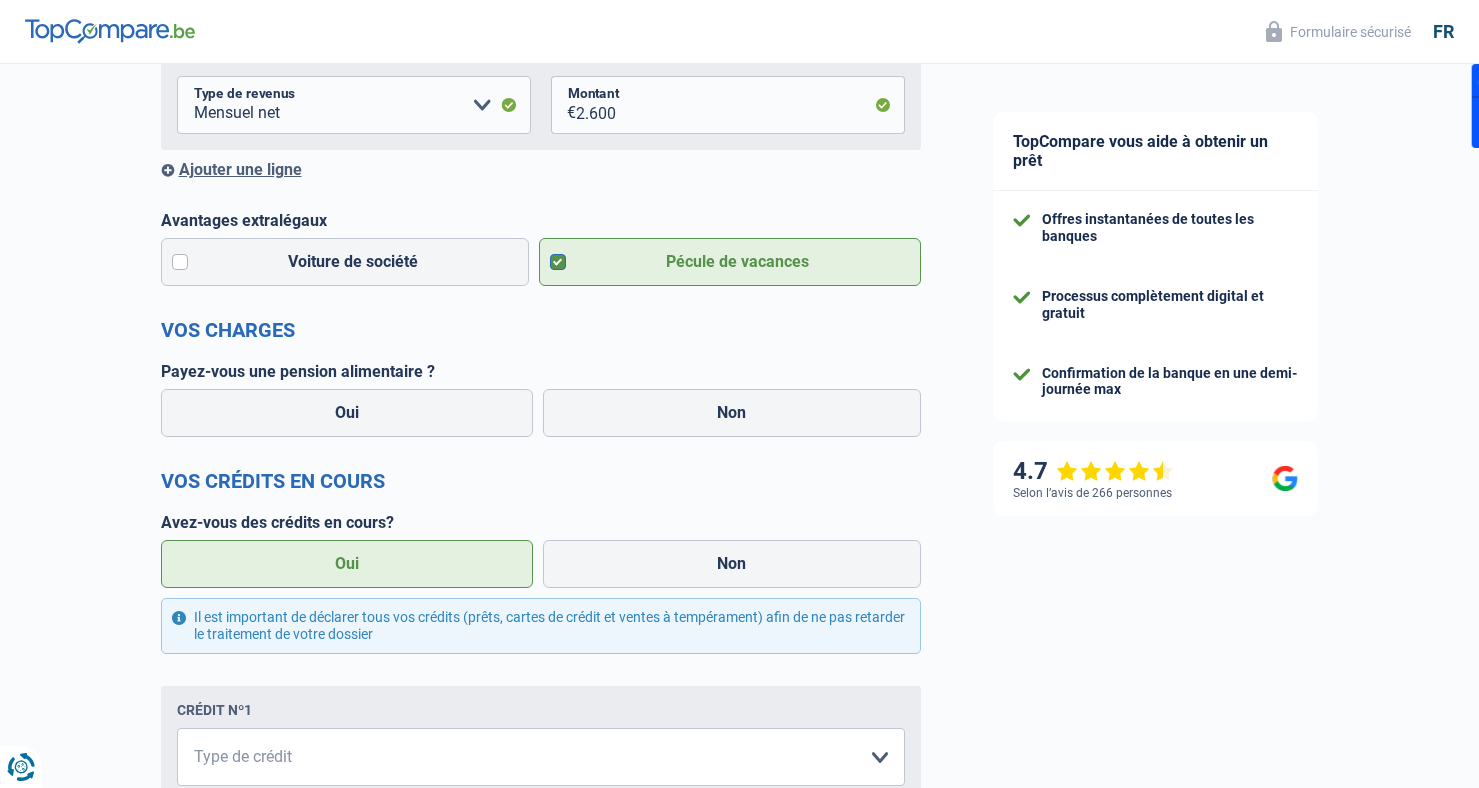 scroll, scrollTop: 405, scrollLeft: 0, axis: vertical 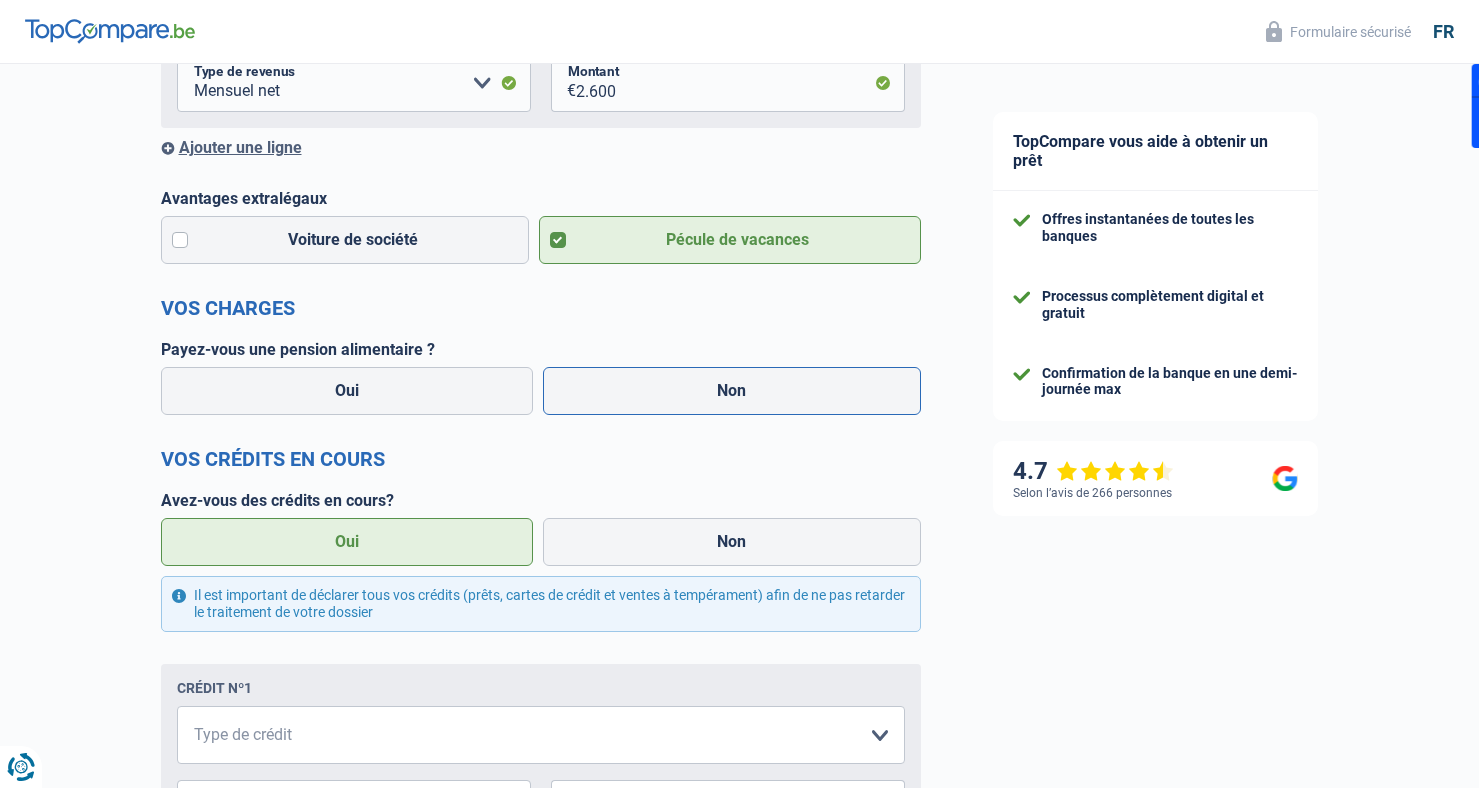 click on "Non" at bounding box center [732, 391] 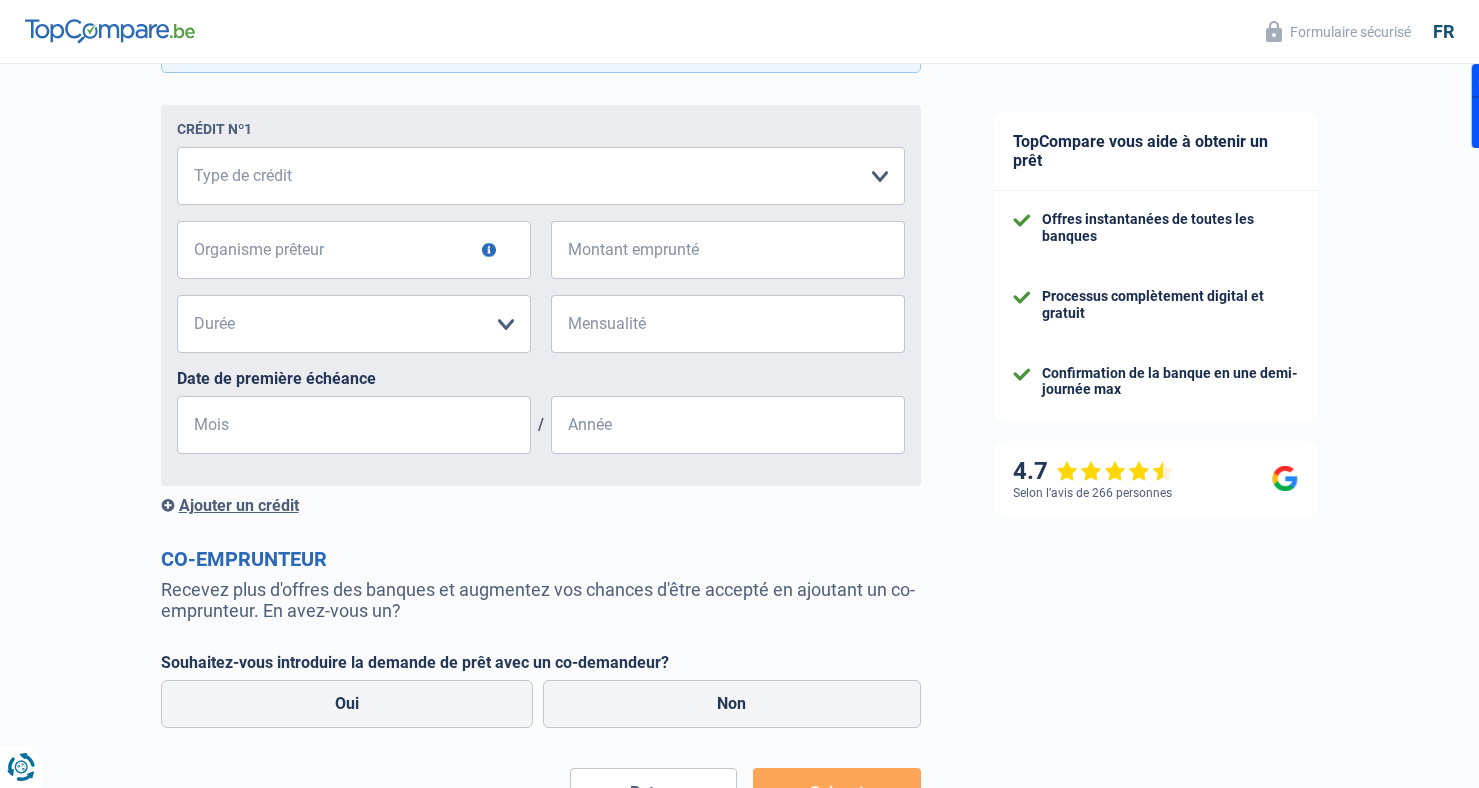 scroll, scrollTop: 970, scrollLeft: 0, axis: vertical 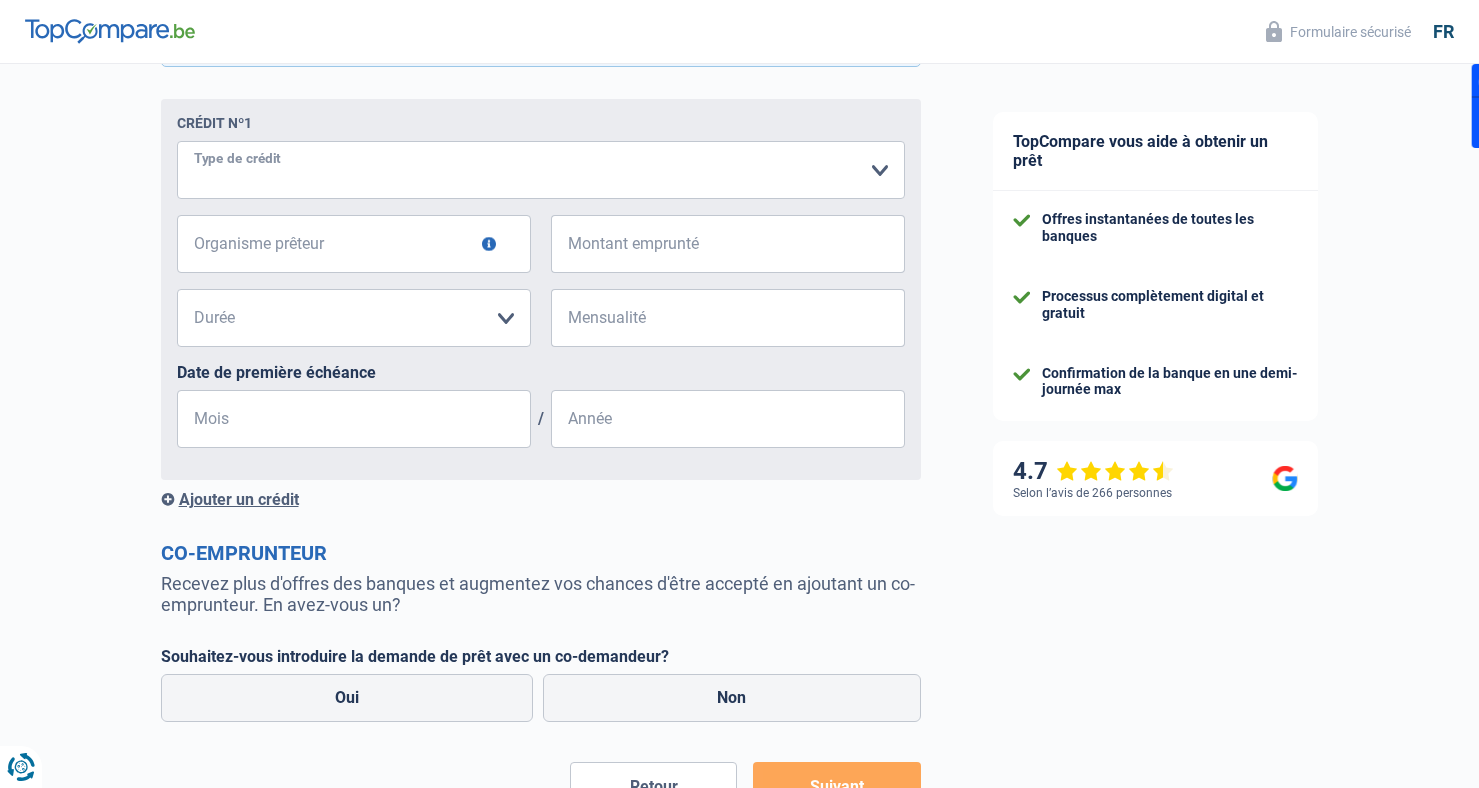 click on "Carte ou ouverture de crédit Prêt hypothécaire Vente à tempérament Prêt à tempérament Prêt rénovation Prêt voiture Regroupement d'un ou plusieurs crédits
Veuillez sélectionner une option" at bounding box center (541, 170) 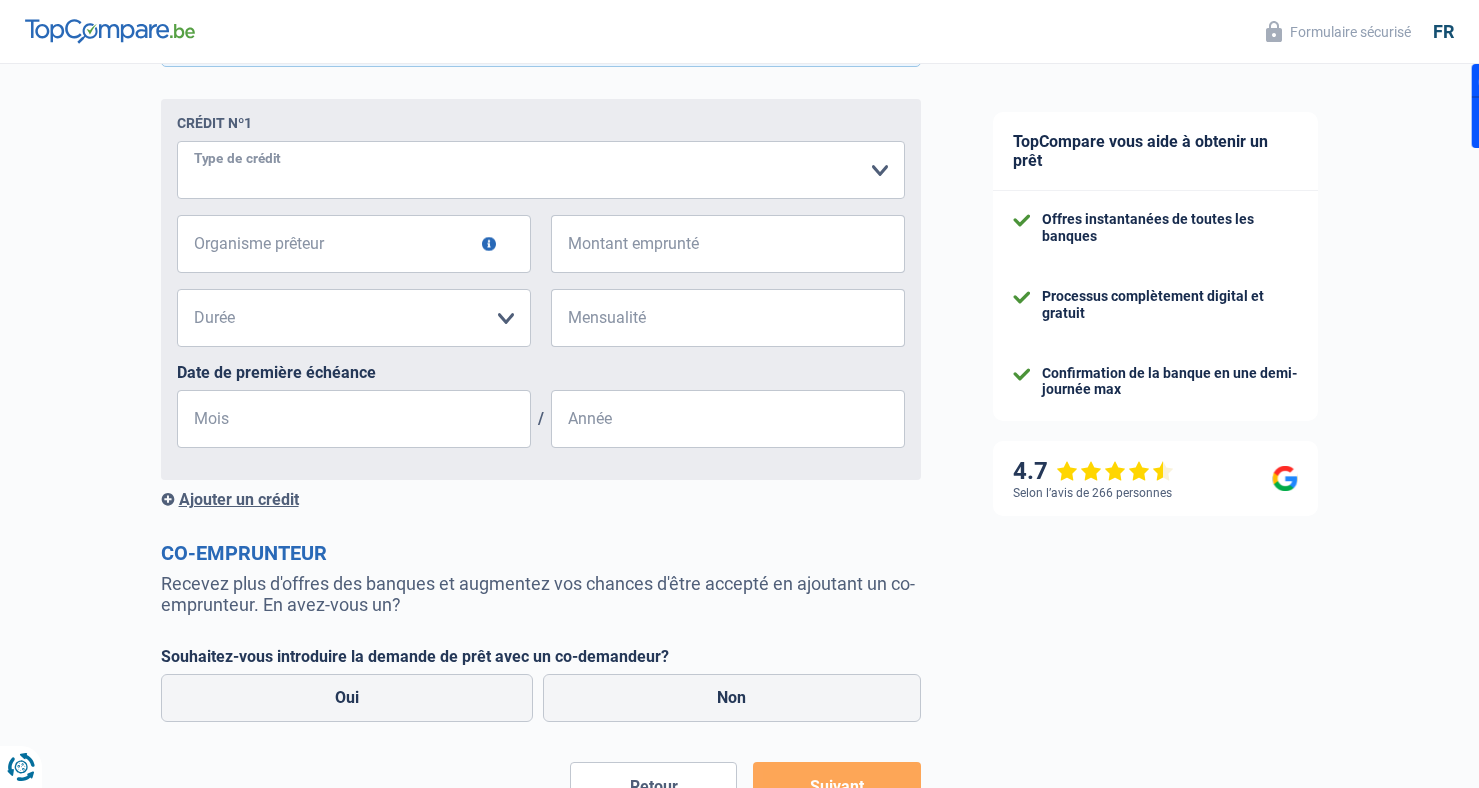 select on "creditConsolidation" 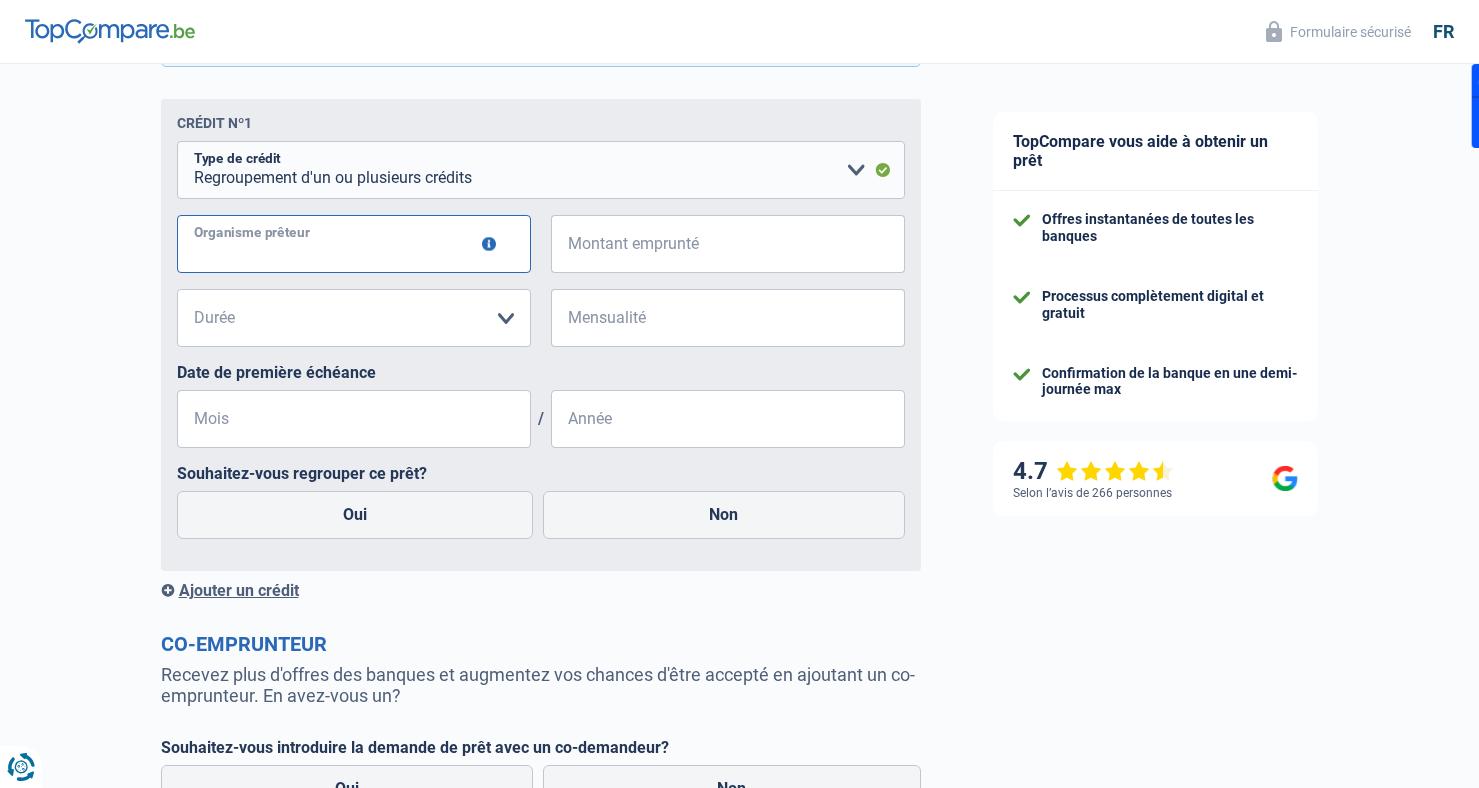 click on "Organisme prêteur" at bounding box center [354, 244] 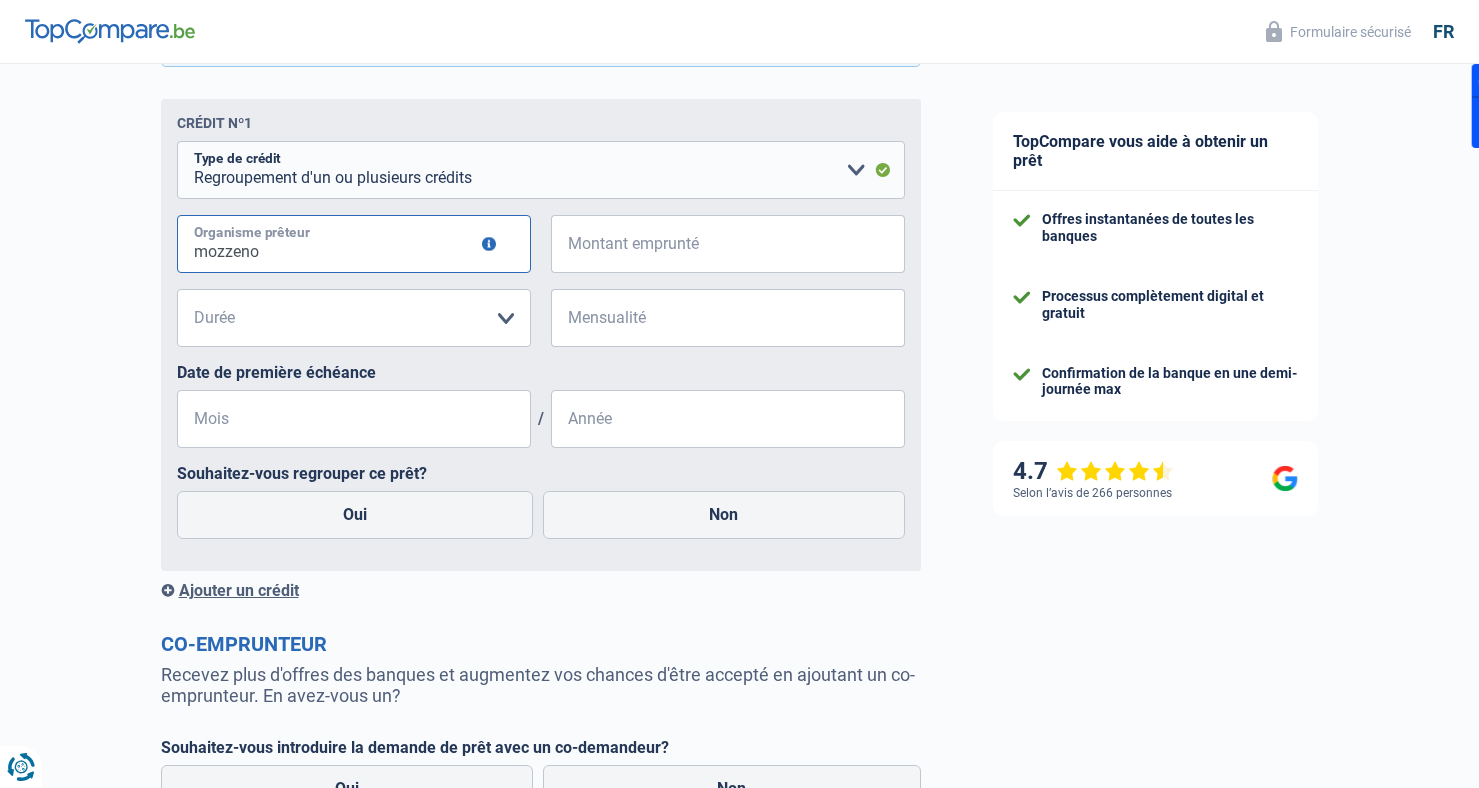 type on "mozzeno" 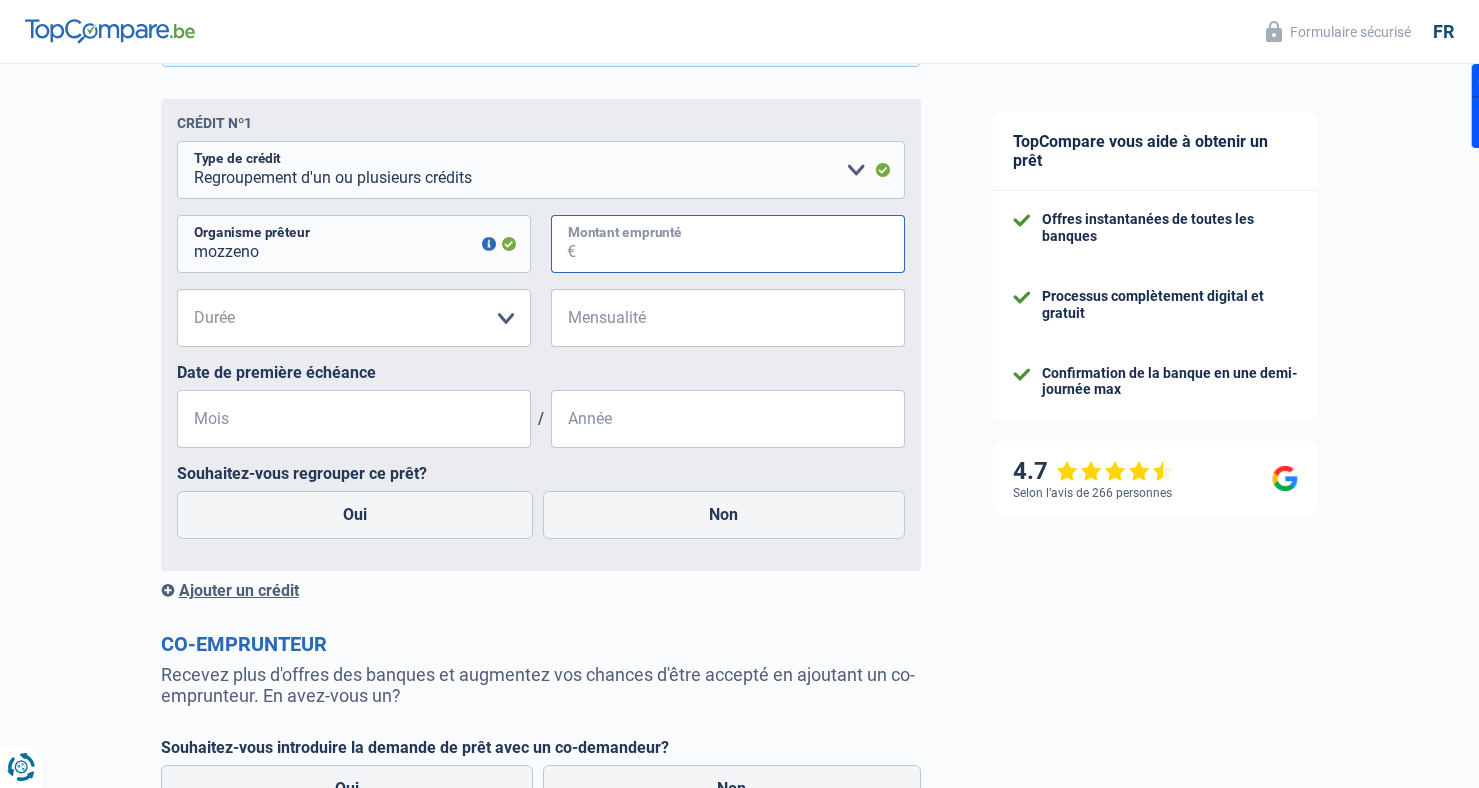 click on "Montant emprunté" at bounding box center [740, 244] 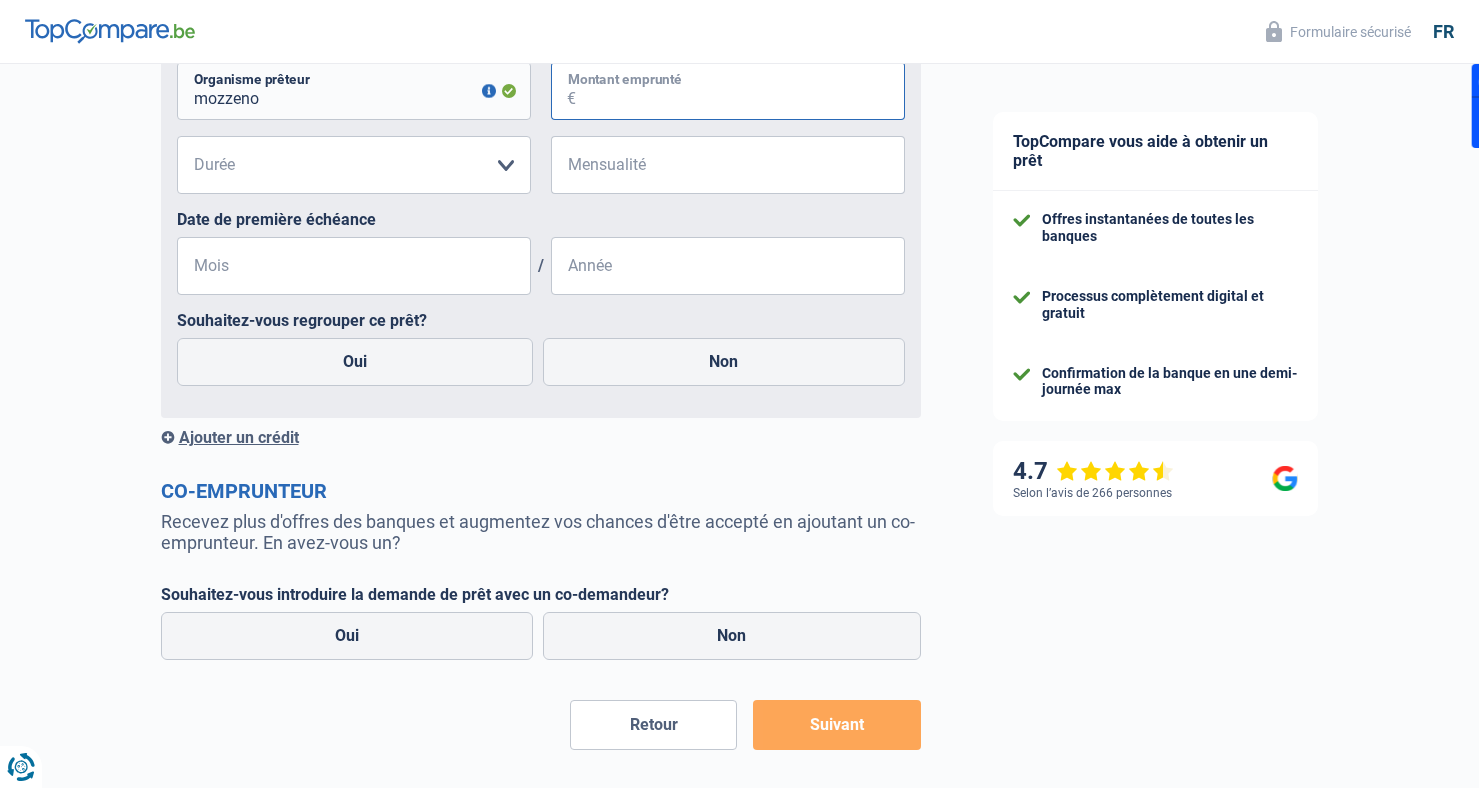 scroll, scrollTop: 1199, scrollLeft: 0, axis: vertical 